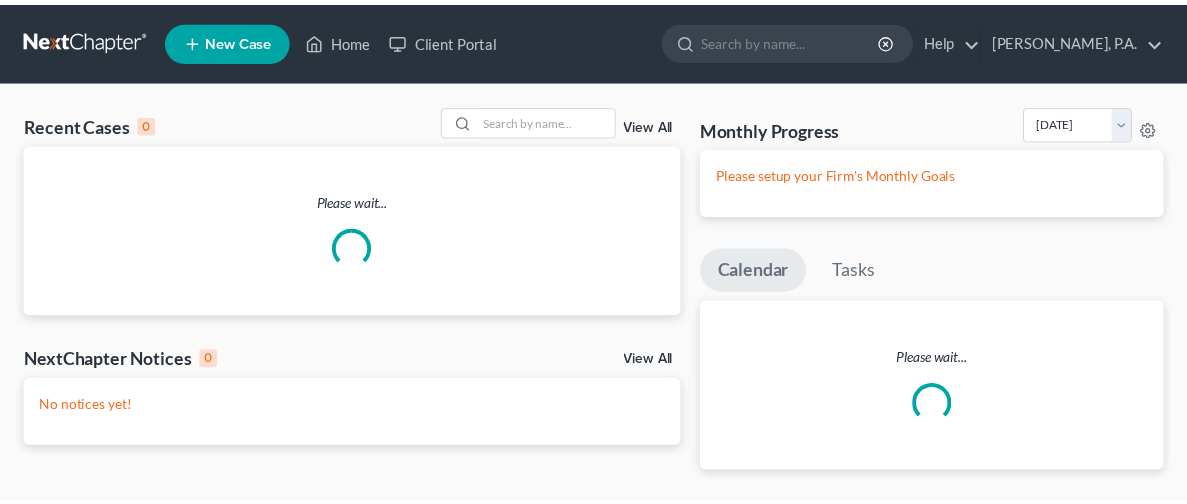 scroll, scrollTop: 0, scrollLeft: 0, axis: both 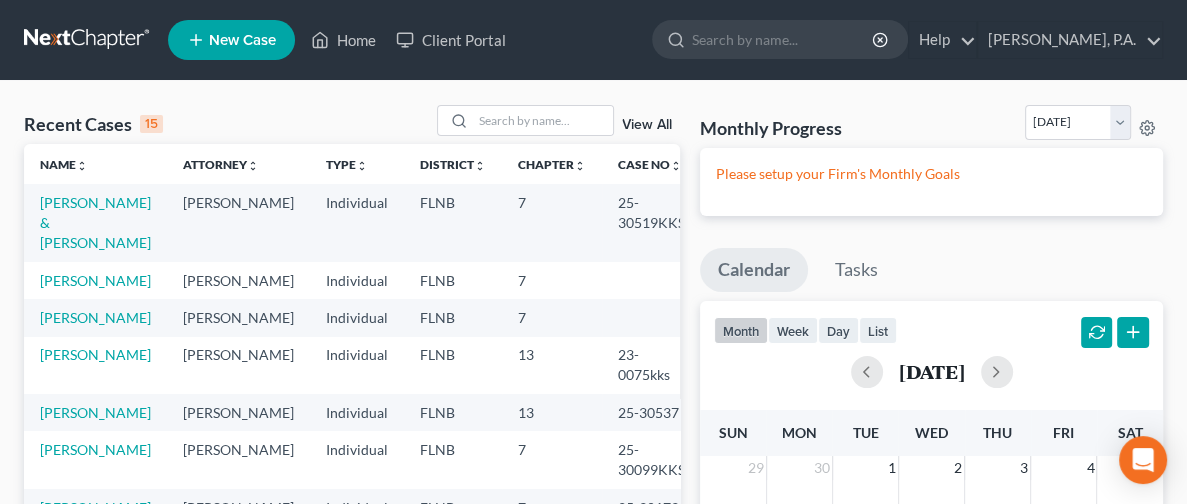 click on "New Case" at bounding box center [242, 40] 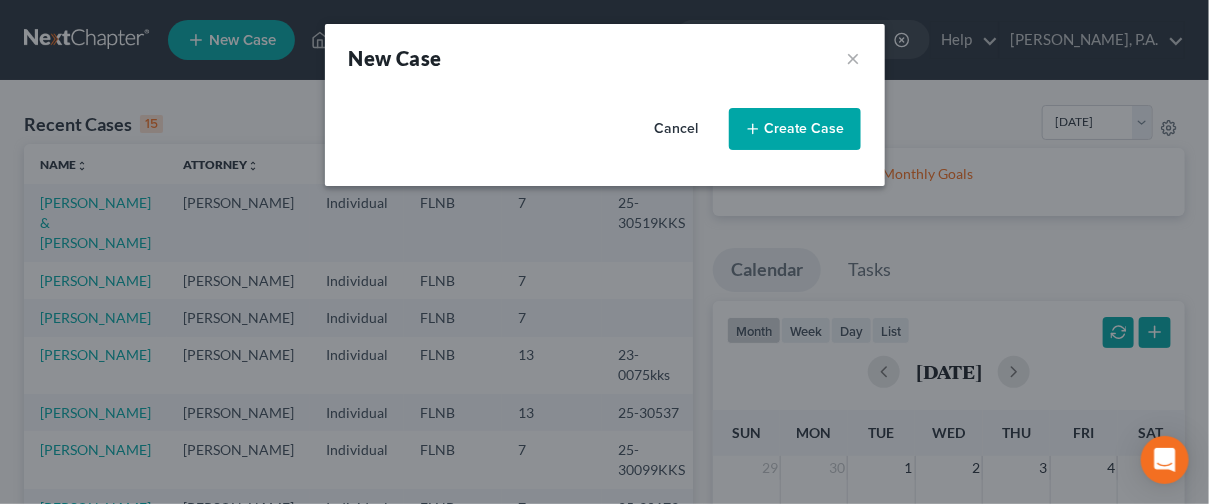 select on "16" 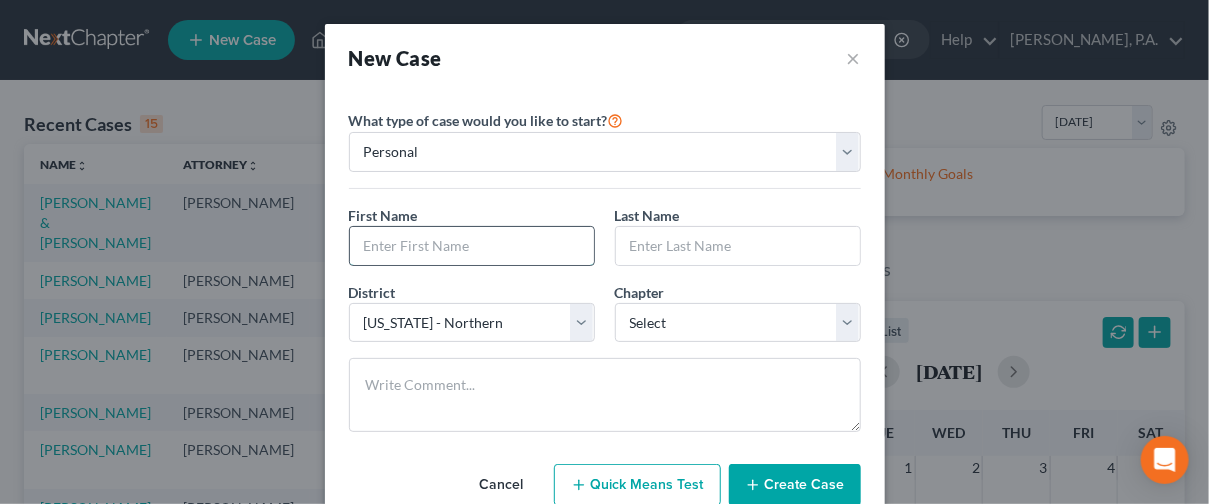 click at bounding box center [472, 246] 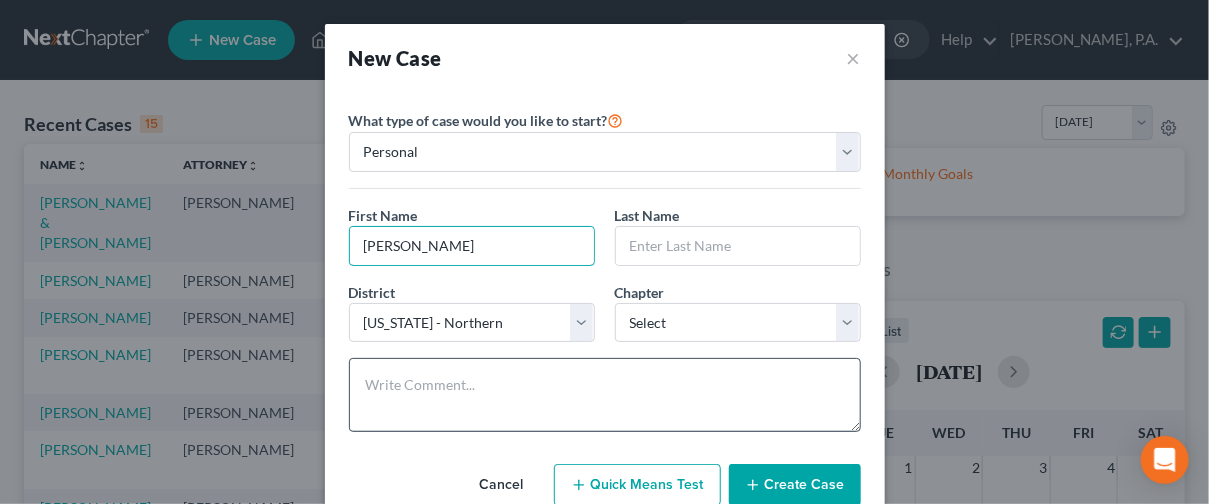 type on "[PERSON_NAME]" 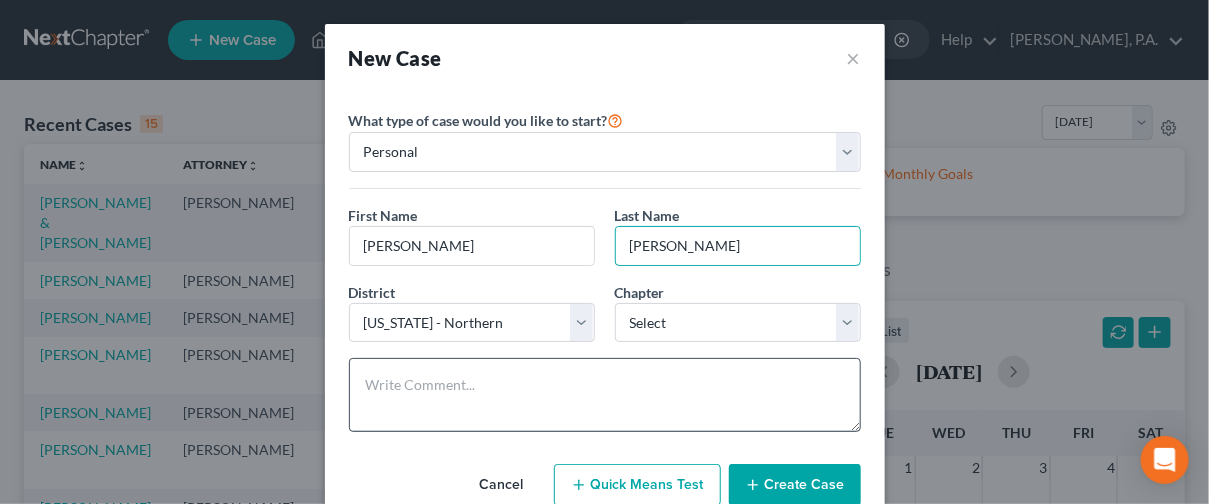 type on "[PERSON_NAME]" 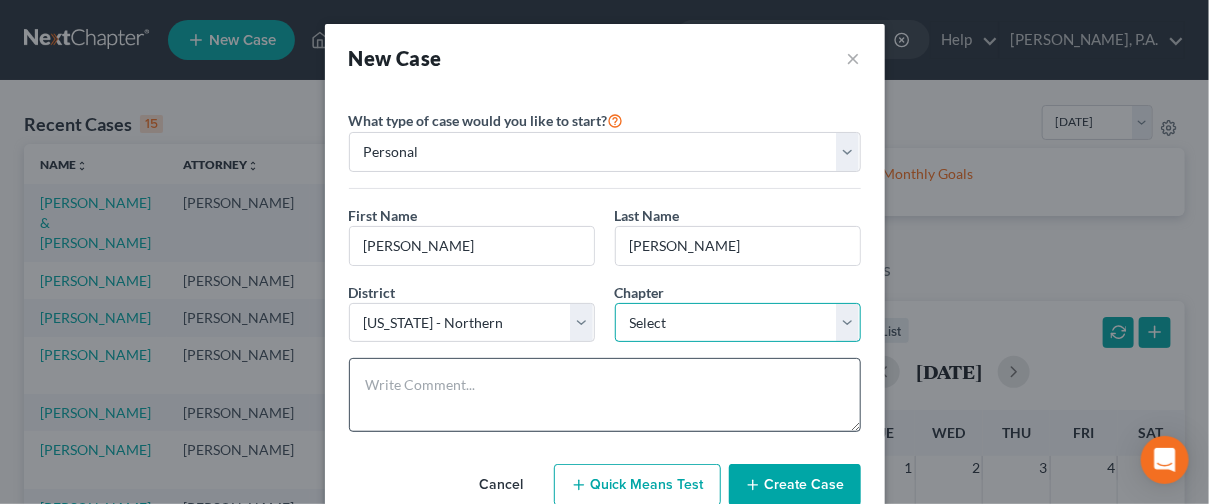 select on "0" 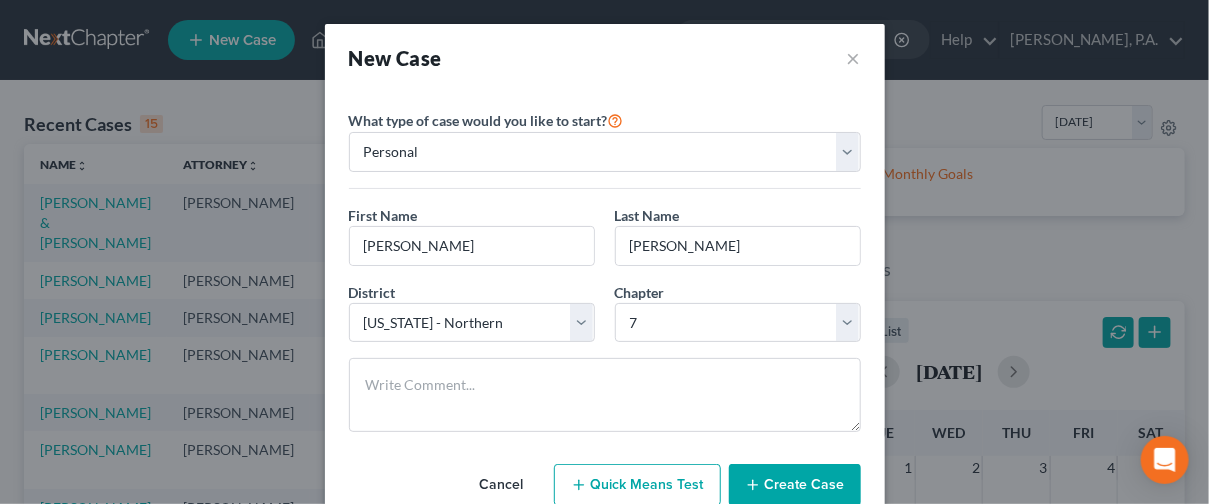click on "Create Case" at bounding box center [795, 485] 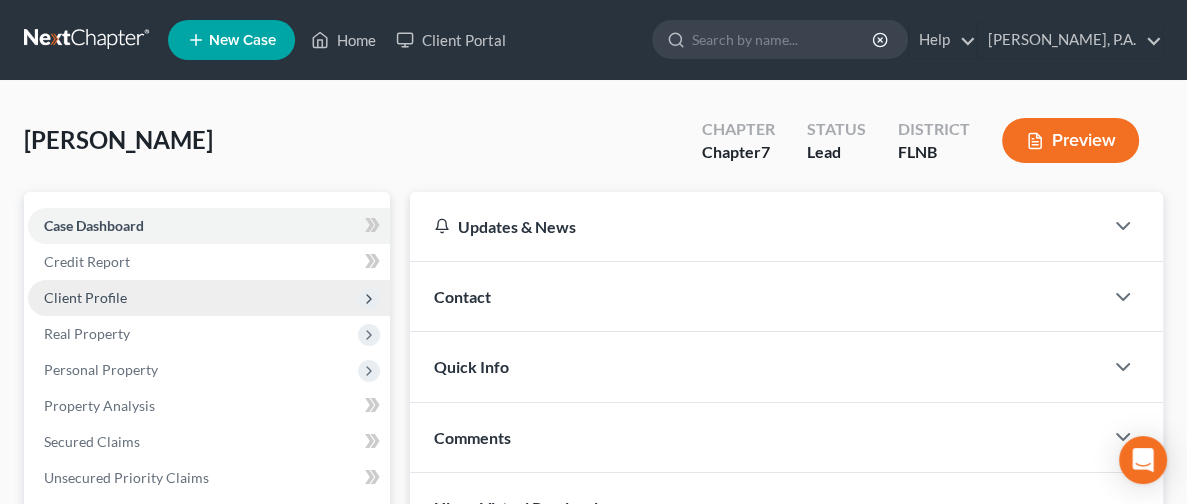 click on "Client Profile" at bounding box center [85, 297] 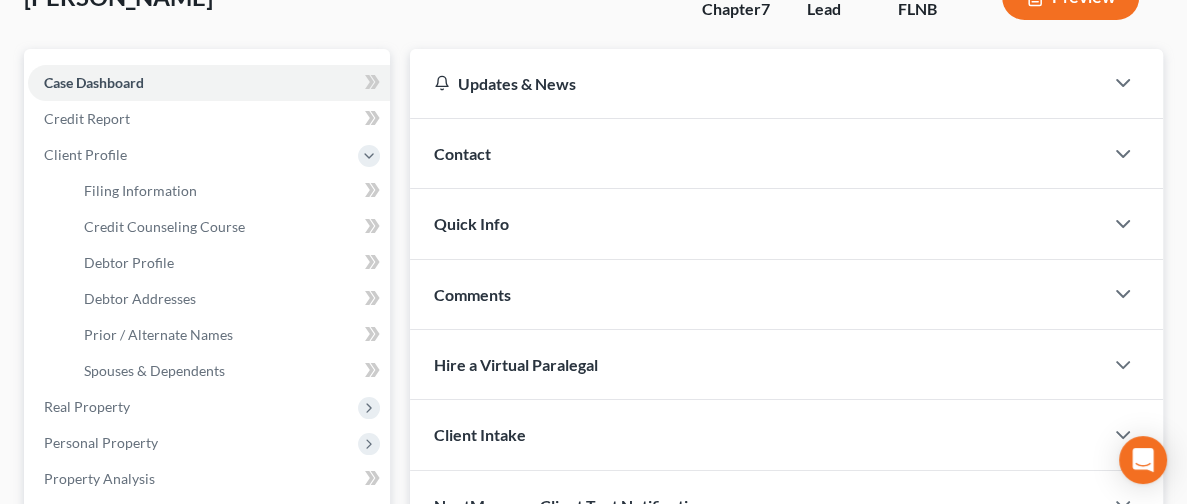 scroll, scrollTop: 136, scrollLeft: 0, axis: vertical 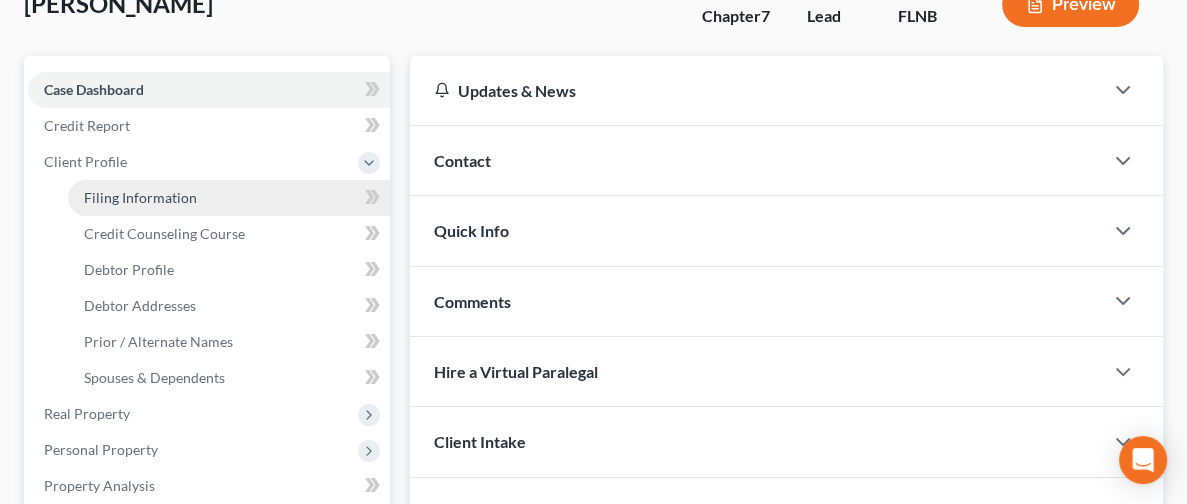 click on "Filing Information" at bounding box center (140, 197) 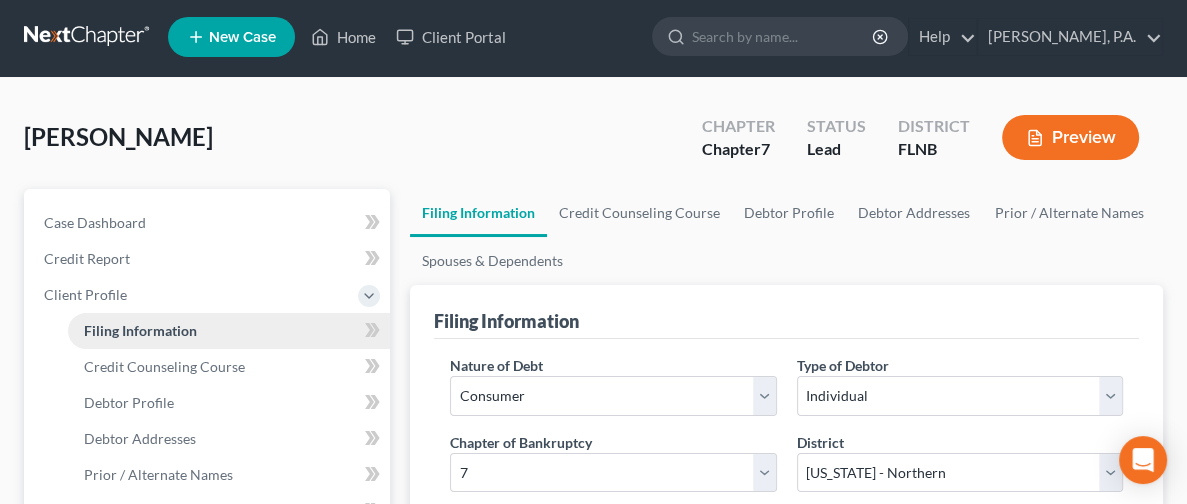 scroll, scrollTop: 0, scrollLeft: 0, axis: both 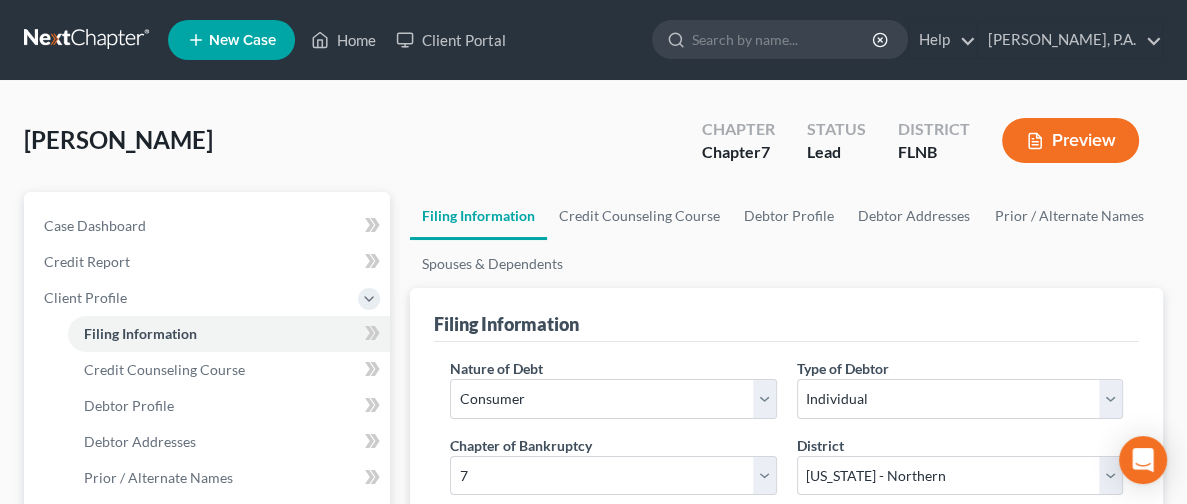 click on "Select [PERSON_NAME] - FLNB" at bounding box center [613, 555] 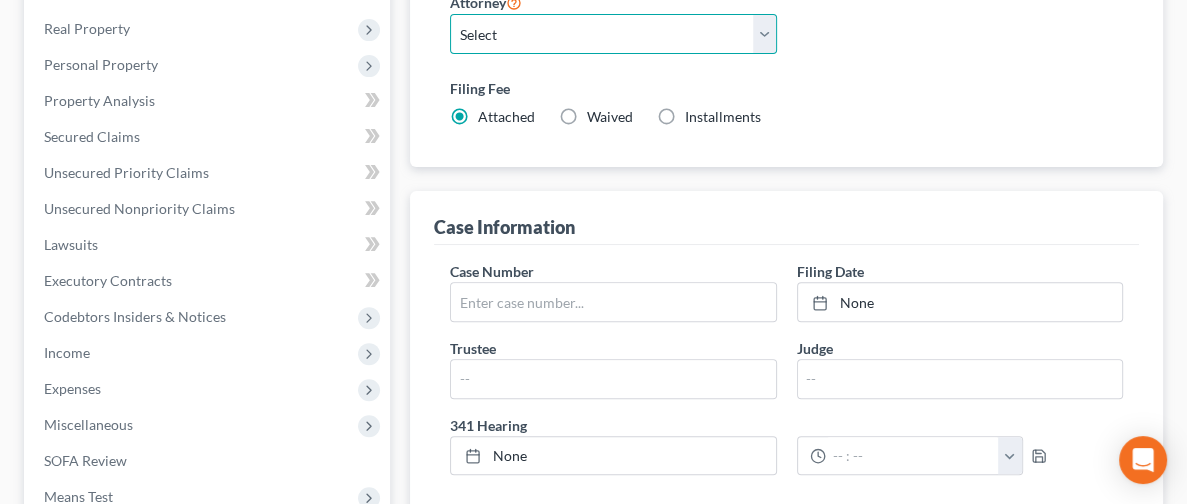 scroll, scrollTop: 577, scrollLeft: 0, axis: vertical 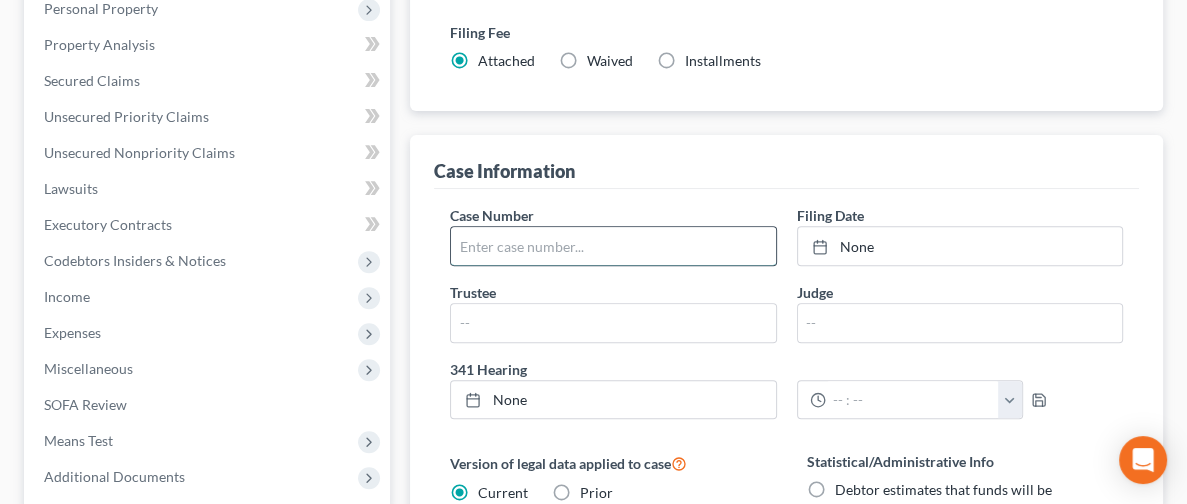 click at bounding box center (613, 246) 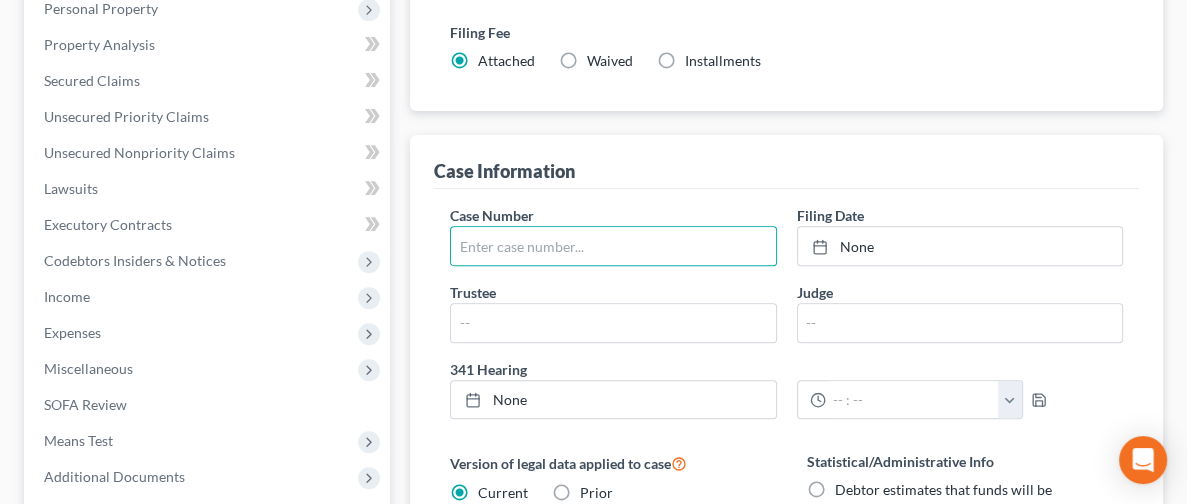 click on "Version of legal data applied to case  Current Prior Date of Filing Legal data version date range Select [DATE] - [DATE] [DATE] - [DATE] [DATE] - [DATE] [DATE] - [DATE] [DATE] - [DATE] [DATE] - [DATE] [DATE] - [DATE] [DATE] - [DATE] [DATE] - [DATE] [DATE] - [DATE] [DATE] - [DATE] [DATE] - [DATE] [DATE] - [DATE] [DATE] - [DATE] [DATE] - [DATE] [DATE] - [DATE] [DATE] - [DATE] [DATE] - [DATE] [DATE] - [DATE] [DATE] - [DATE] [DATE] - [DATE] [DATE] - [DATE] [DATE] - [DATE] [DATE] - [DATE] [DATE] - [DATE] [DATE] - [DATE] [DATE] - [DATE] [DATE] - [DATE] [DATE] - [DATE] [DATE] - [DATE] [DATE] - [DATE] [DATE] - [DATE] [DATE] - [DATE] [DATE] - [DATE] [DATE] - [DATE] Does debtor have any property that needs immediate attention? Yes Yes No" at bounding box center (608, 656) 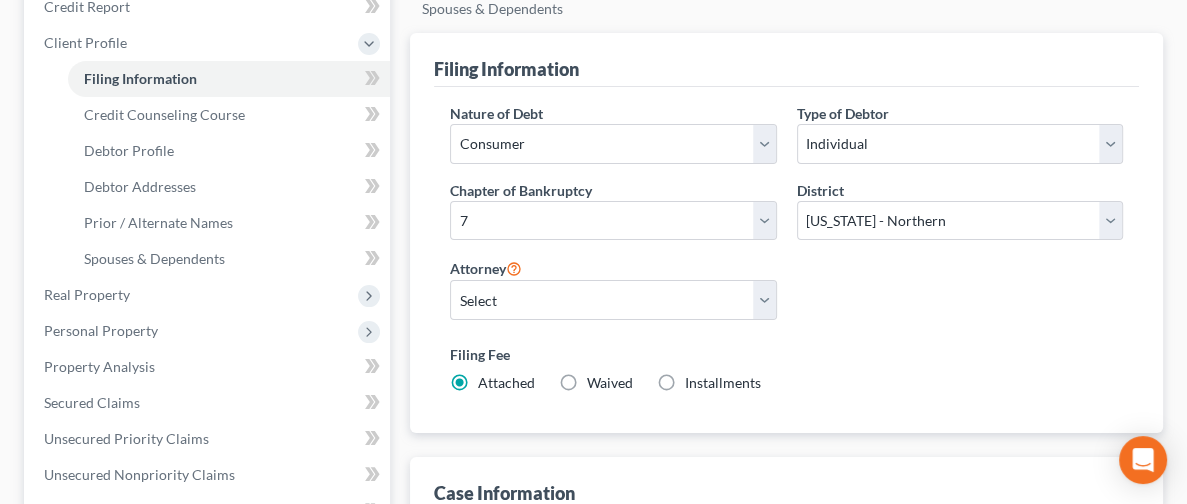 scroll, scrollTop: 146, scrollLeft: 0, axis: vertical 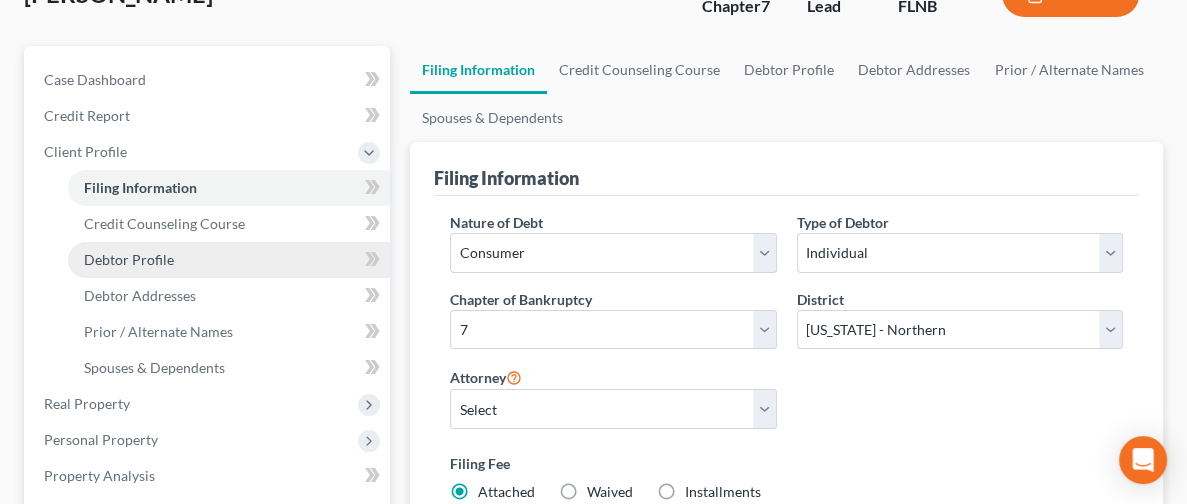 click on "Debtor Profile" at bounding box center [129, 259] 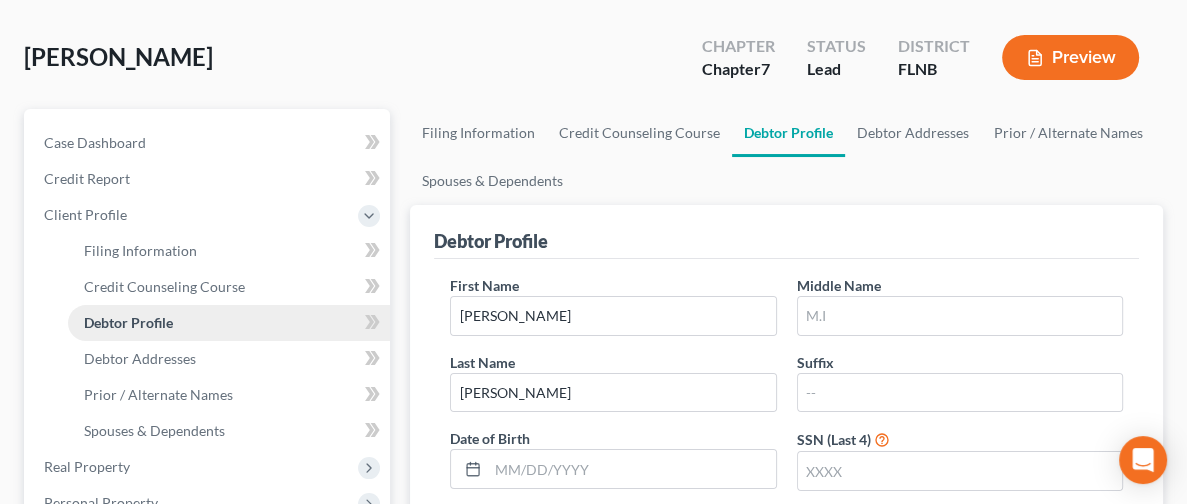 scroll, scrollTop: 0, scrollLeft: 0, axis: both 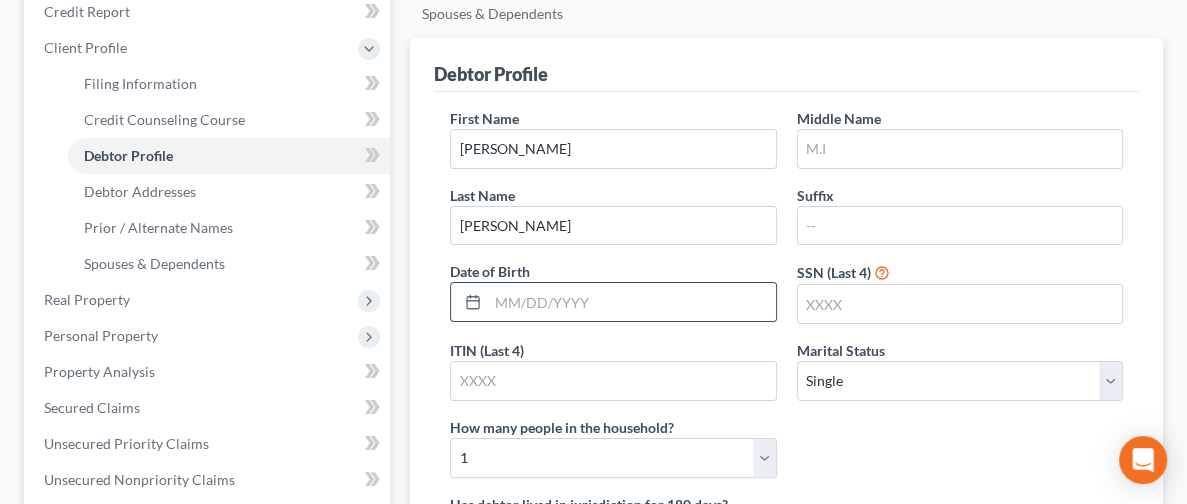 click 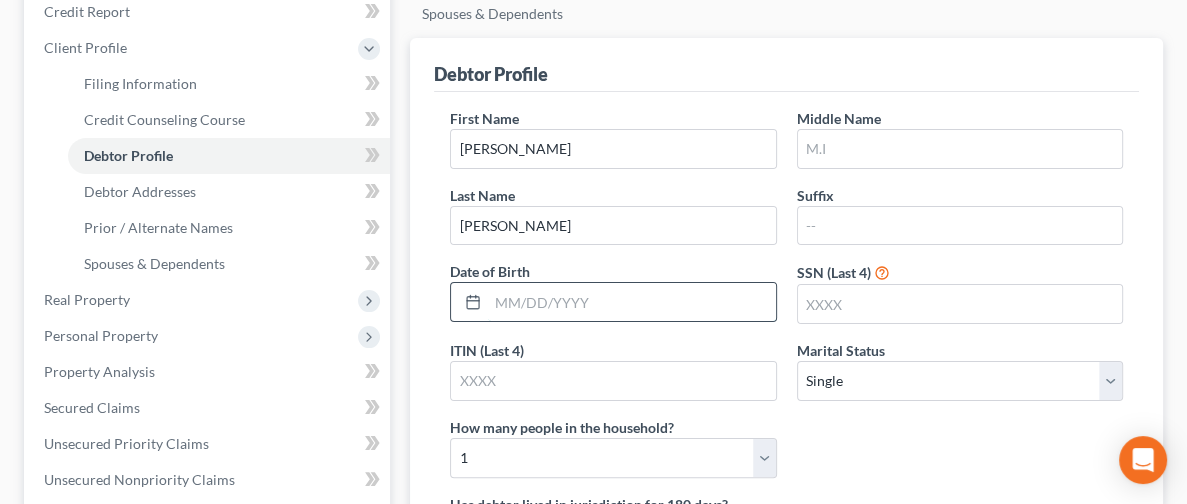 click at bounding box center [631, 302] 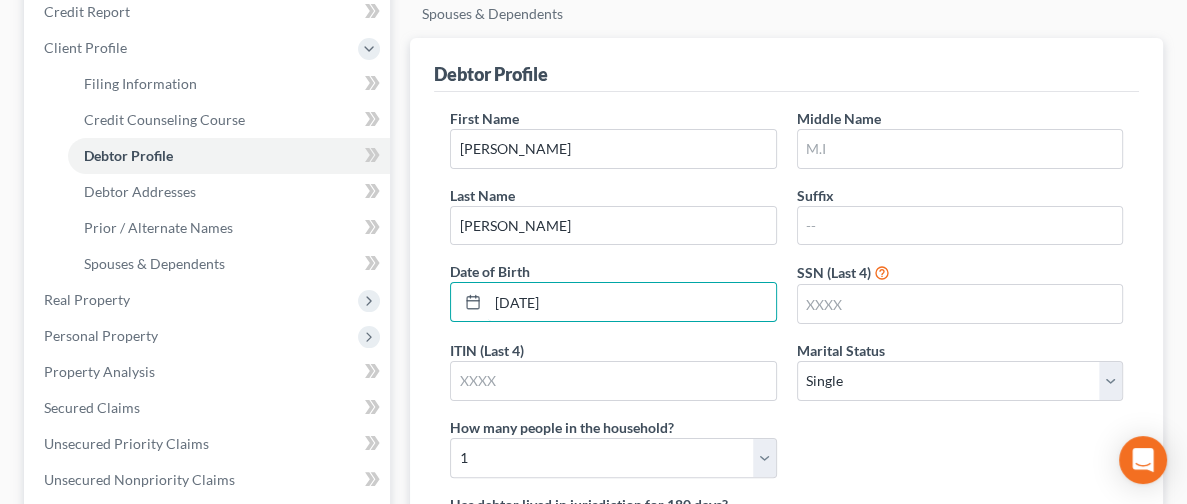 scroll, scrollTop: 0, scrollLeft: 16, axis: horizontal 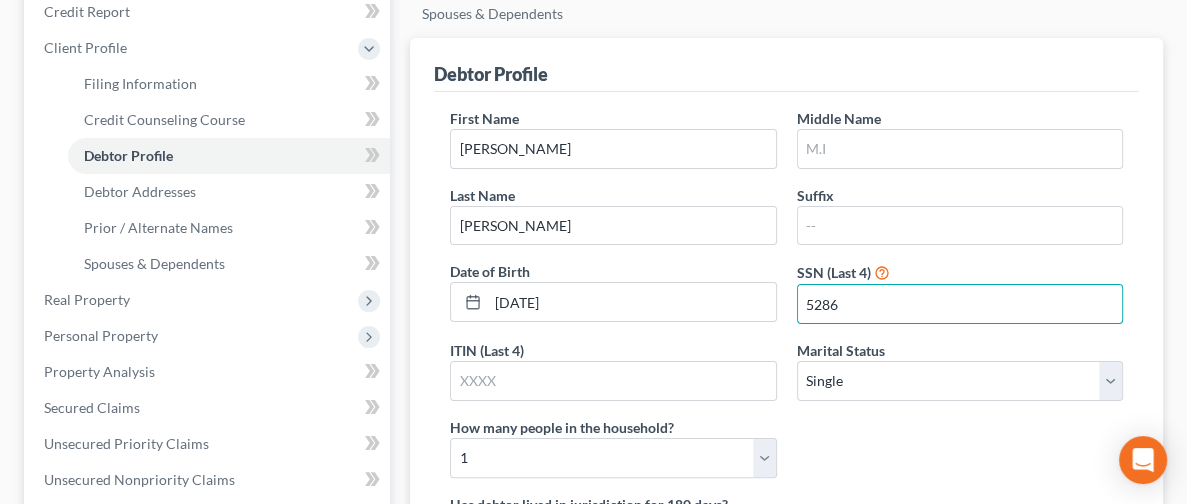 type on "5286" 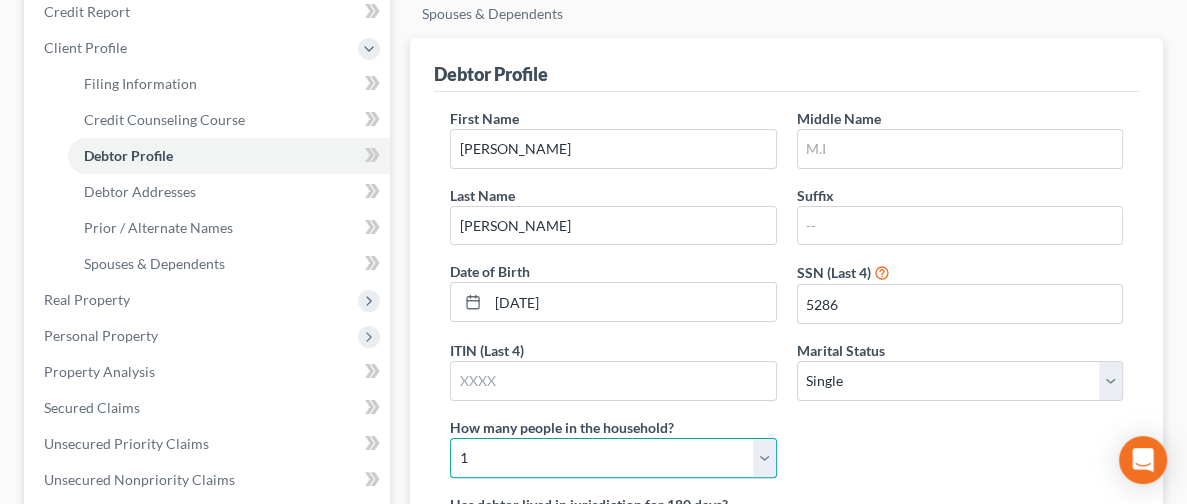 click on "Select 1 2 3 4 5 6 7 8 9 10 11 12 13 14 15 16 17 18 19 20" at bounding box center (613, 458) 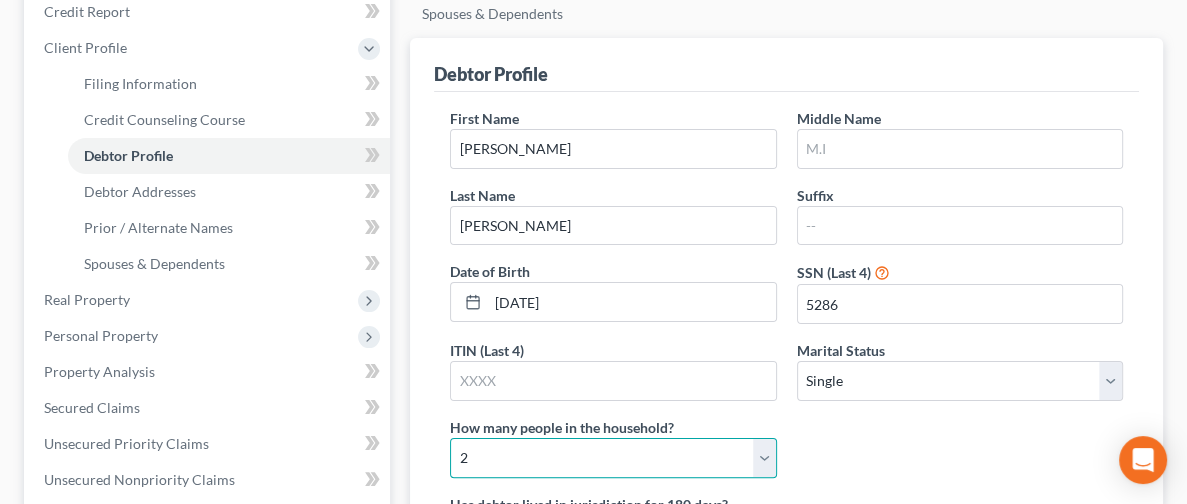 click on "Select 1 2 3 4 5 6 7 8 9 10 11 12 13 14 15 16 17 18 19 20" at bounding box center [613, 458] 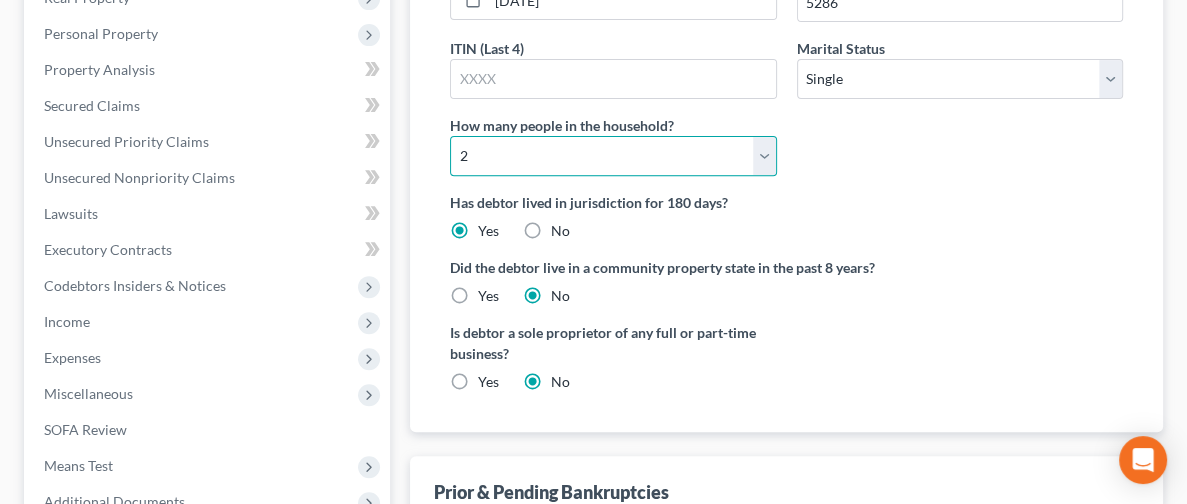 scroll, scrollTop: 579, scrollLeft: 0, axis: vertical 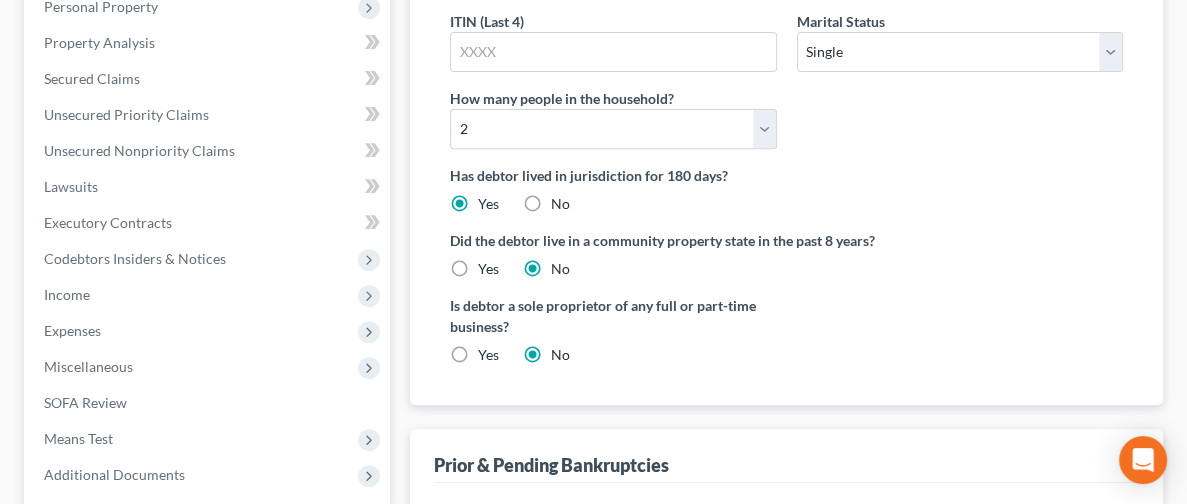 click on "Debtor Addresses" at bounding box center [1082, 604] 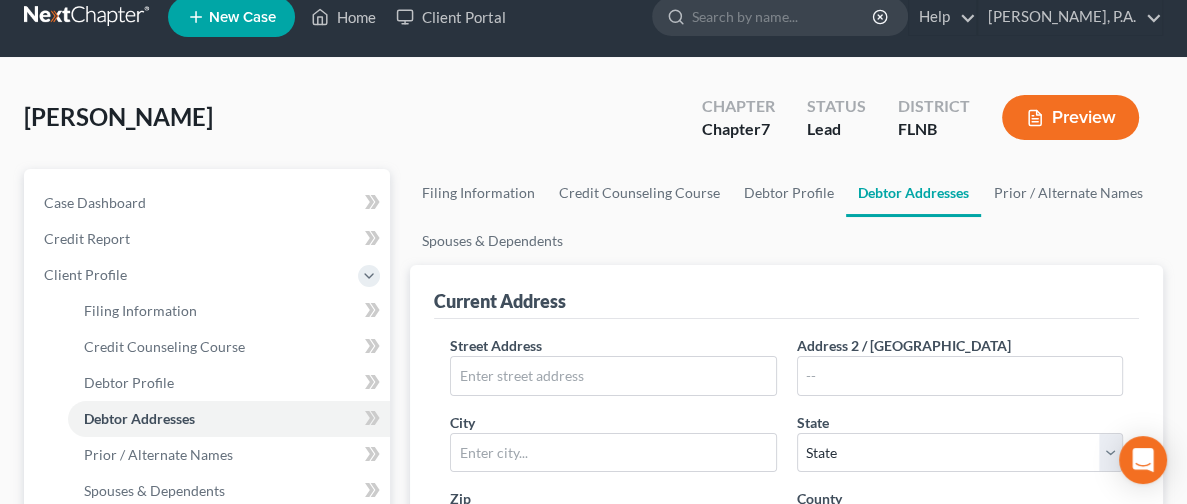 scroll, scrollTop: 0, scrollLeft: 0, axis: both 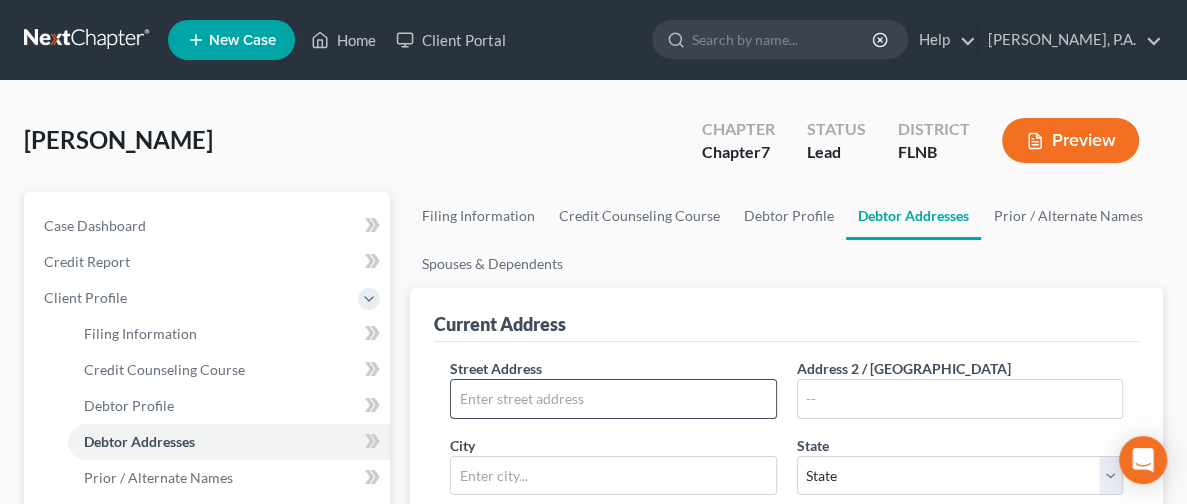 click at bounding box center [613, 399] 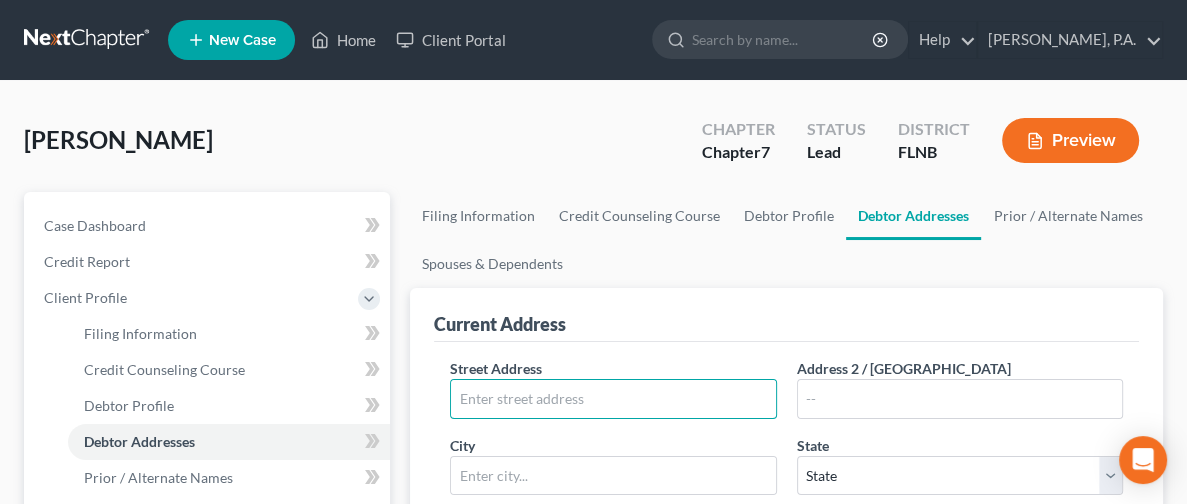 type on "[STREET_ADDRESS][PERSON_NAME]" 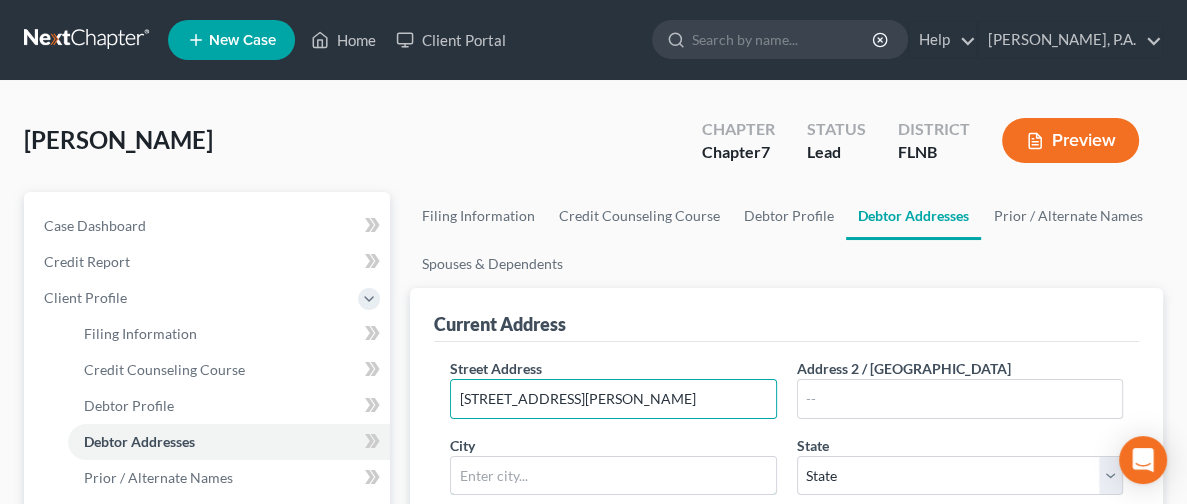type on "Pensacola" 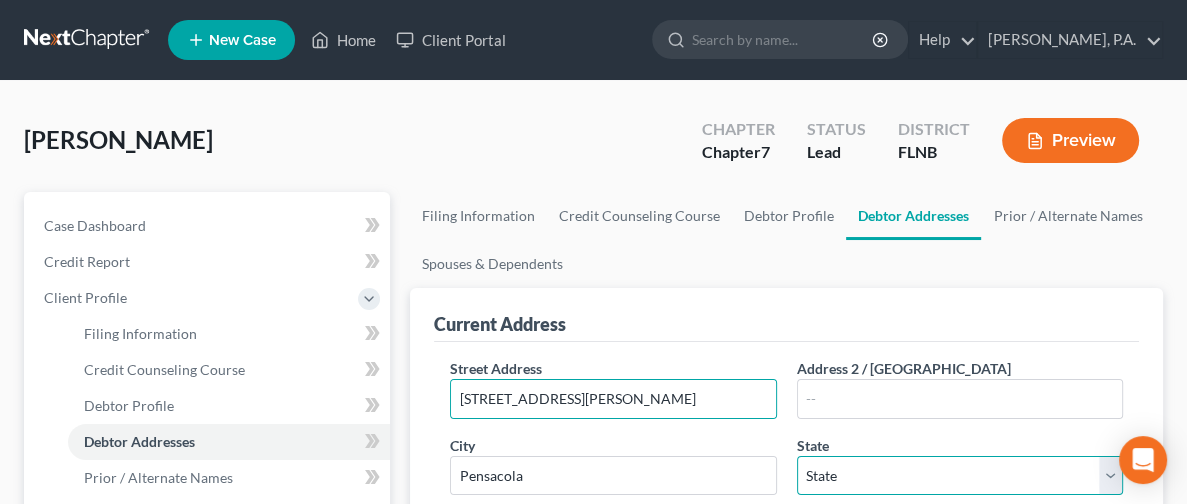 select on "9" 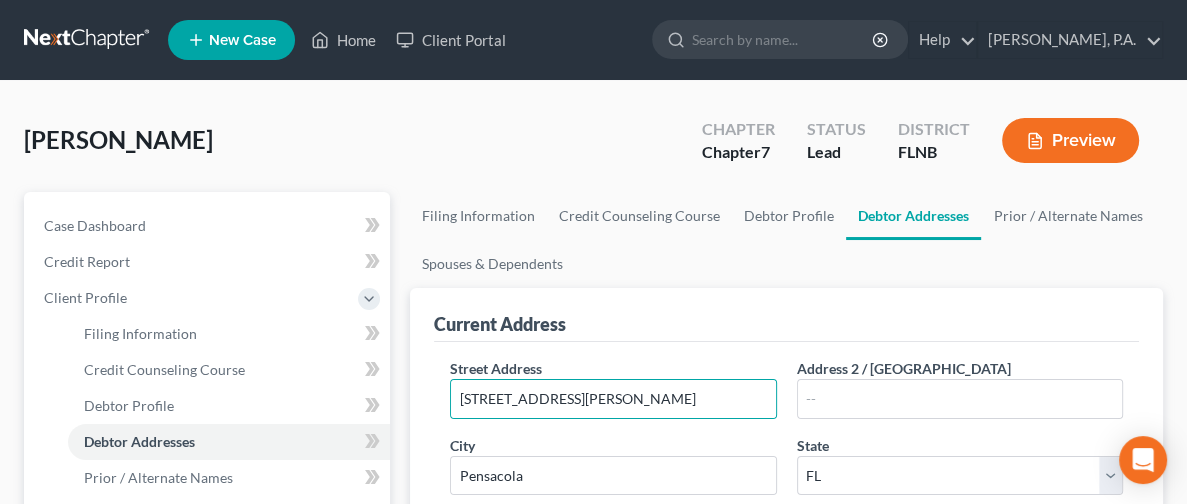 type on "32534" 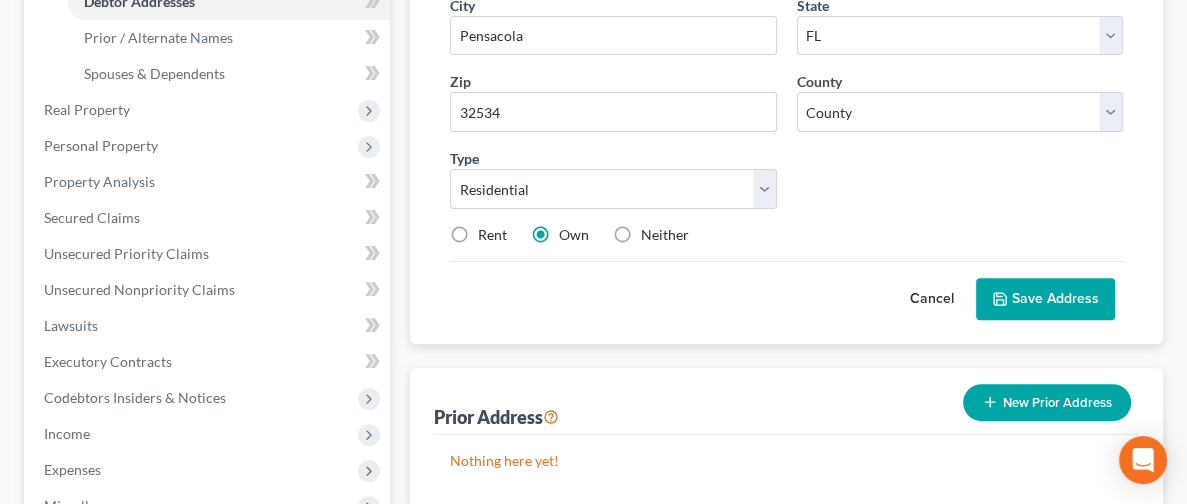 scroll, scrollTop: 453, scrollLeft: 0, axis: vertical 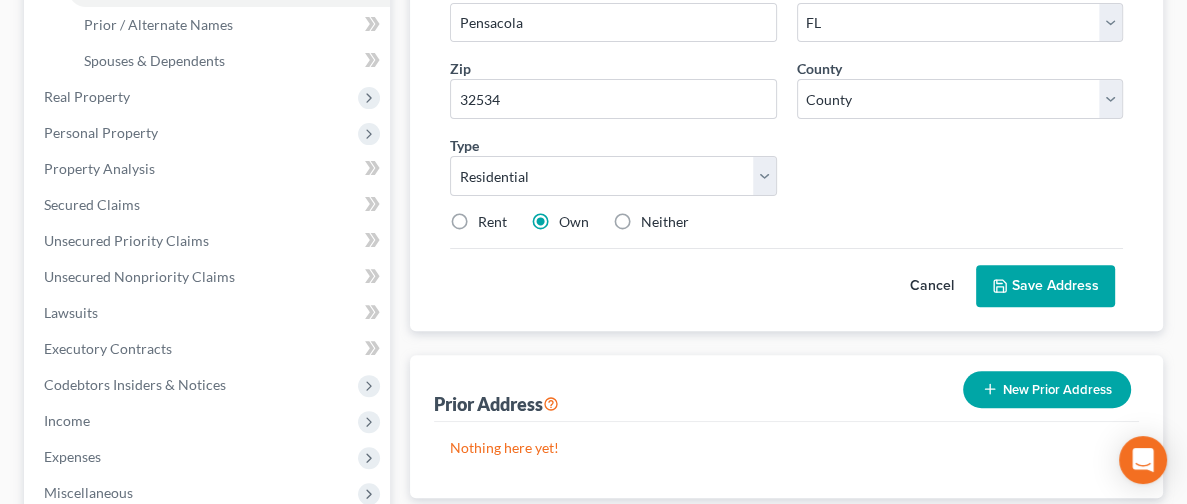 click on "Prior / Alternate Names" at bounding box center (1062, 530) 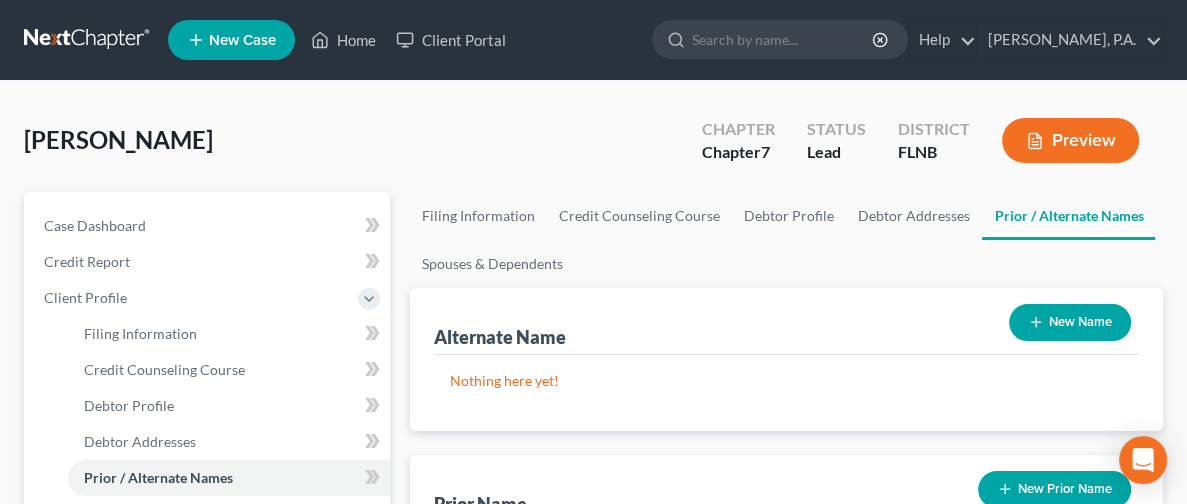 scroll, scrollTop: 0, scrollLeft: 0, axis: both 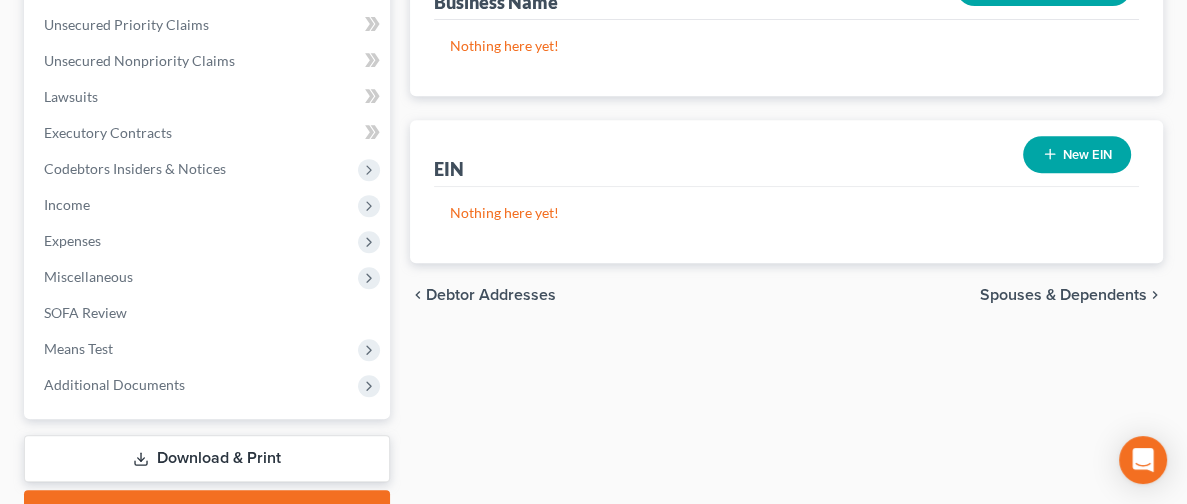 click on "Spouses & Dependents" at bounding box center [1063, 295] 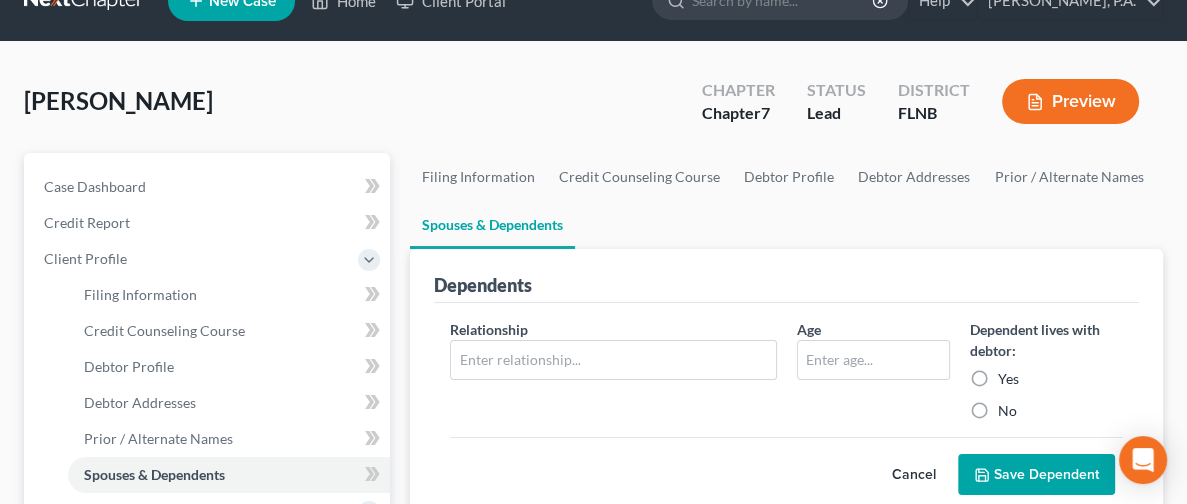 scroll, scrollTop: 0, scrollLeft: 0, axis: both 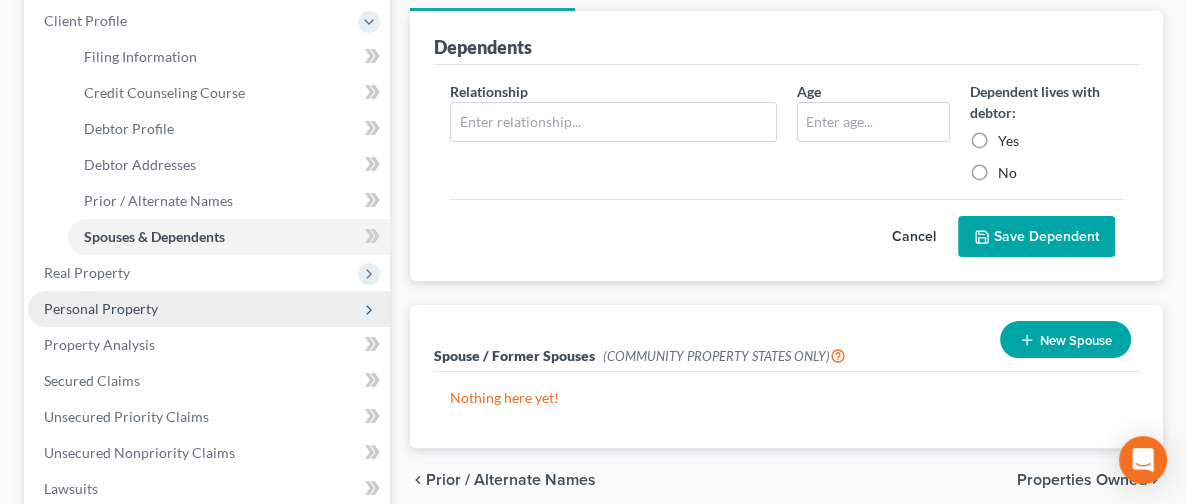 click on "Personal Property" at bounding box center [101, 308] 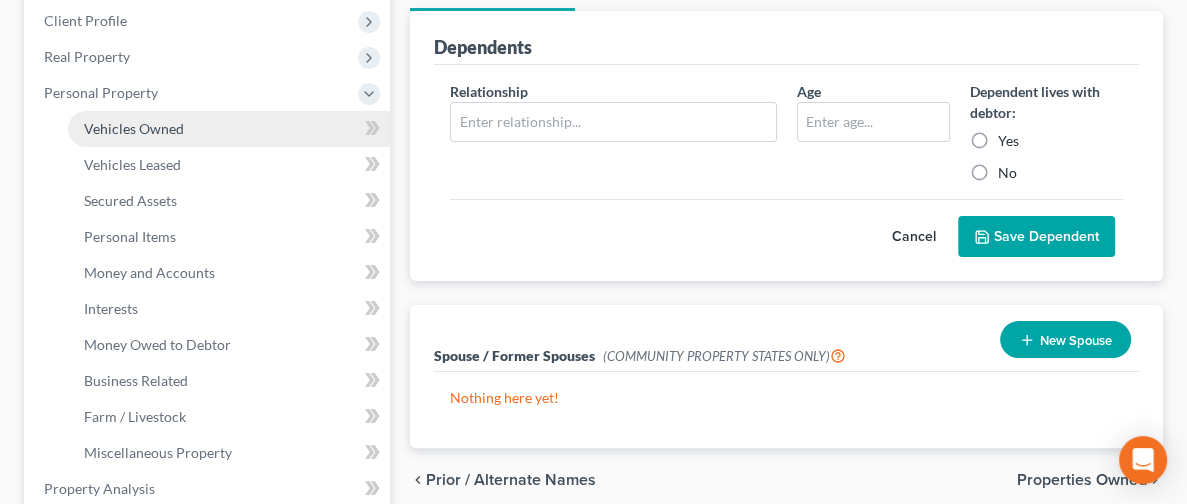 click on "Vehicles Owned" at bounding box center [229, 129] 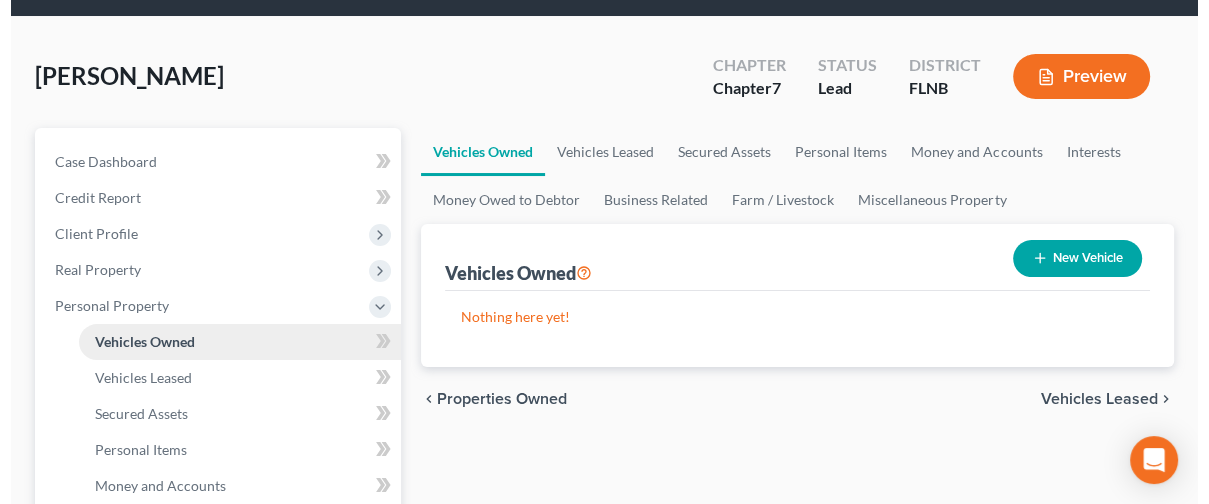 scroll, scrollTop: 0, scrollLeft: 0, axis: both 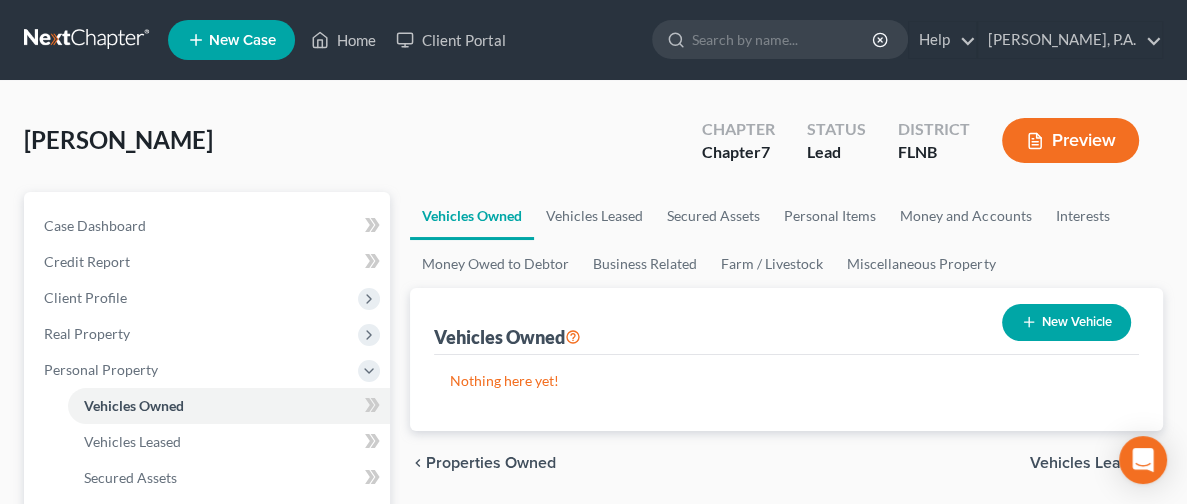 click on "New Vehicle" at bounding box center [1066, 322] 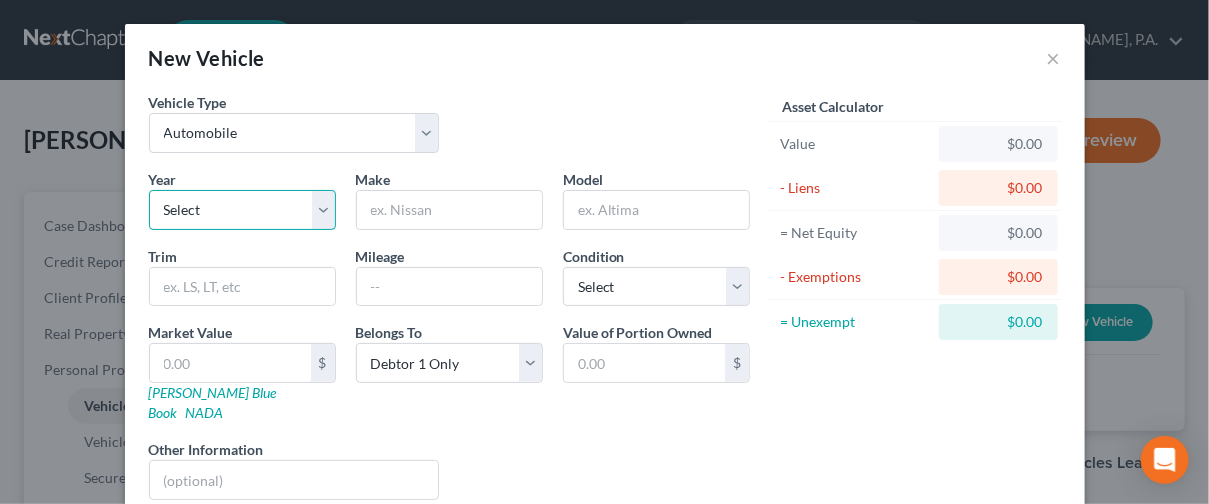 click on "Select 2026 2025 2024 2023 2022 2021 2020 2019 2018 2017 2016 2015 2014 2013 2012 2011 2010 2009 2008 2007 2006 2005 2004 2003 2002 2001 2000 1999 1998 1997 1996 1995 1994 1993 1992 1991 1990 1989 1988 1987 1986 1985 1984 1983 1982 1981 1980 1979 1978 1977 1976 1975 1974 1973 1972 1971 1970 1969 1968 1967 1966 1965 1964 1963 1962 1961 1960 1959 1958 1957 1956 1955 1954 1953 1952 1951 1950 1949 1948 1947 1946 1945 1944 1943 1942 1941 1940 1939 1938 1937 1936 1935 1934 1933 1932 1931 1930 1929 1928 1927 1926 1925 1924 1923 1922 1921 1920 1919 1918 1917 1916 1915 1914 1913 1912 1911 1910 1909 1908 1907 1906 1905 1904 1903 1902 1901" at bounding box center [242, 210] 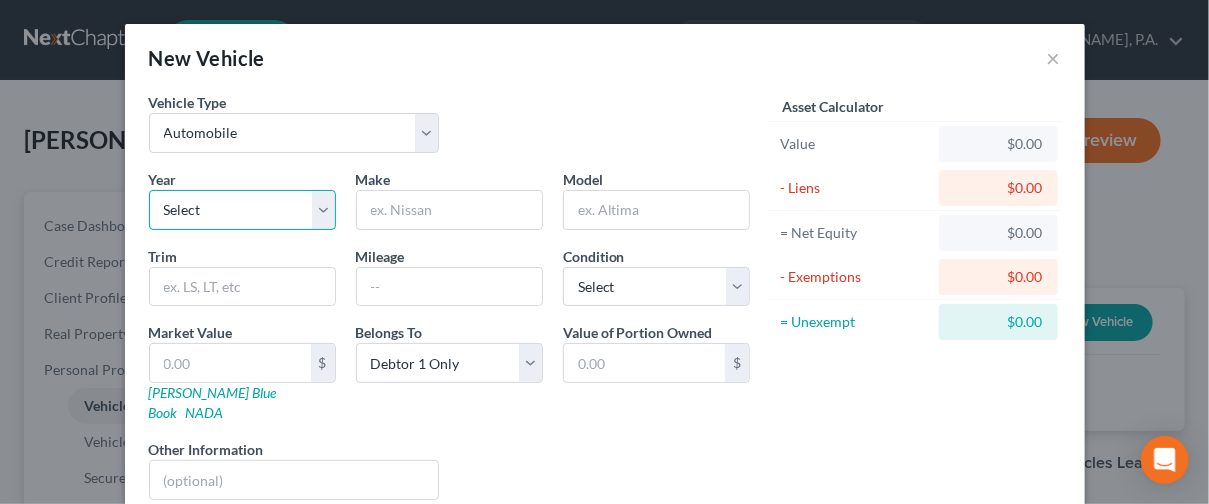 select on "8" 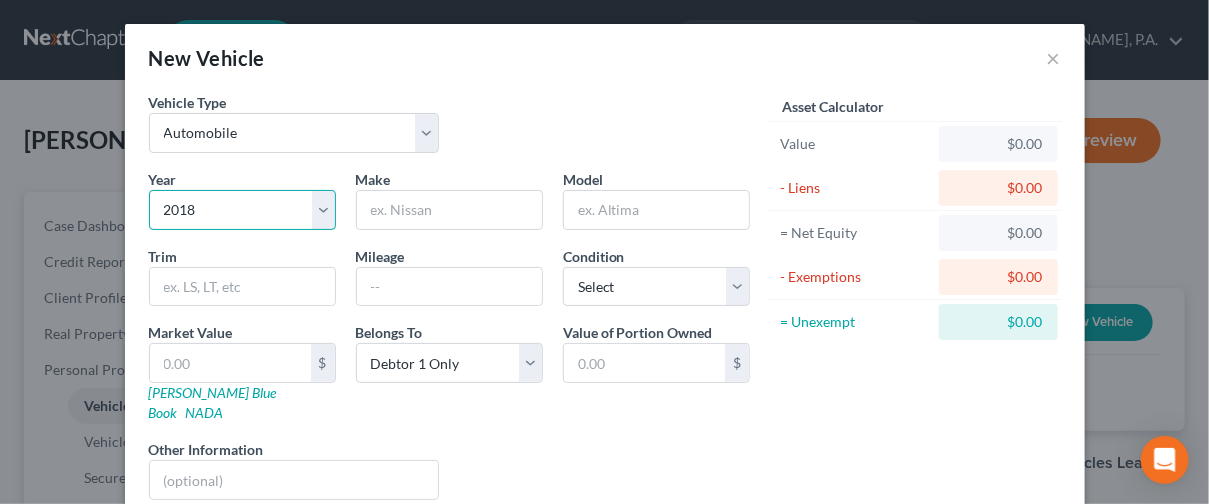 click on "Select 2026 2025 2024 2023 2022 2021 2020 2019 2018 2017 2016 2015 2014 2013 2012 2011 2010 2009 2008 2007 2006 2005 2004 2003 2002 2001 2000 1999 1998 1997 1996 1995 1994 1993 1992 1991 1990 1989 1988 1987 1986 1985 1984 1983 1982 1981 1980 1979 1978 1977 1976 1975 1974 1973 1972 1971 1970 1969 1968 1967 1966 1965 1964 1963 1962 1961 1960 1959 1958 1957 1956 1955 1954 1953 1952 1951 1950 1949 1948 1947 1946 1945 1944 1943 1942 1941 1940 1939 1938 1937 1936 1935 1934 1933 1932 1931 1930 1929 1928 1927 1926 1925 1924 1923 1922 1921 1920 1919 1918 1917 1916 1915 1914 1913 1912 1911 1910 1909 1908 1907 1906 1905 1904 1903 1902 1901" at bounding box center (242, 210) 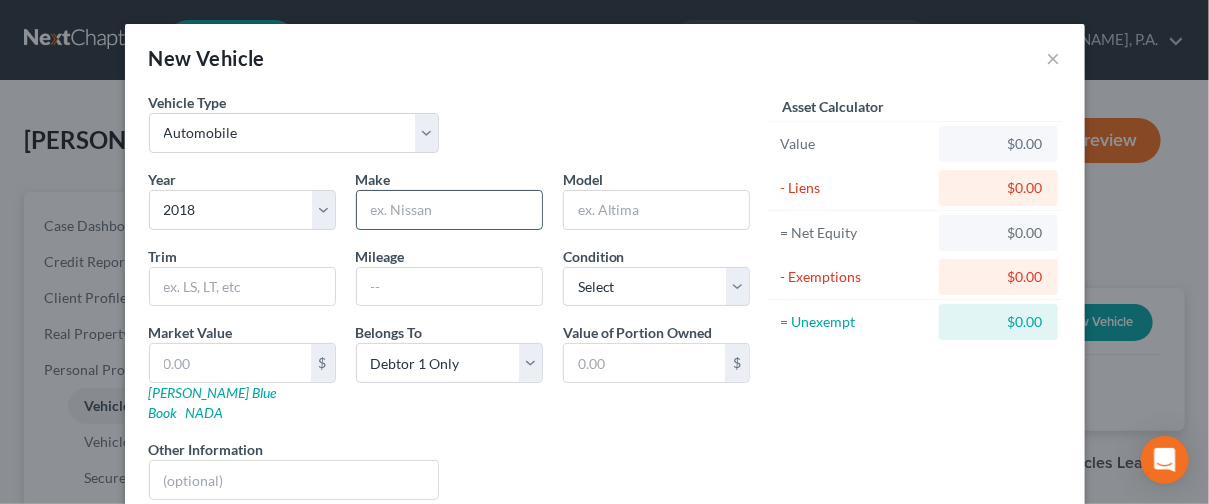 click at bounding box center [449, 210] 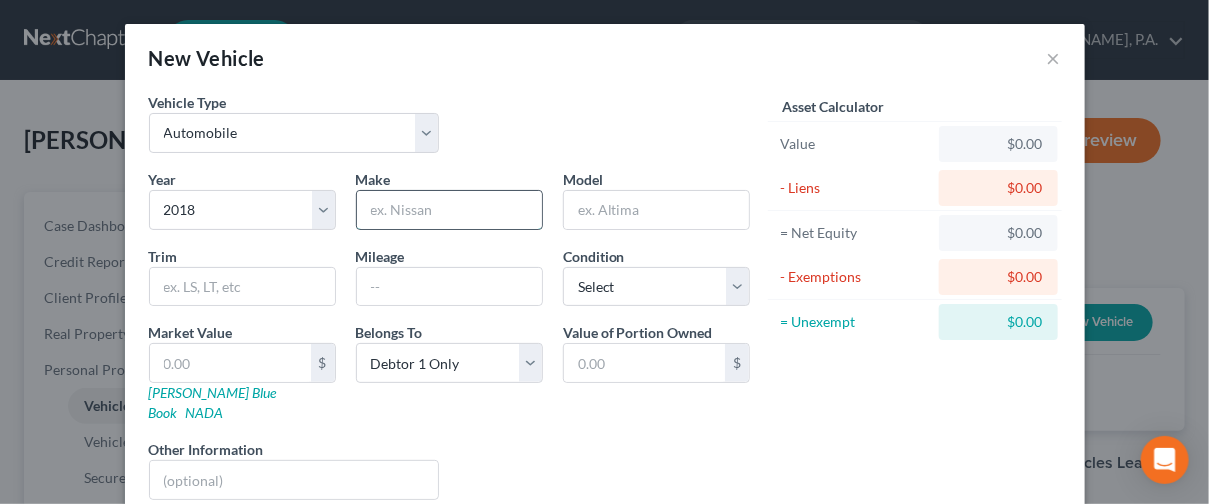 type on "Chevy" 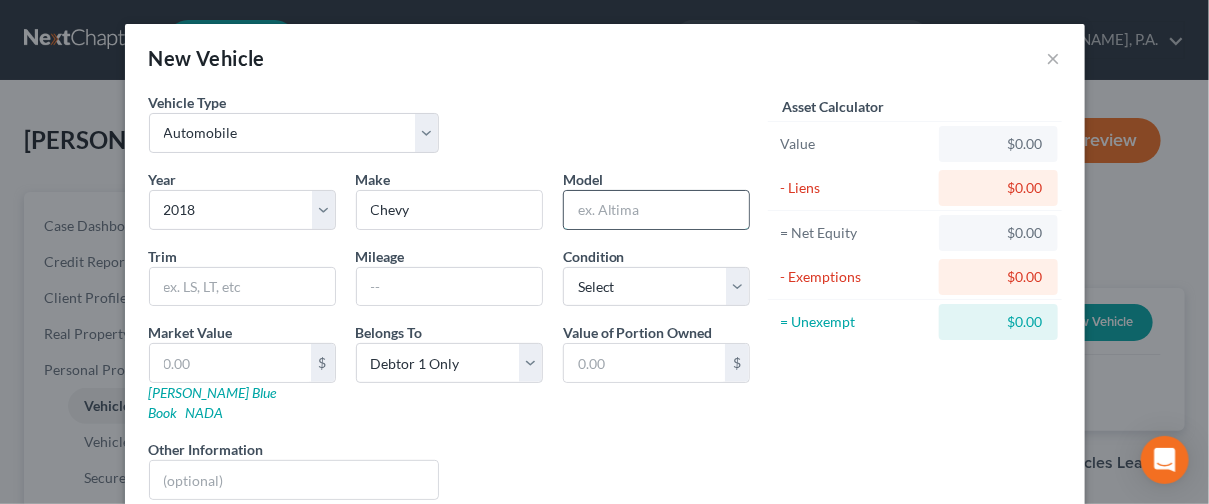 click at bounding box center [656, 210] 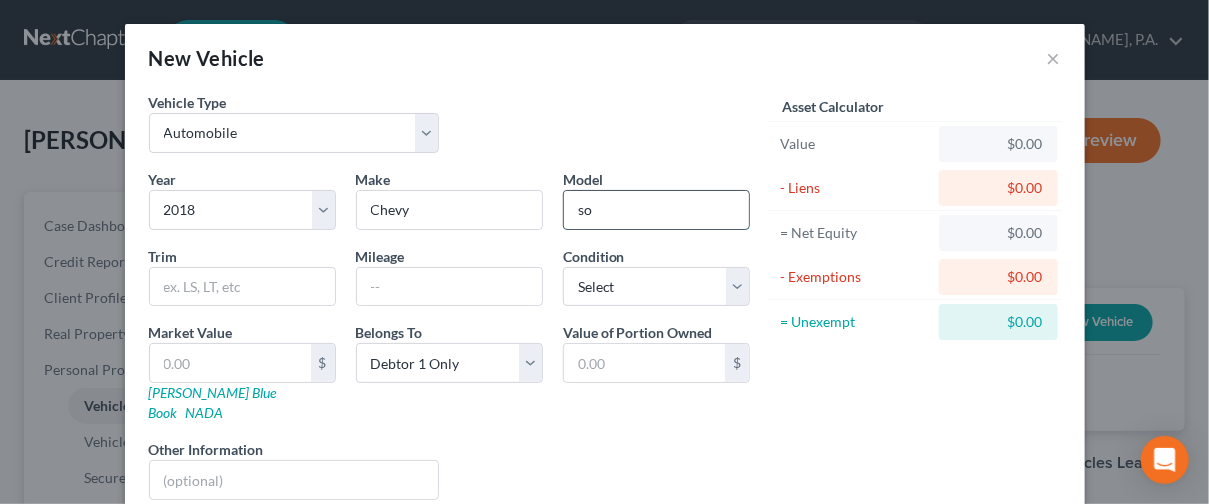 type on "s" 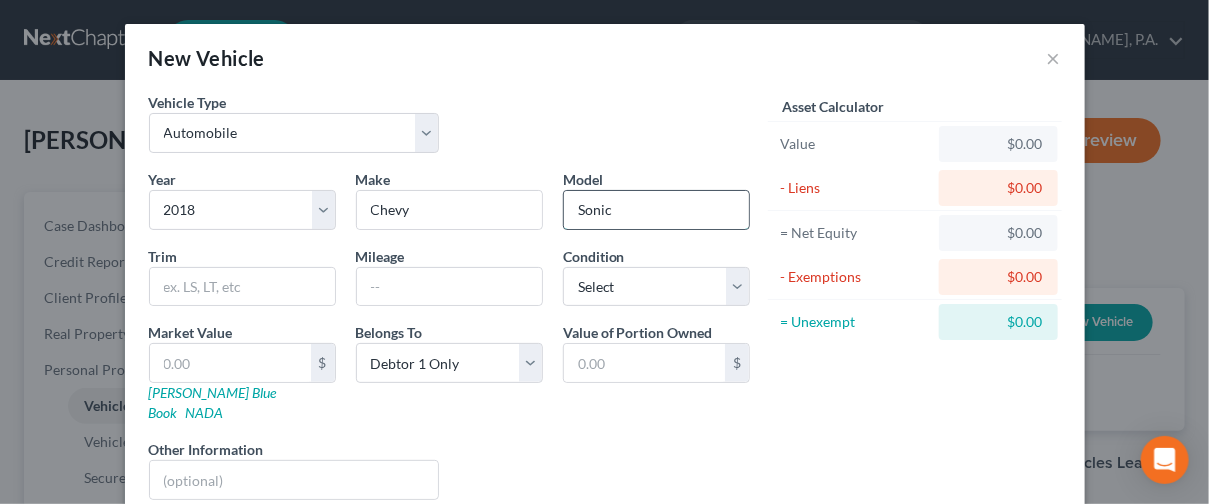 type on "Sonic" 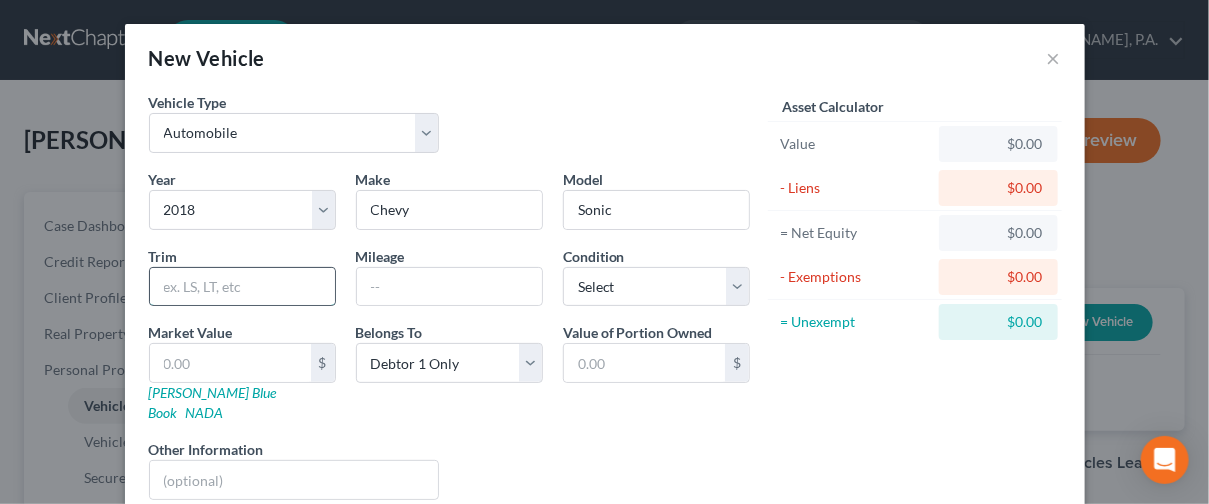 click at bounding box center (242, 287) 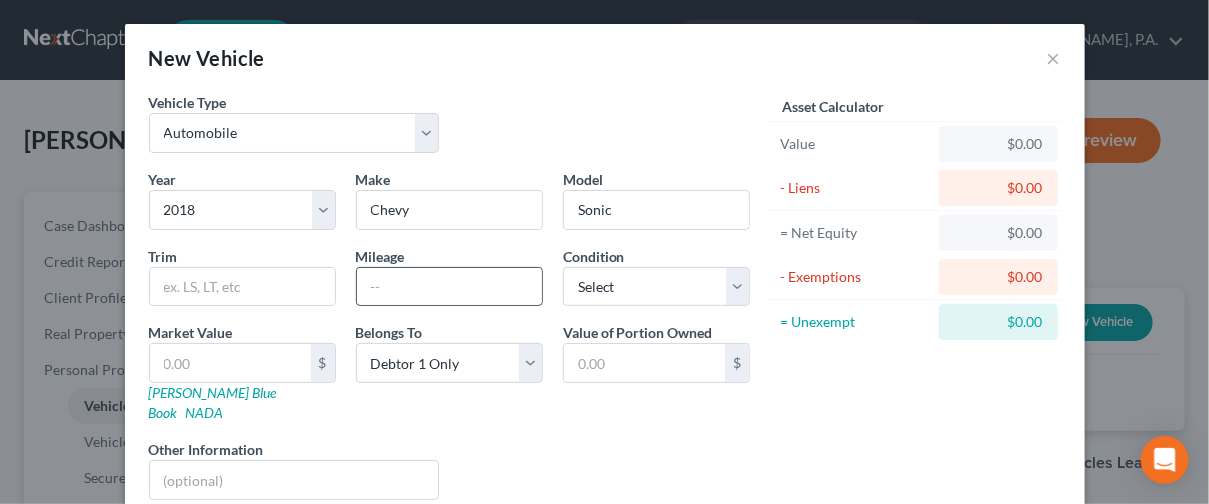 click at bounding box center (449, 287) 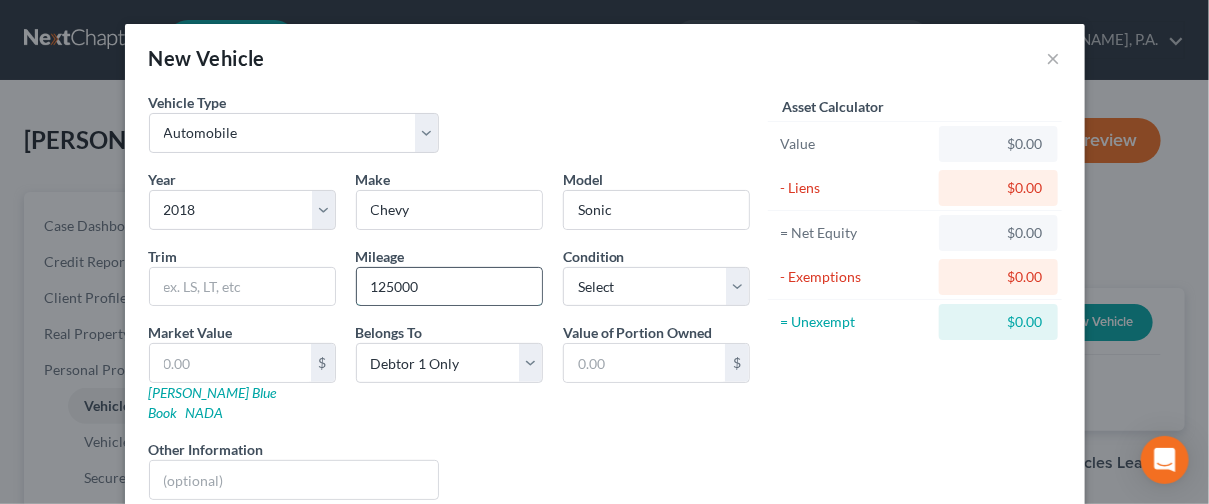type on "125000" 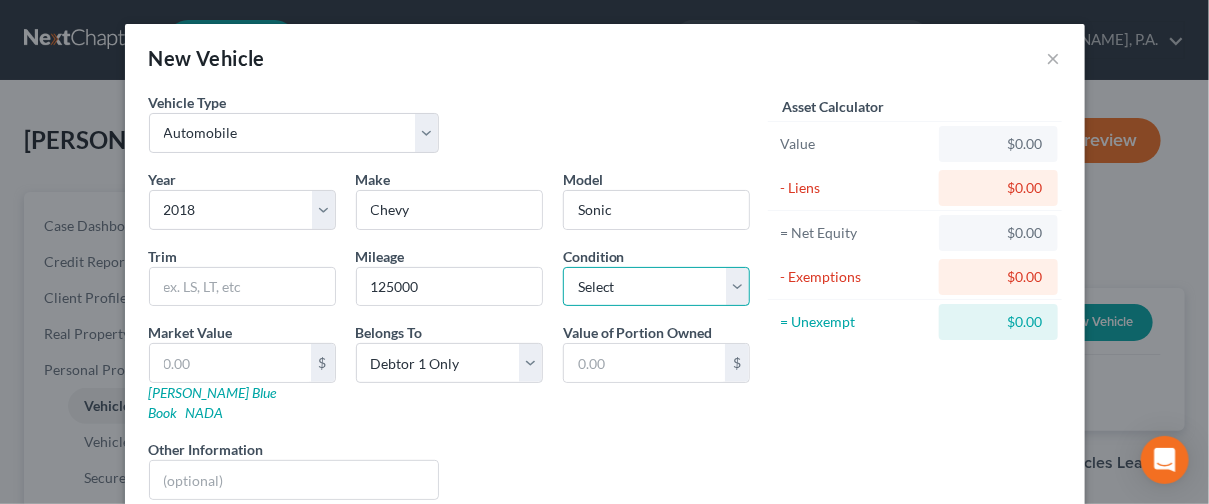 click on "Select Excellent Very Good Good Fair Poor" at bounding box center [656, 287] 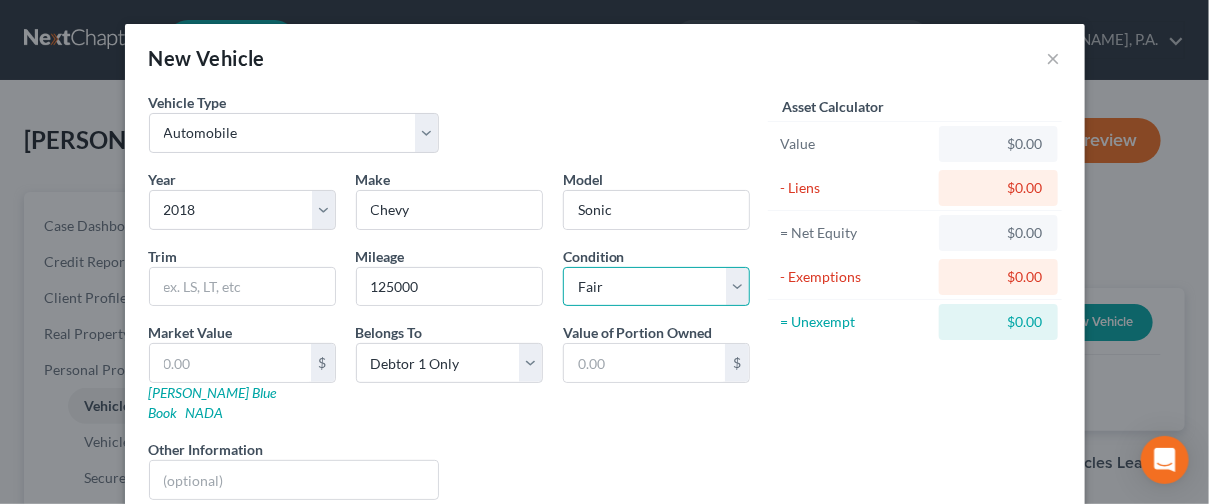 click on "Select Excellent Very Good Good Fair Poor" at bounding box center [656, 287] 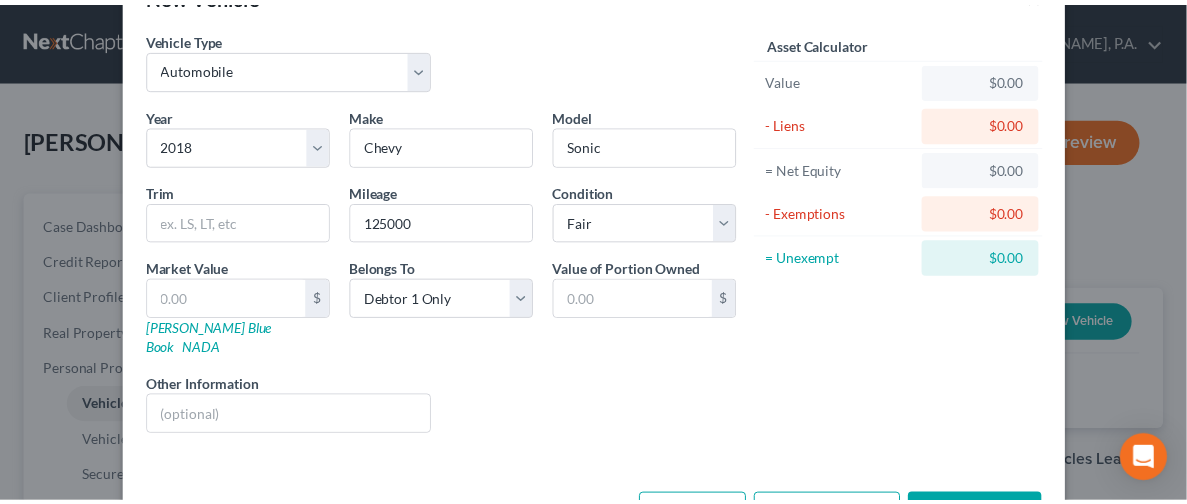 scroll, scrollTop: 113, scrollLeft: 0, axis: vertical 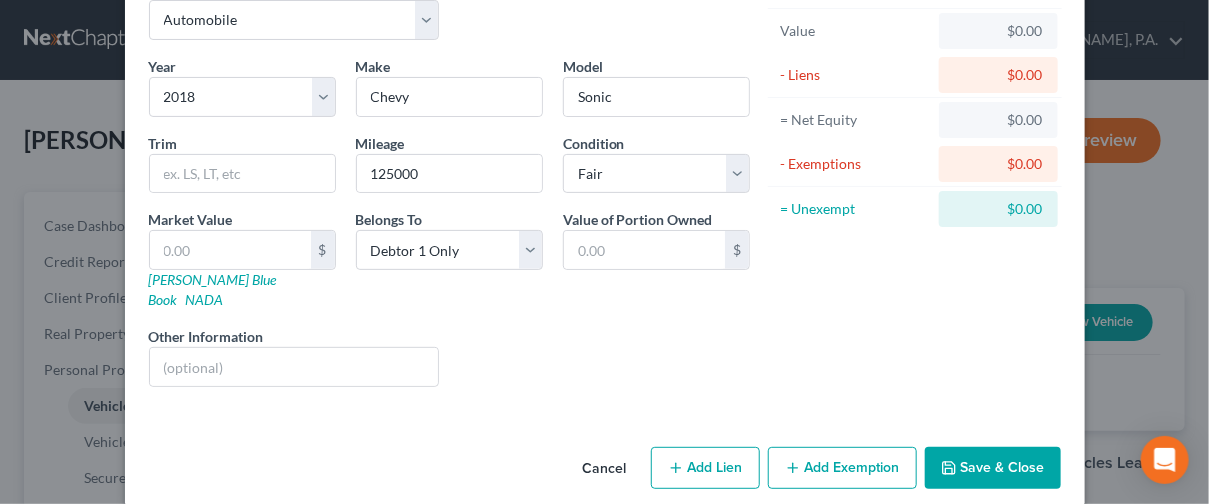 click on "Save & Close" at bounding box center [993, 468] 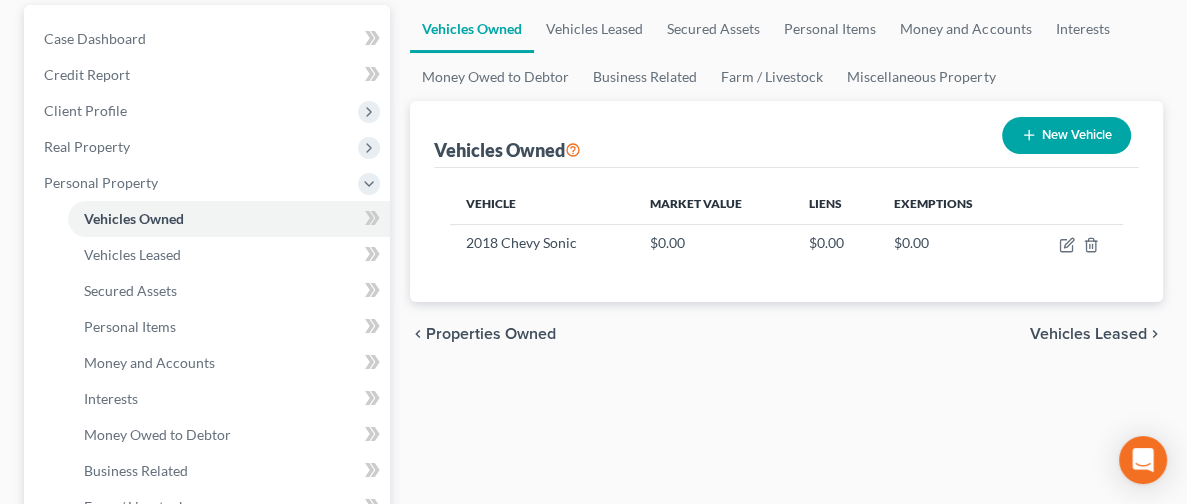 scroll, scrollTop: 237, scrollLeft: 0, axis: vertical 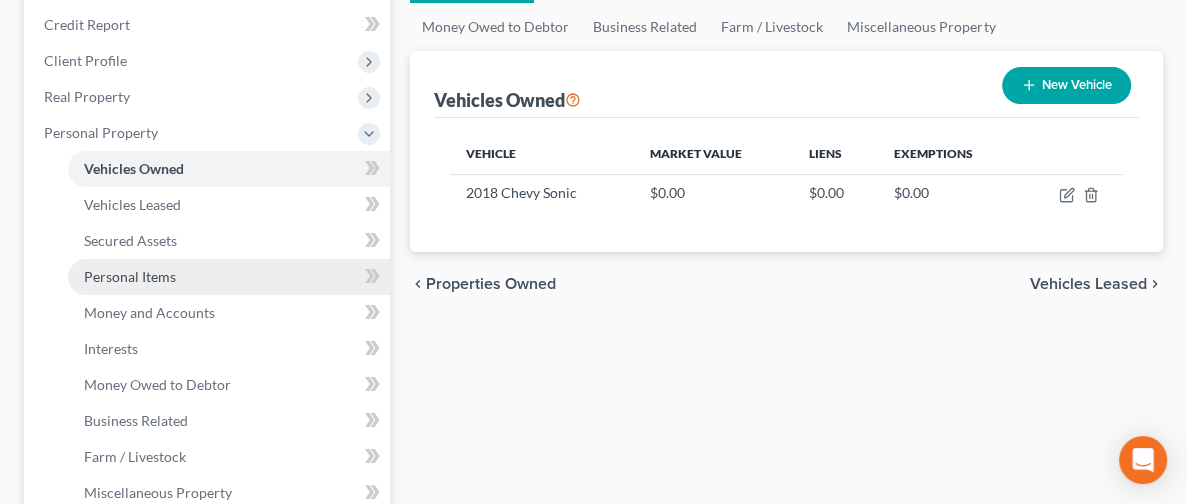 click on "Personal Items" at bounding box center (229, 277) 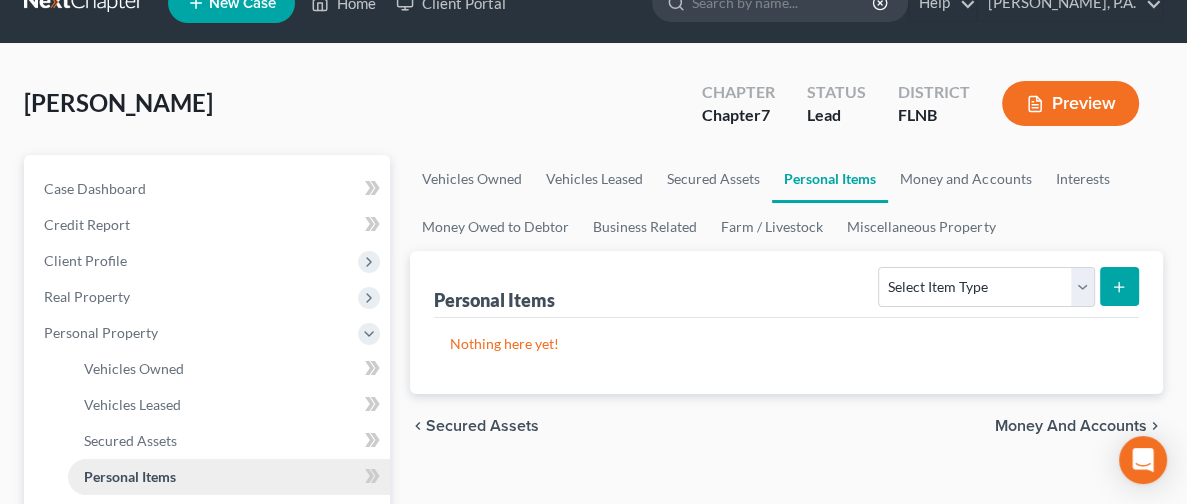 scroll, scrollTop: 0, scrollLeft: 0, axis: both 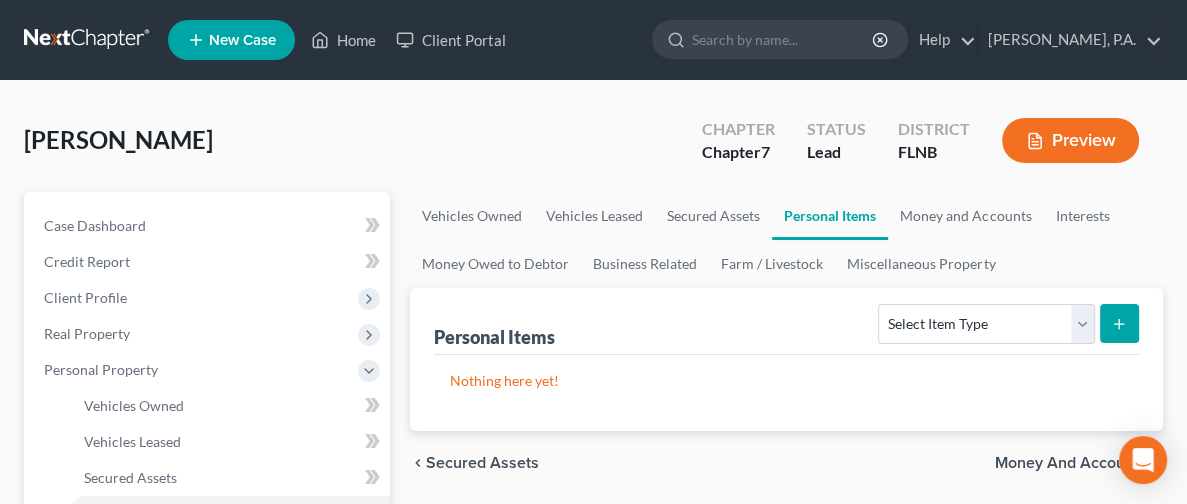 click 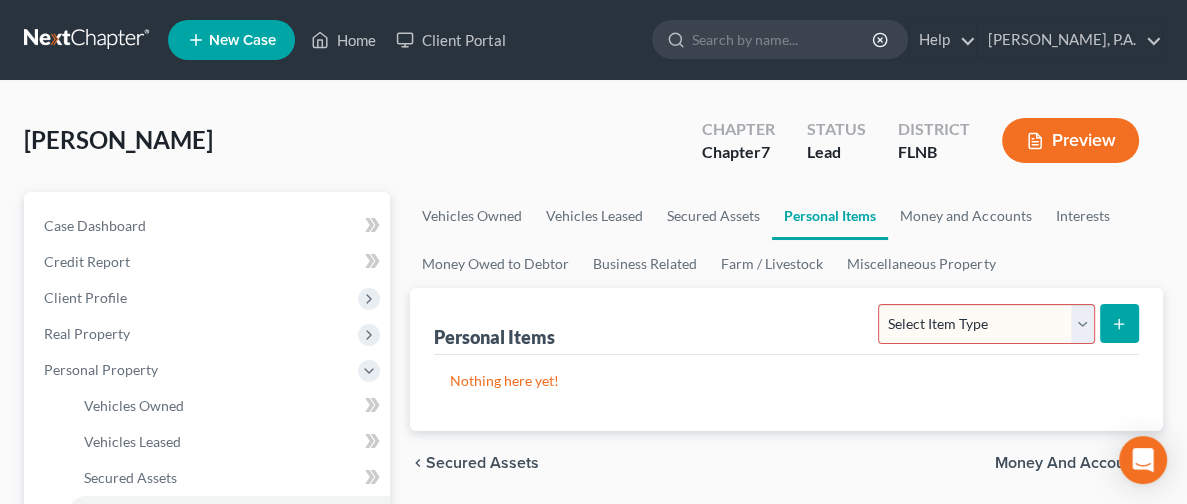 click on "Select Item Type Clothing Collectibles Of Value Electronics Firearms Household Goods Jewelry Other Pet(s) Sports & Hobby Equipment" at bounding box center [986, 324] 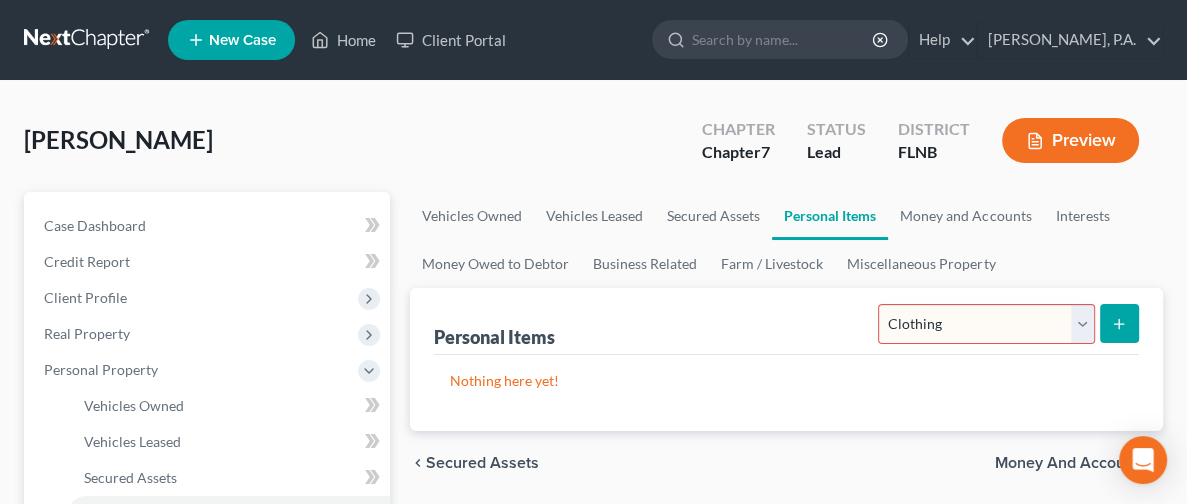 click on "Select Item Type Clothing Collectibles Of Value Electronics Firearms Household Goods Jewelry Other Pet(s) Sports & Hobby Equipment" at bounding box center [986, 324] 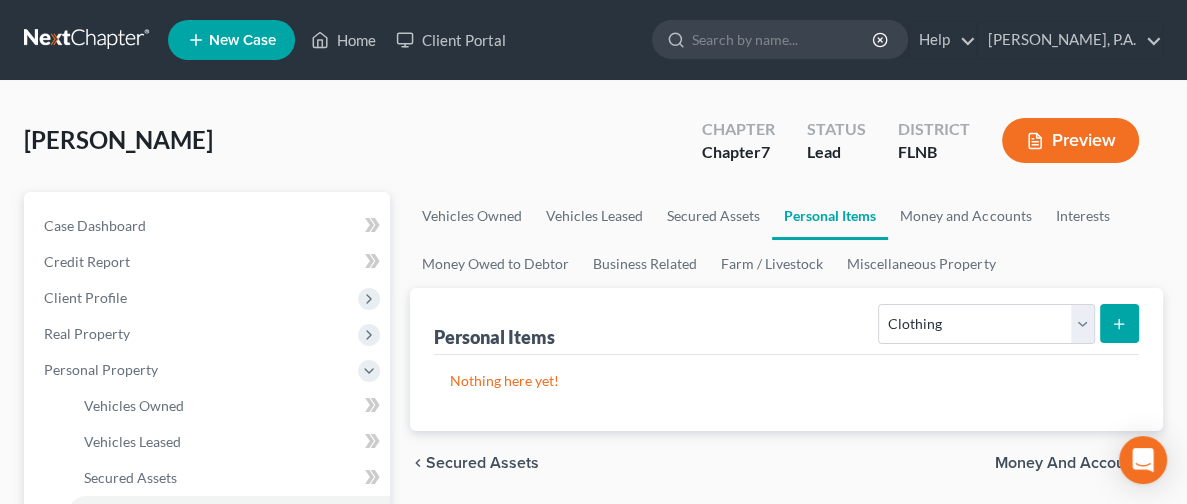 click at bounding box center [1119, 323] 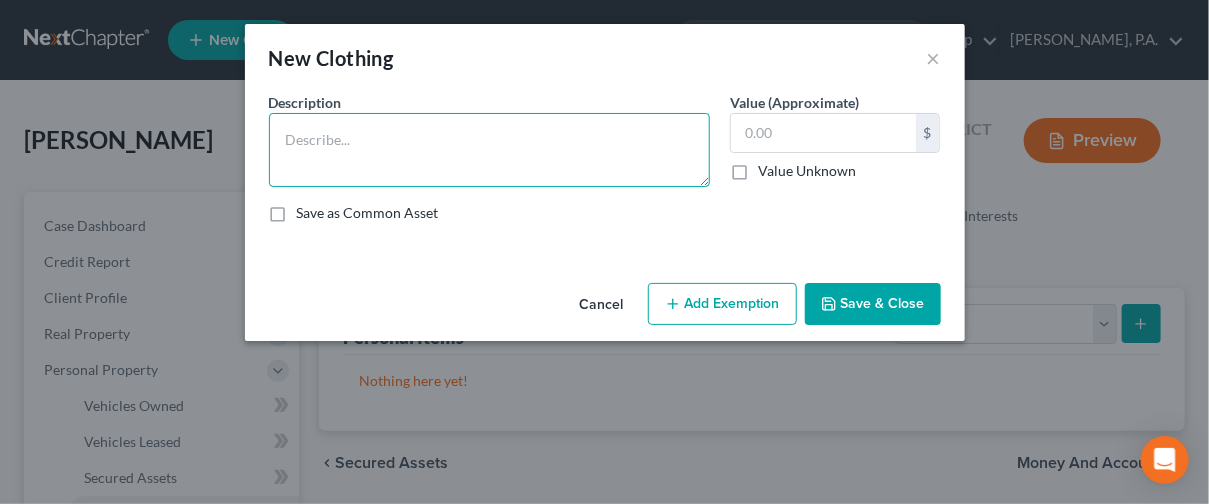 click at bounding box center (489, 150) 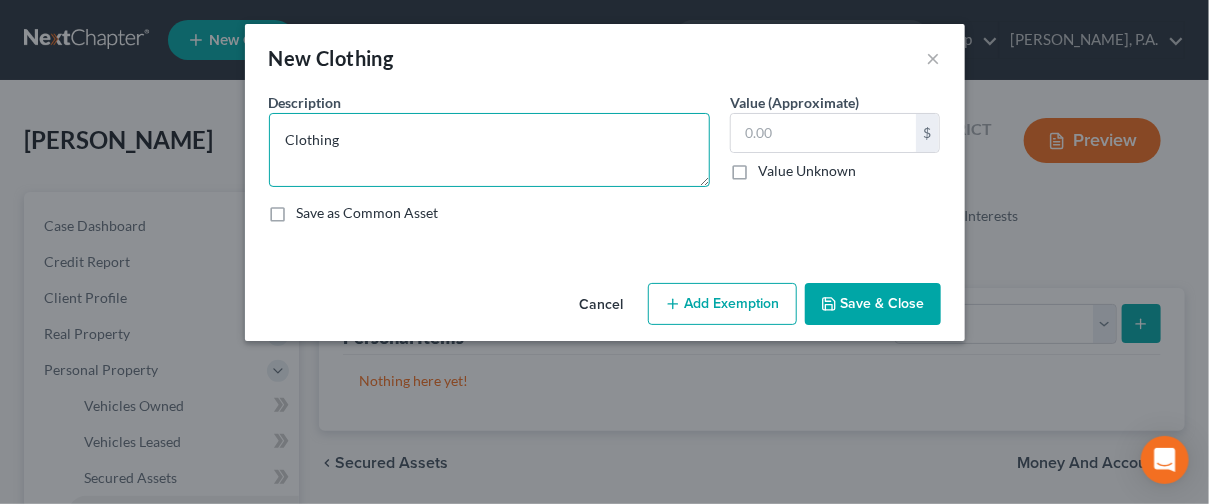 type on "Clothing" 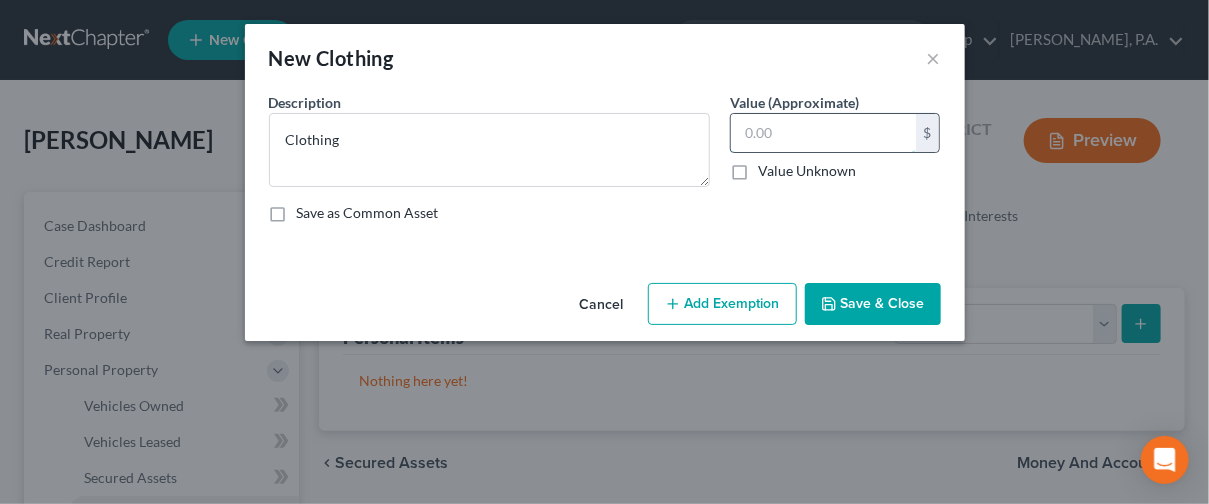 click at bounding box center [823, 133] 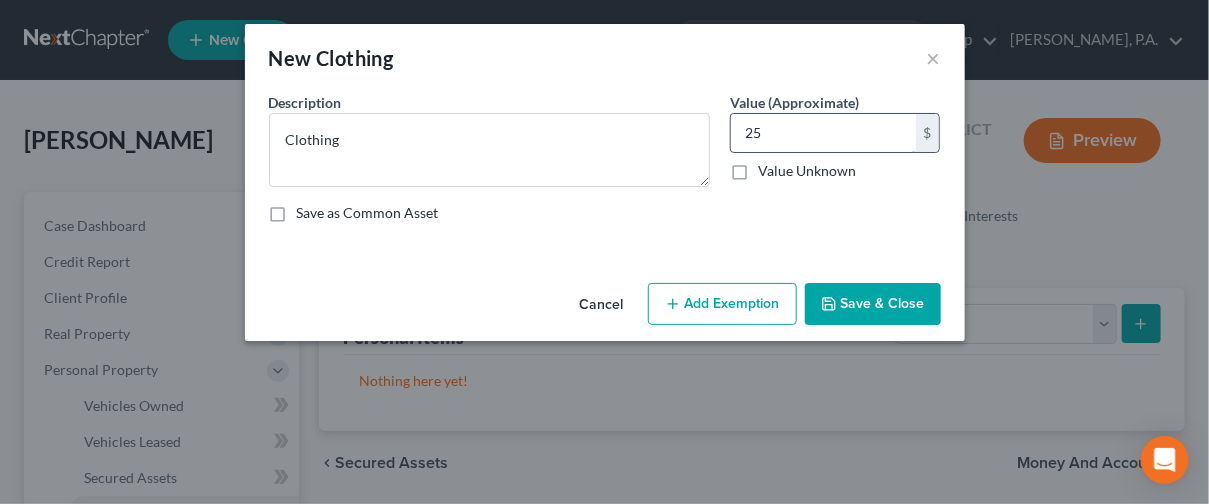 type on "2" 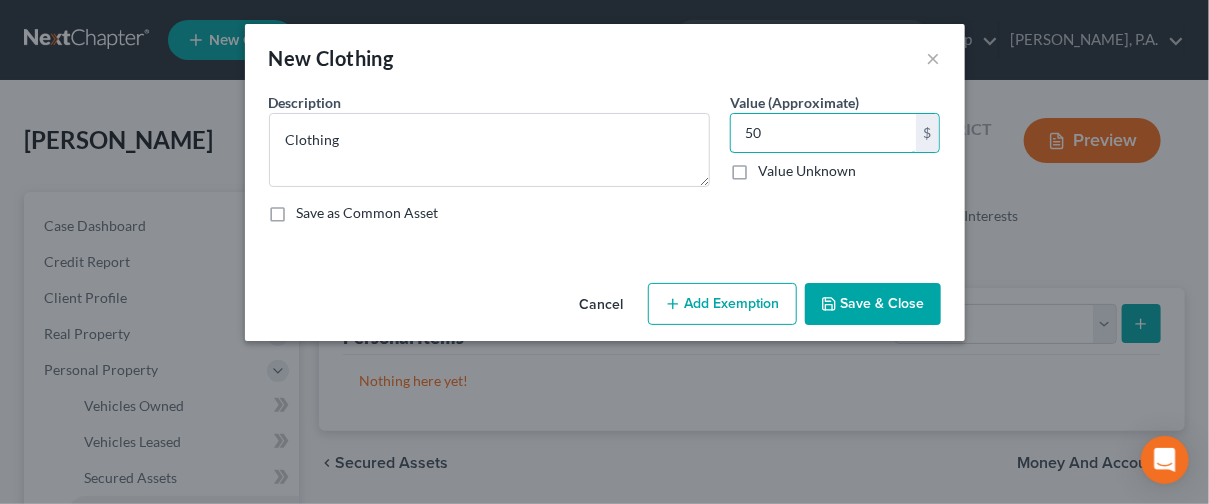 type on "50" 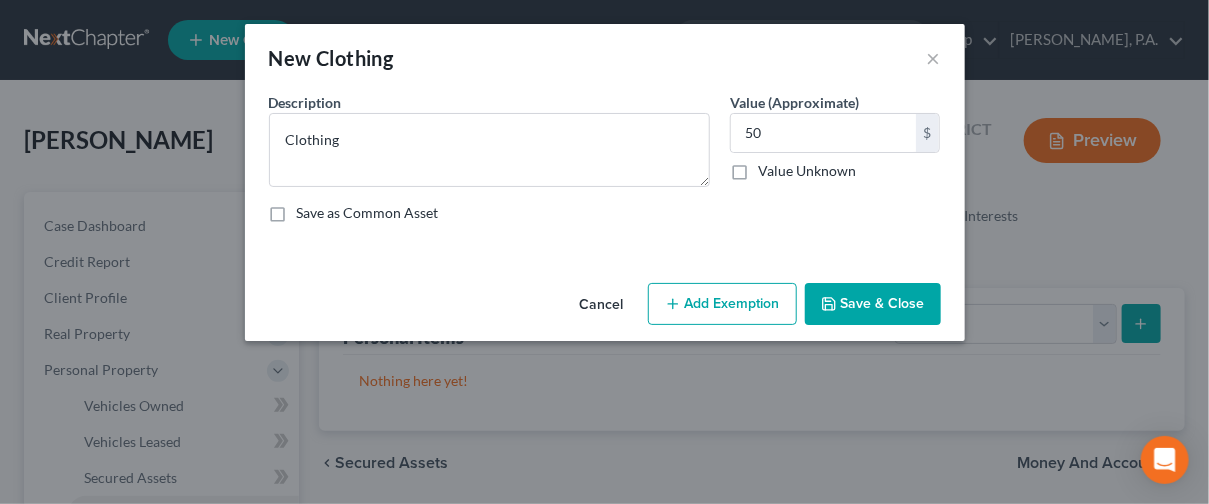 click on "Save & Close" at bounding box center (873, 304) 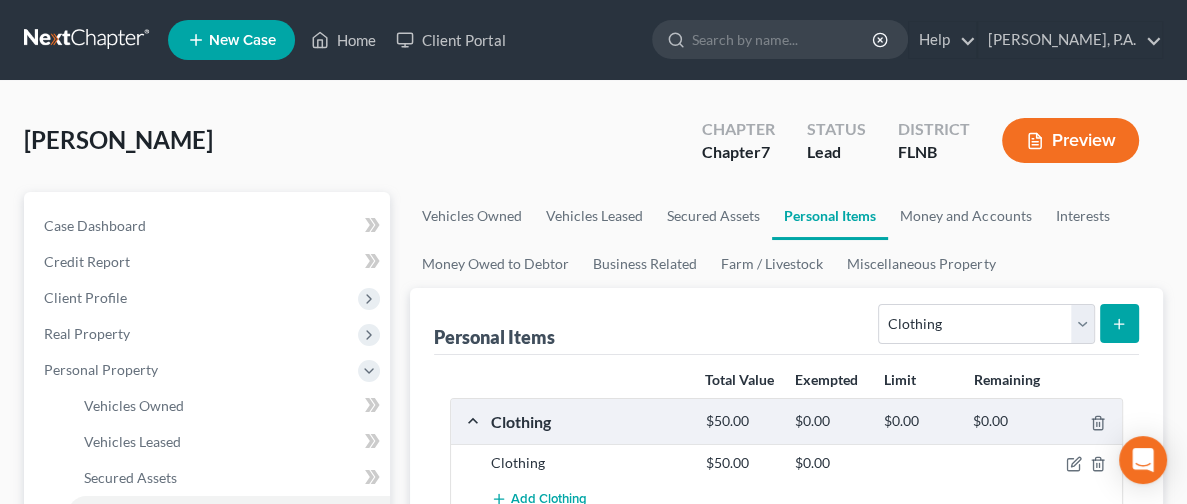 scroll, scrollTop: 15, scrollLeft: 0, axis: vertical 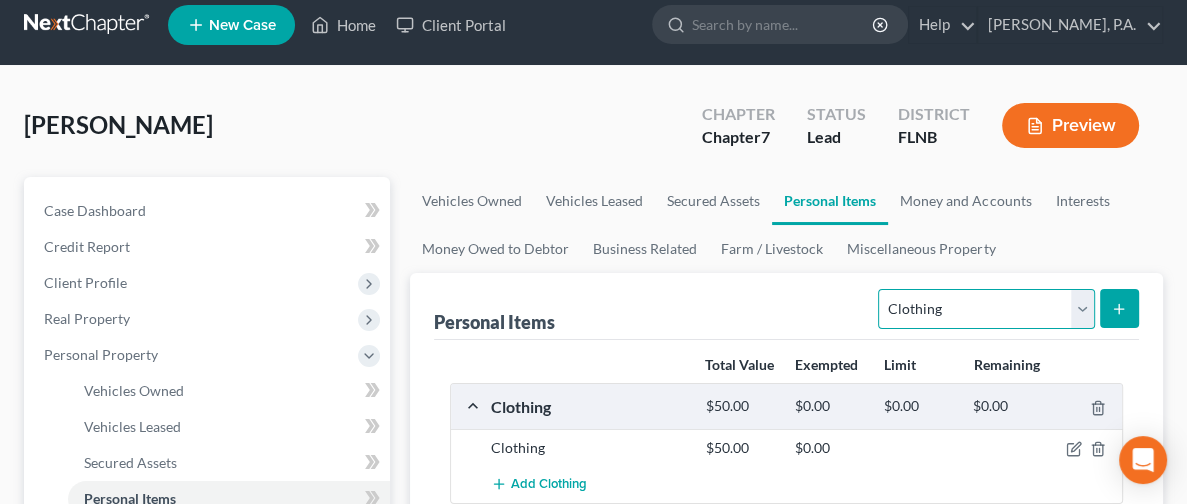 click on "Select Item Type Clothing Collectibles Of Value Electronics Firearms Household Goods Jewelry Other Pet(s) Sports & Hobby Equipment" at bounding box center [986, 309] 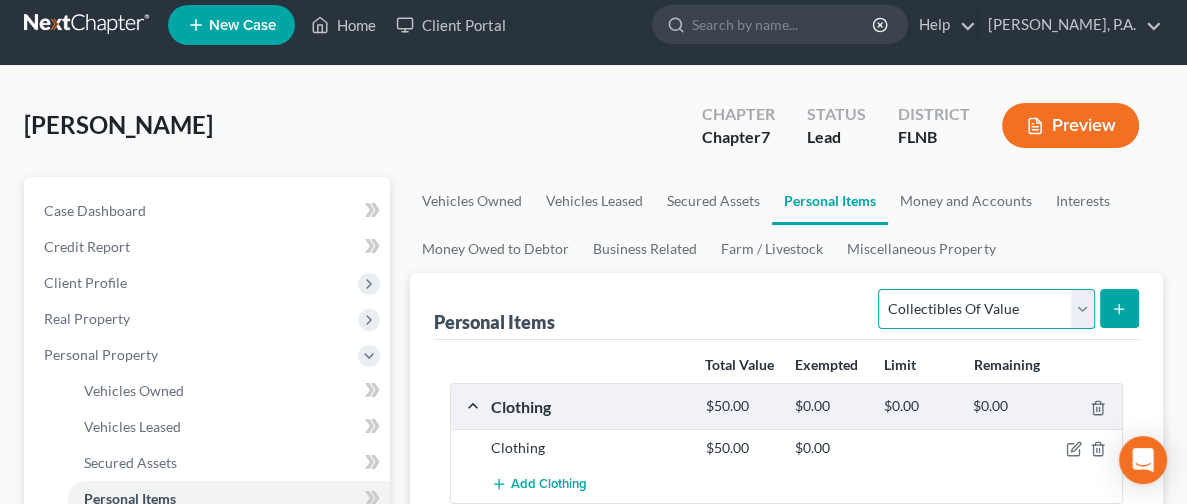 click on "Select Item Type Clothing Collectibles Of Value Electronics Firearms Household Goods Jewelry Other Pet(s) Sports & Hobby Equipment" at bounding box center [986, 309] 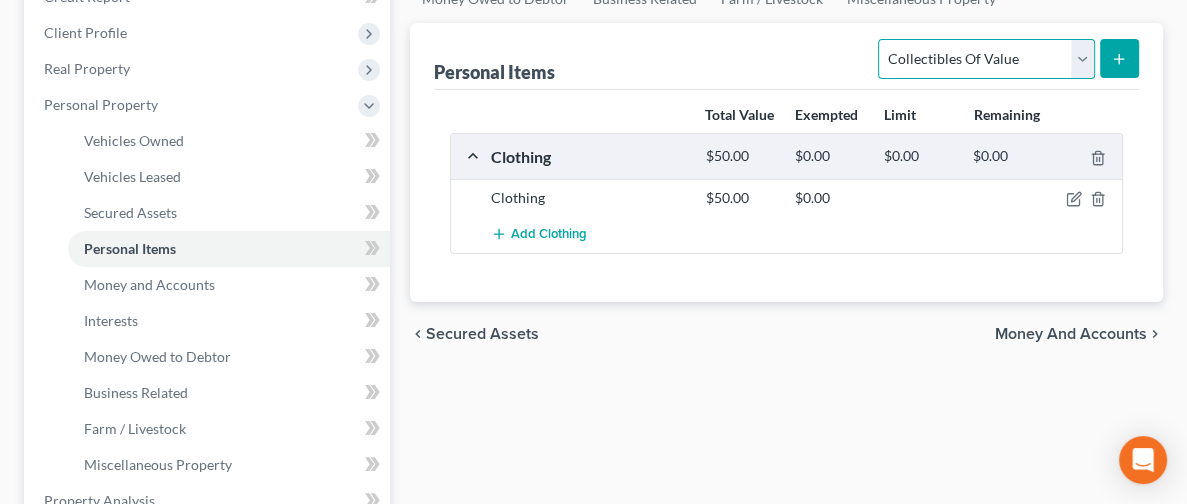 scroll, scrollTop: 237, scrollLeft: 0, axis: vertical 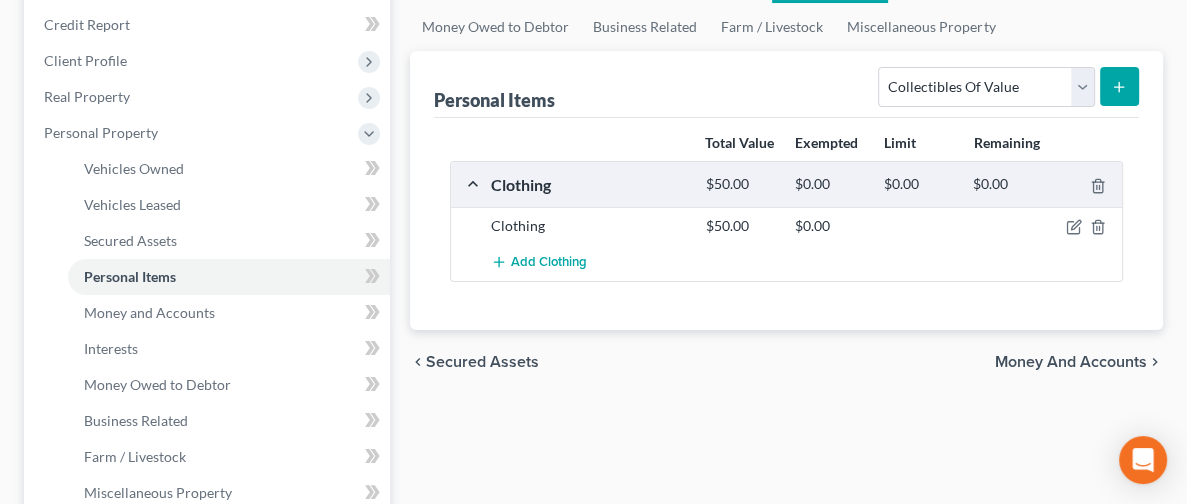 click at bounding box center [1119, 86] 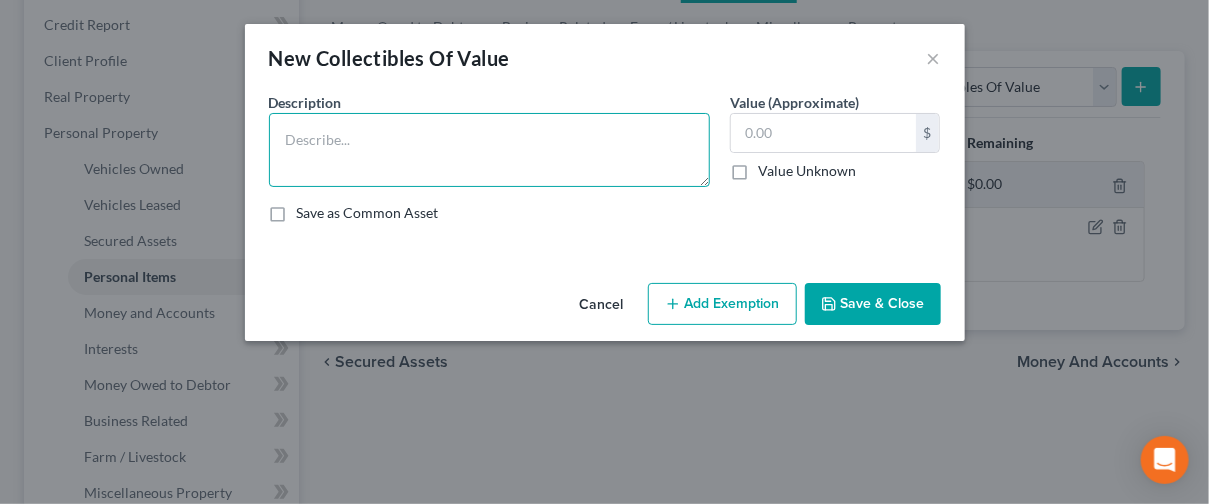 click at bounding box center (489, 150) 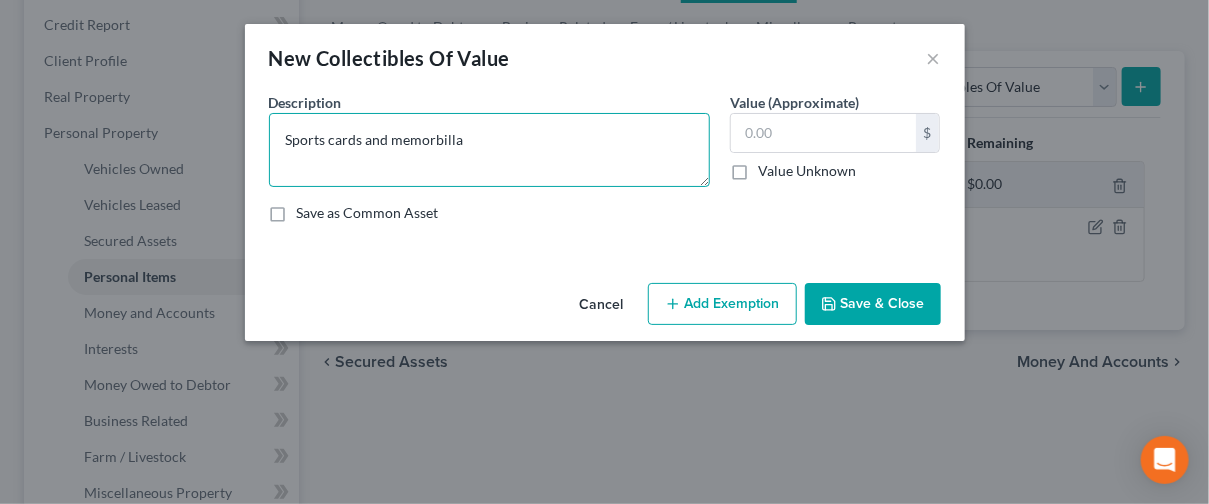 type on "Sports cards and memorbilla" 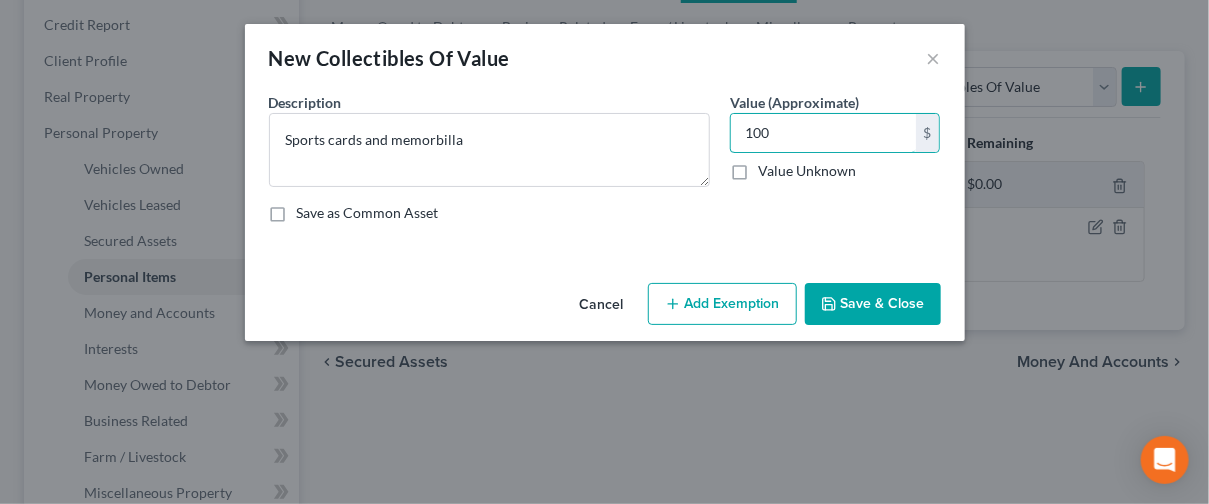 type on "100" 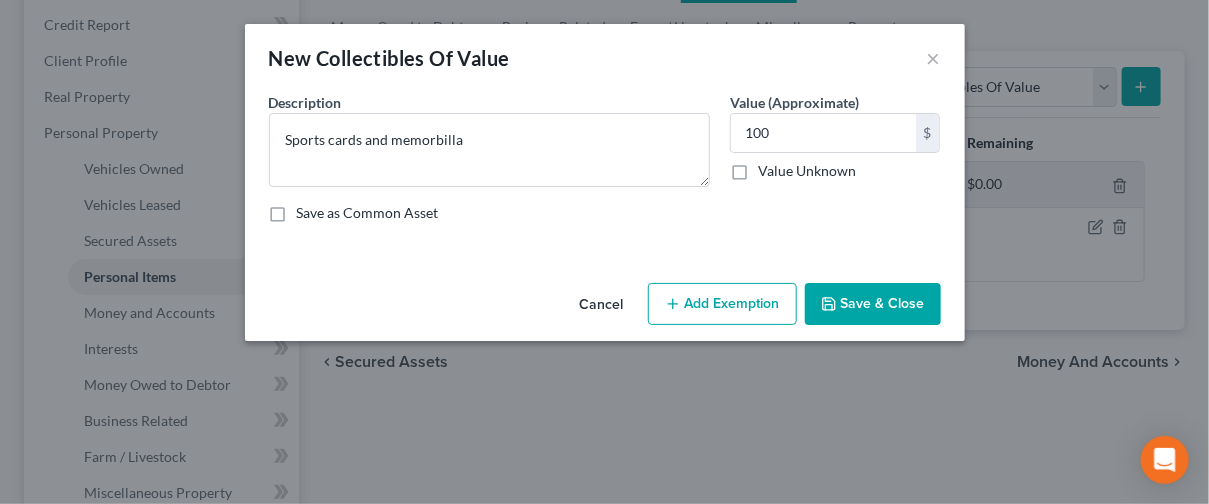 click on "Save & Close" at bounding box center (873, 304) 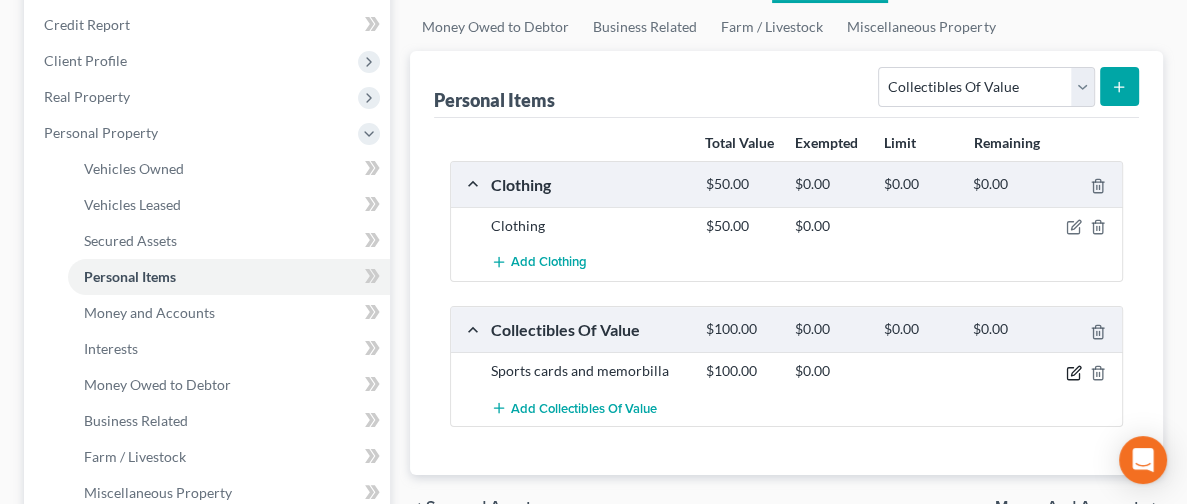 click 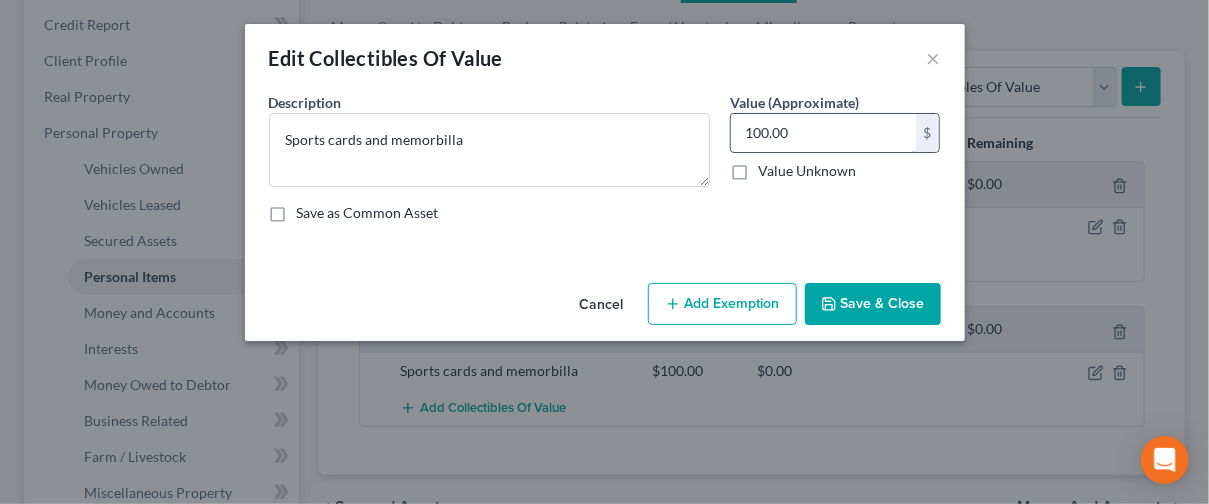 click on "100.00" at bounding box center [823, 133] 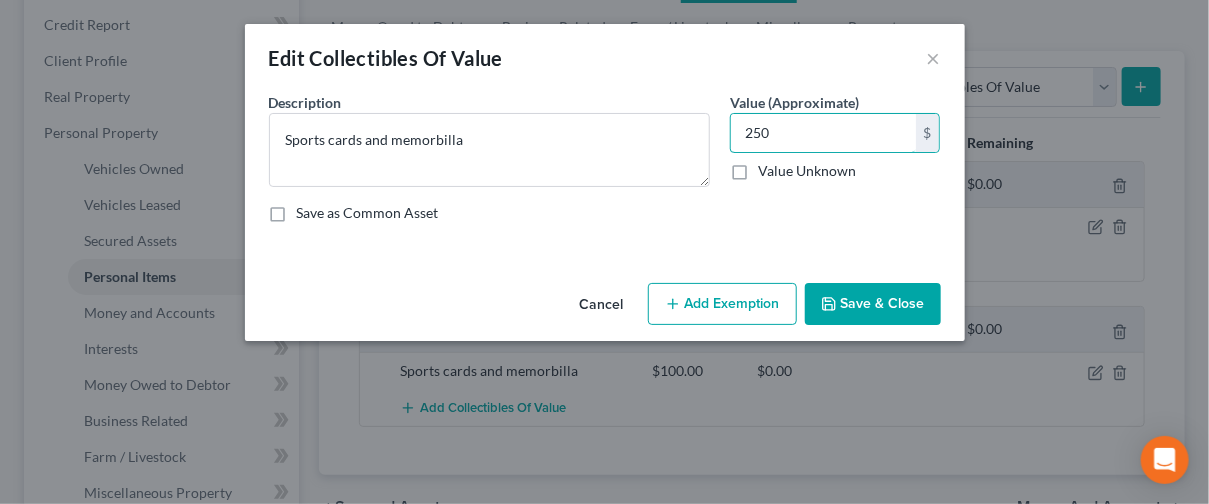 type on "250" 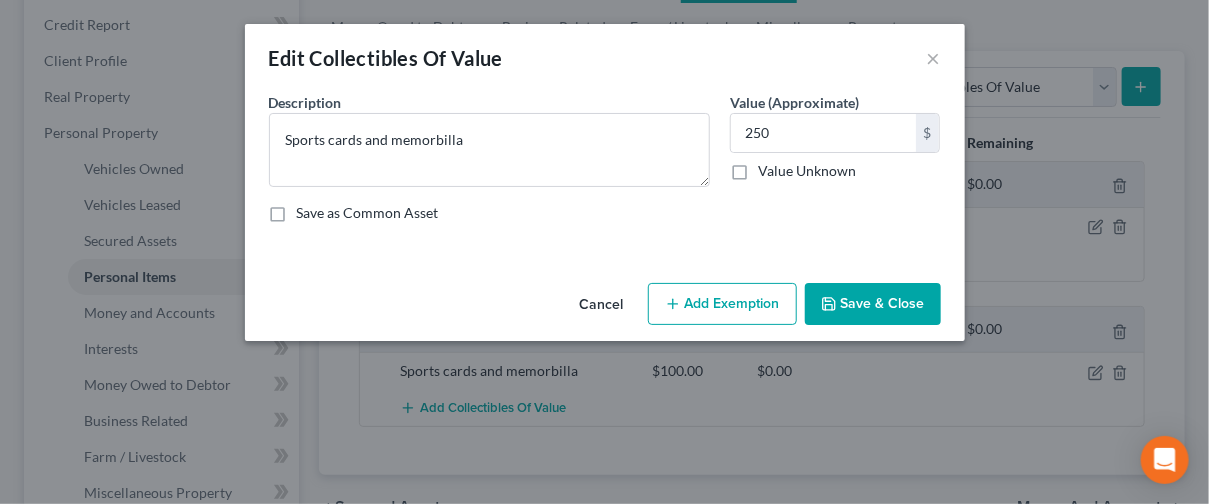 click on "Save & Close" at bounding box center [873, 304] 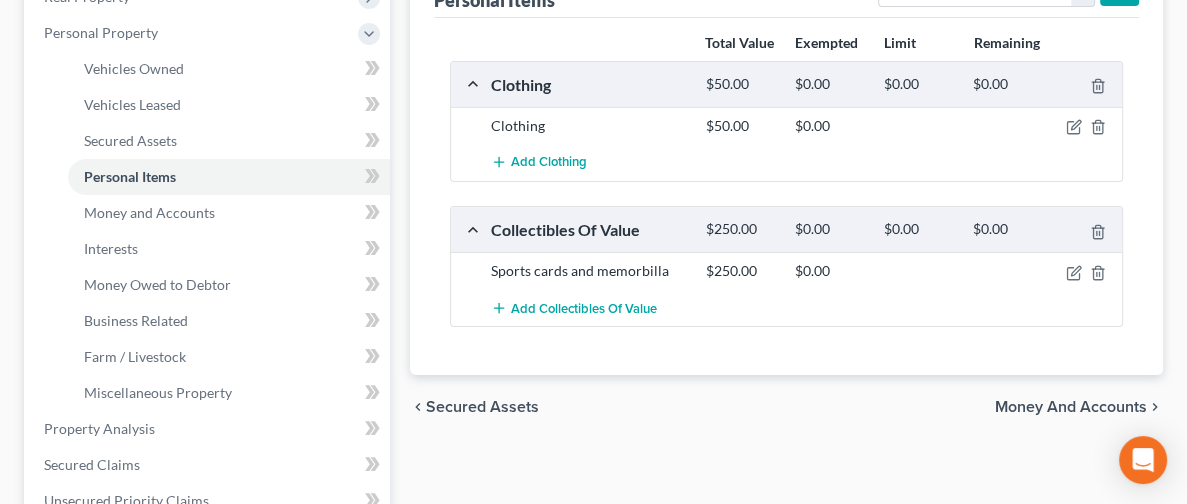 scroll, scrollTop: 306, scrollLeft: 0, axis: vertical 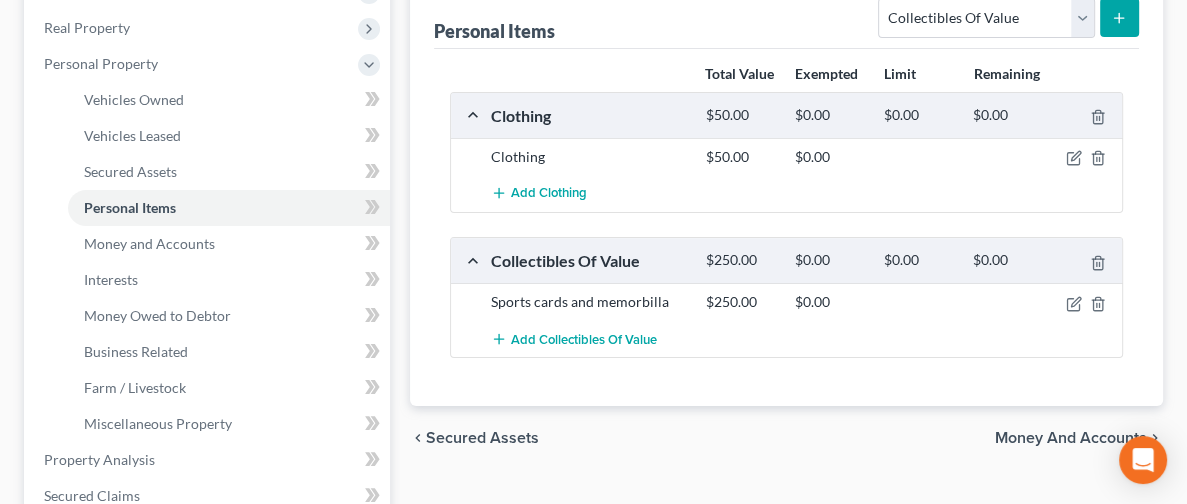 click on "Money and Accounts" at bounding box center (1071, 438) 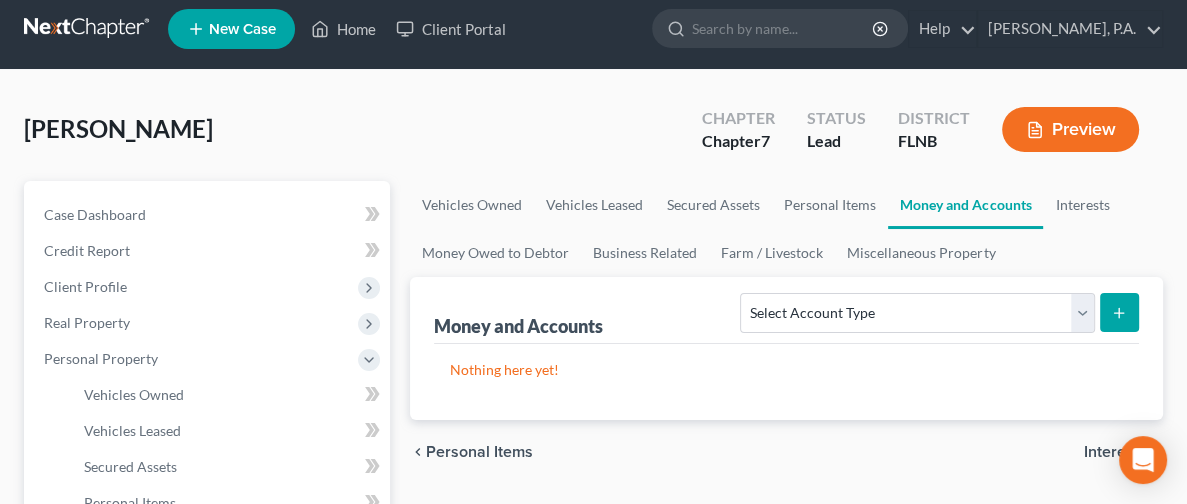 scroll, scrollTop: 0, scrollLeft: 0, axis: both 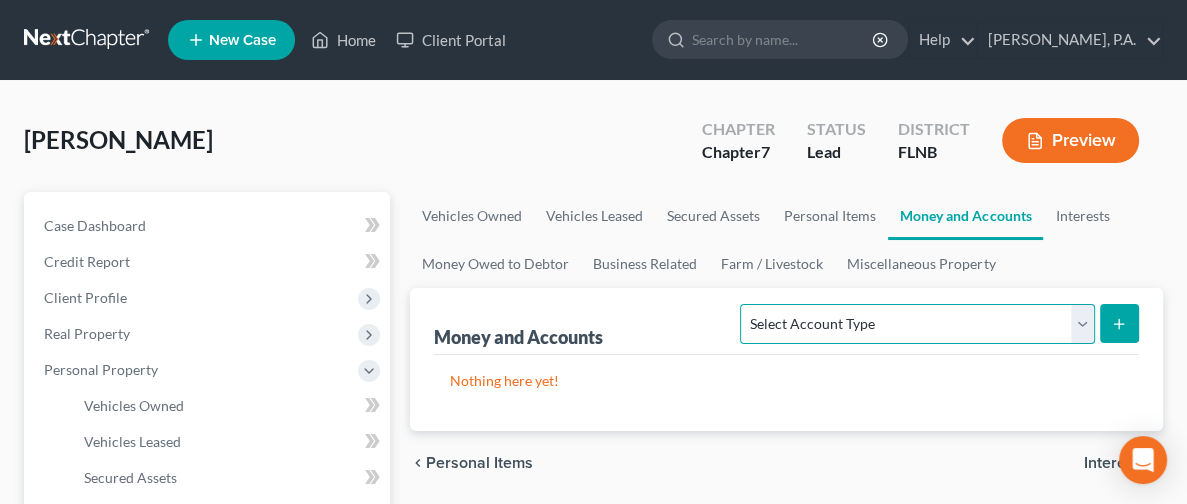 click on "Select Account Type Brokerage Cash on Hand Certificates of Deposit Checking Account Money Market Other (Credit Union, Health Savings Account, etc) Safe Deposit Box Savings Account Security Deposits or Prepayments" at bounding box center [917, 324] 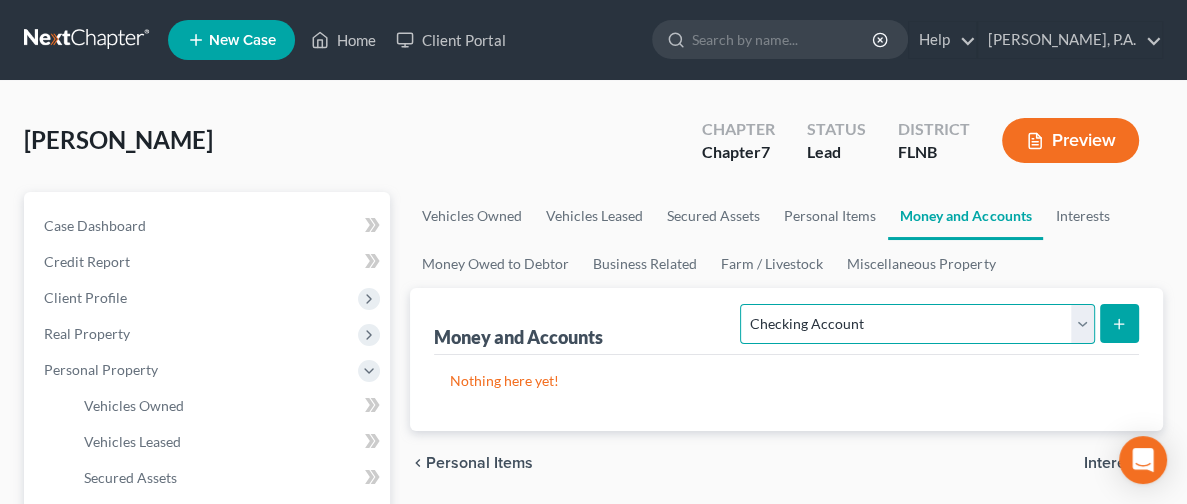 click on "Select Account Type Brokerage Cash on Hand Certificates of Deposit Checking Account Money Market Other (Credit Union, Health Savings Account, etc) Safe Deposit Box Savings Account Security Deposits or Prepayments" at bounding box center [917, 324] 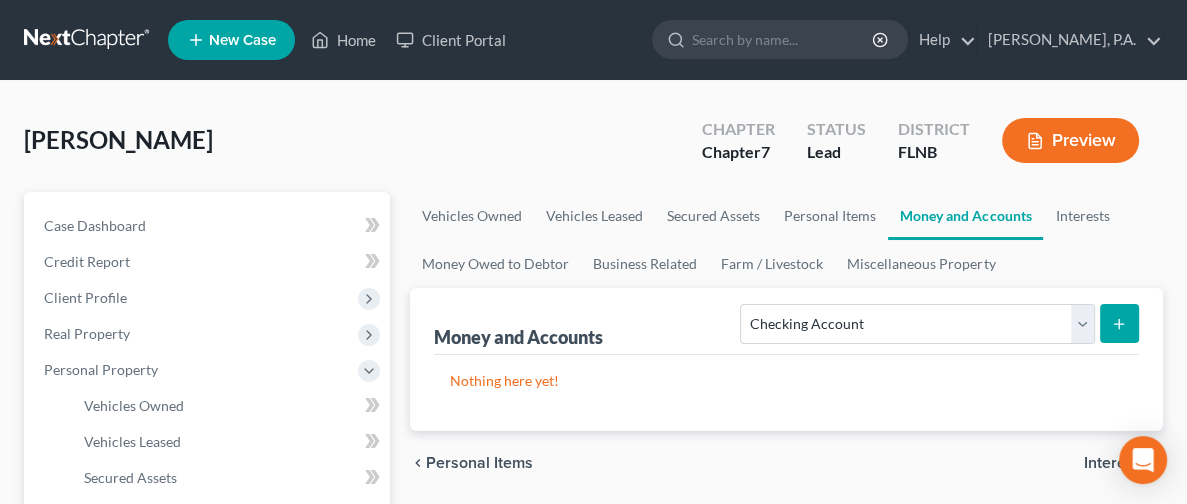 click at bounding box center (1119, 323) 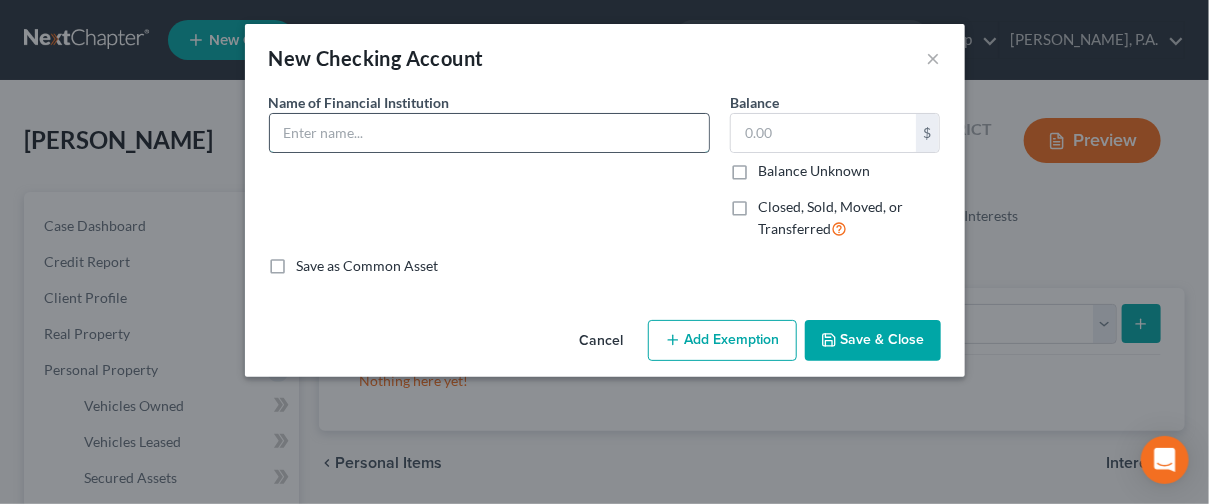 click at bounding box center [489, 133] 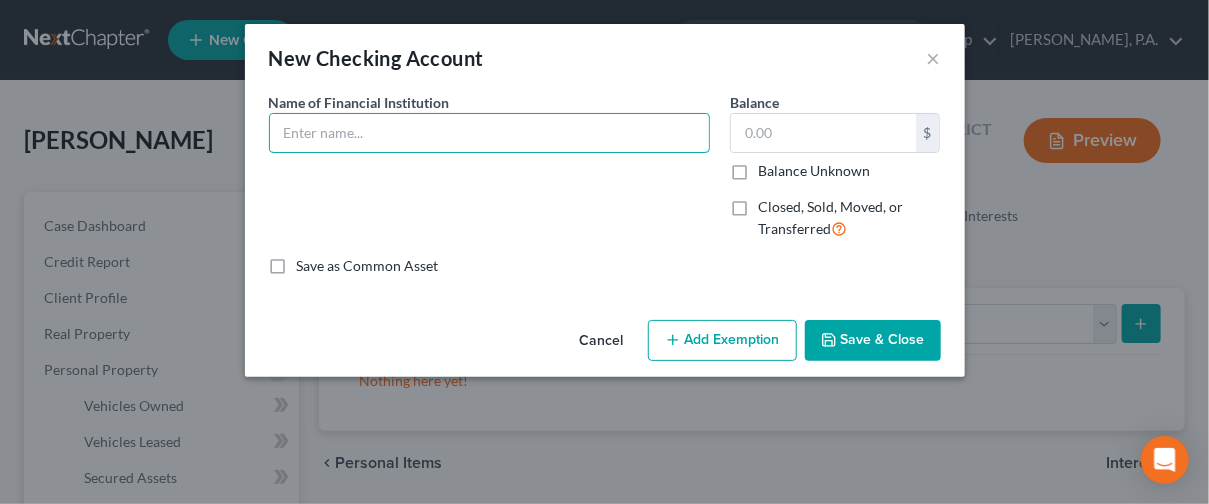 type on "Navy Federal Credit Union" 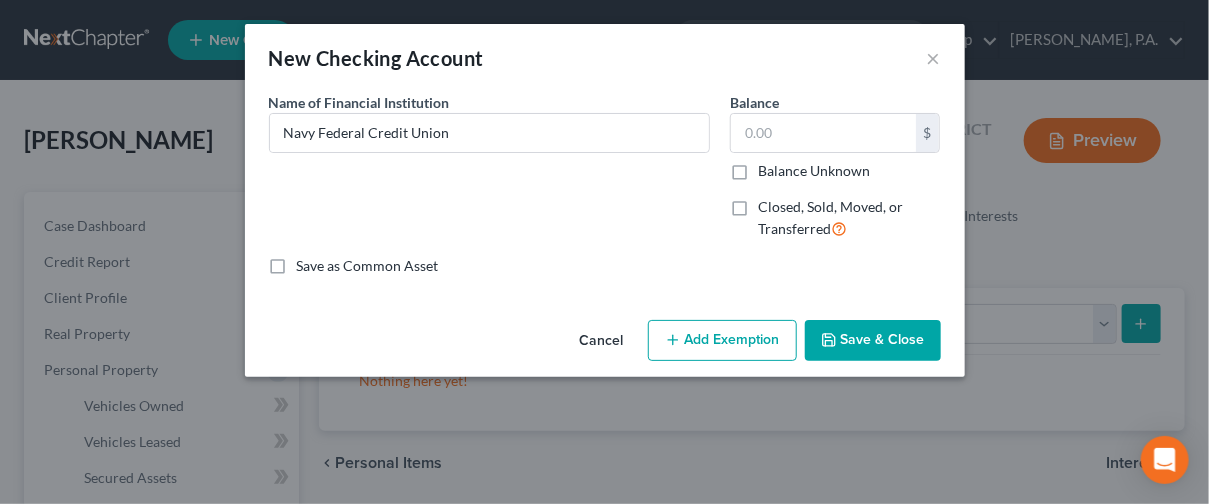 click on "Save & Close" at bounding box center [873, 341] 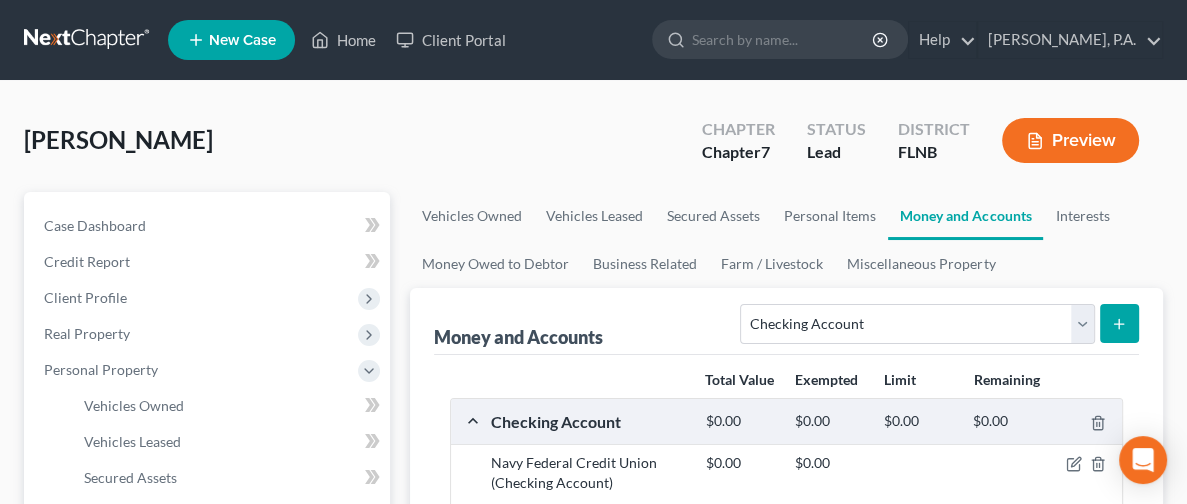 click at bounding box center (1119, 323) 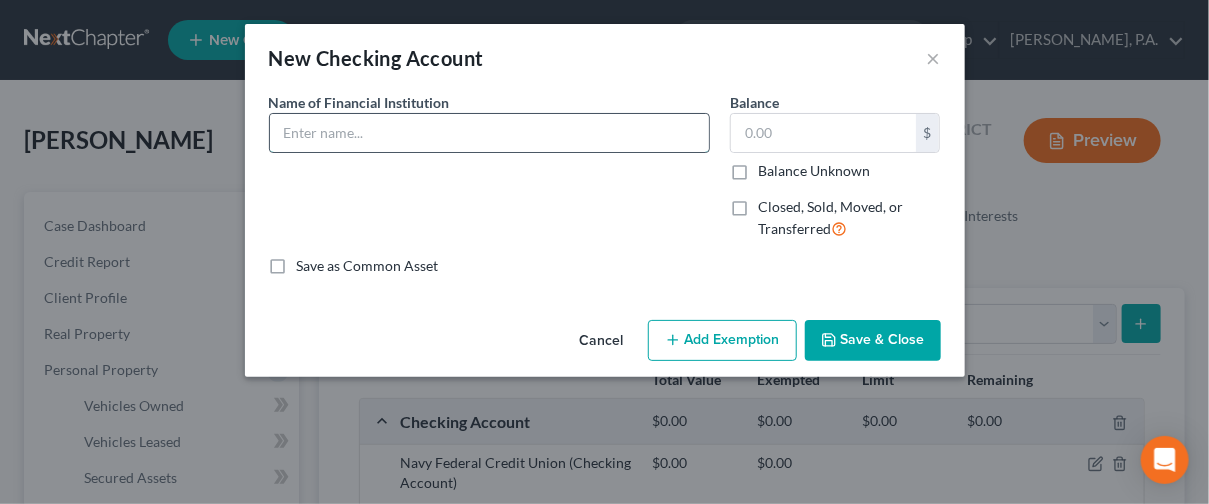 click at bounding box center (489, 133) 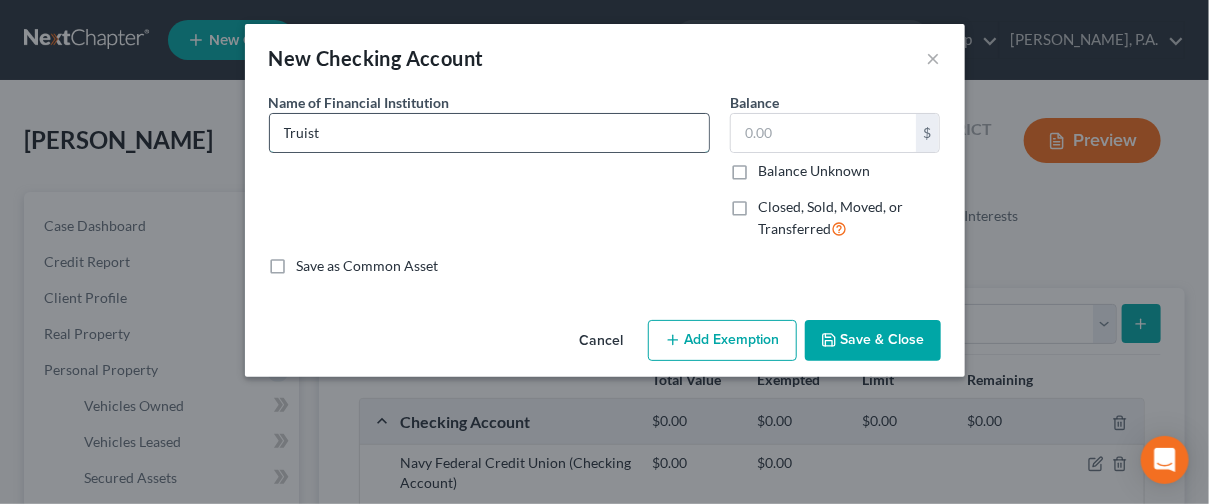 type on "Truist" 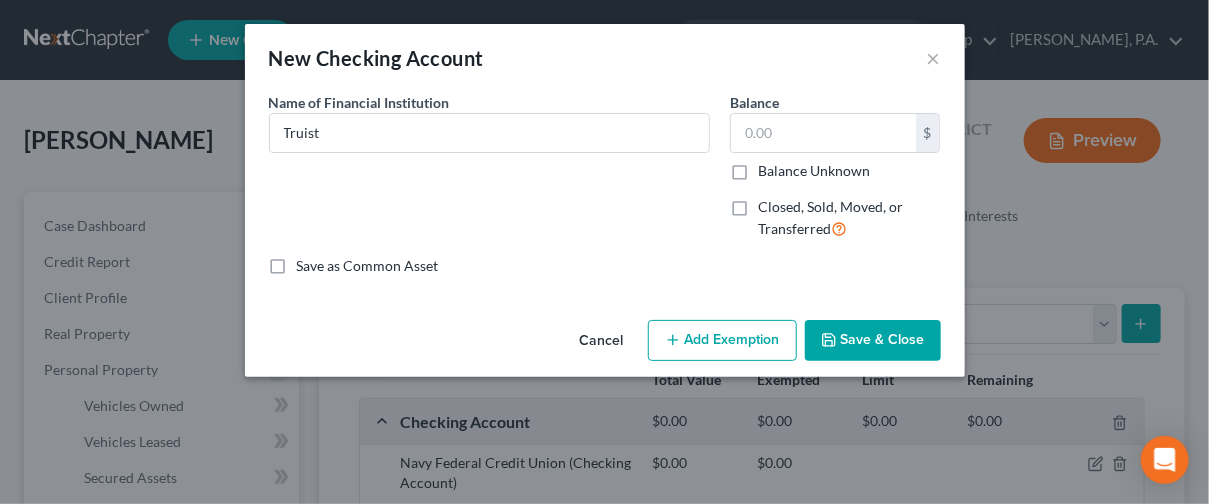 click on "Save & Close" at bounding box center [873, 341] 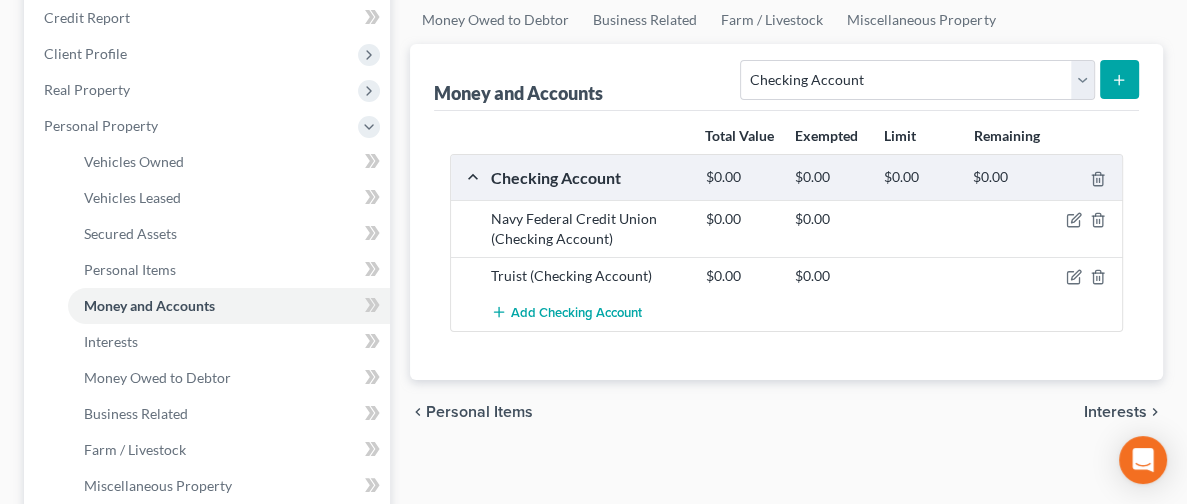 scroll, scrollTop: 232, scrollLeft: 0, axis: vertical 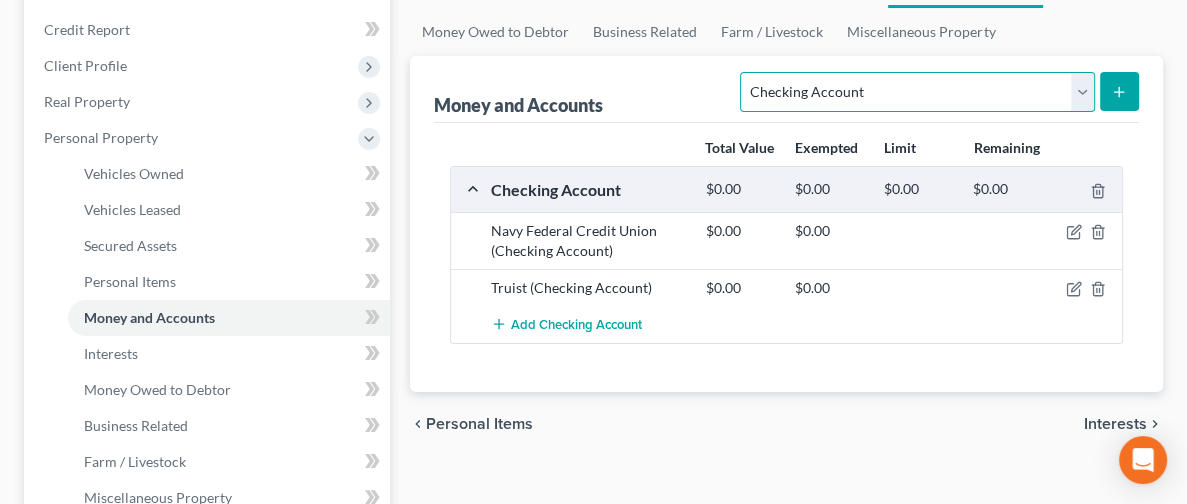click on "Select Account Type Brokerage Cash on Hand Certificates of Deposit Checking Account Money Market Other (Credit Union, Health Savings Account, etc) Safe Deposit Box Savings Account Security Deposits or Prepayments" at bounding box center [917, 92] 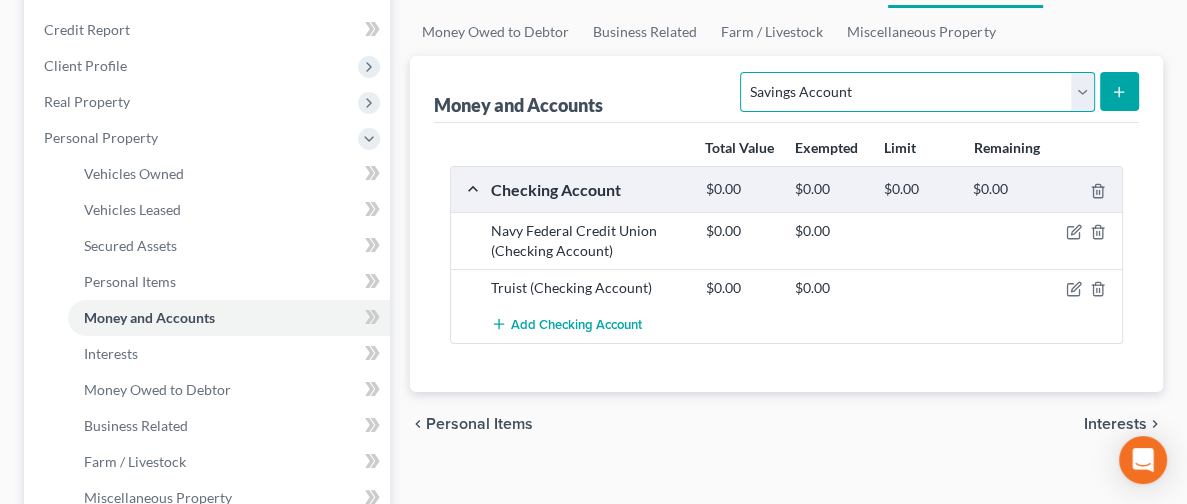 click on "Select Account Type Brokerage Cash on Hand Certificates of Deposit Checking Account Money Market Other (Credit Union, Health Savings Account, etc) Safe Deposit Box Savings Account Security Deposits or Prepayments" at bounding box center [917, 92] 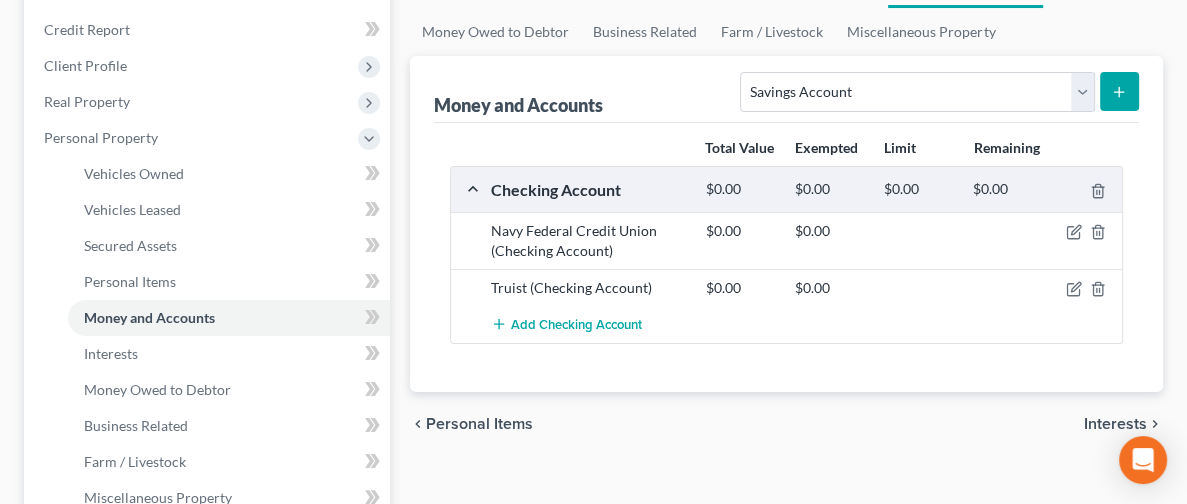 click 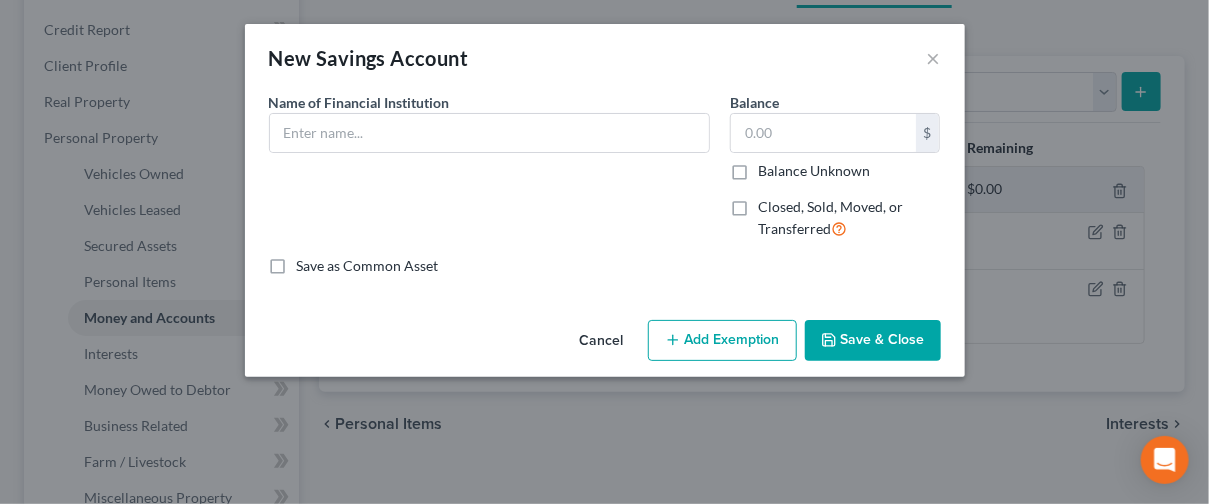 drag, startPoint x: 427, startPoint y: 217, endPoint x: 490, endPoint y: 314, distance: 115.66331 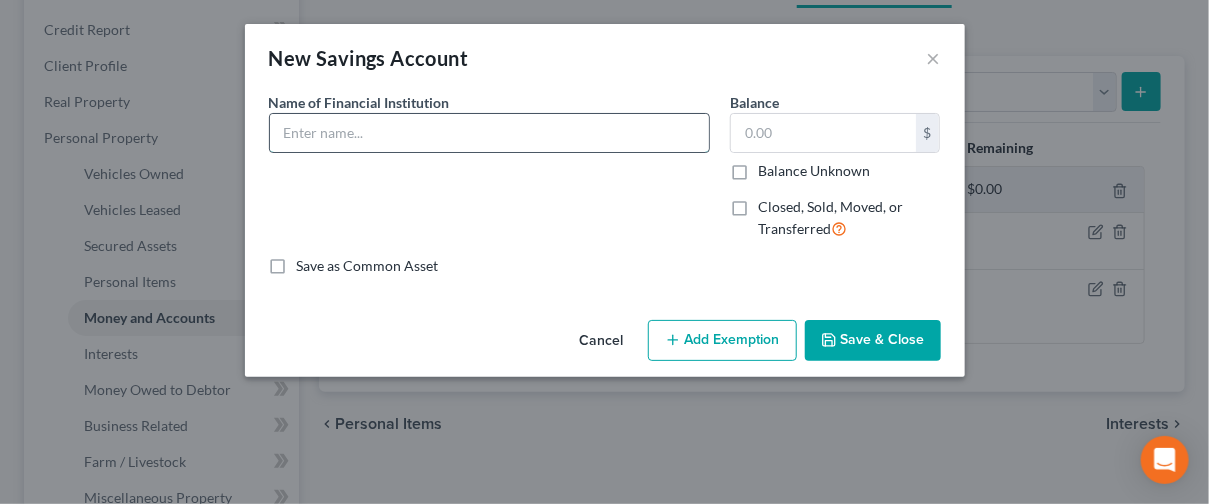 click at bounding box center (489, 133) 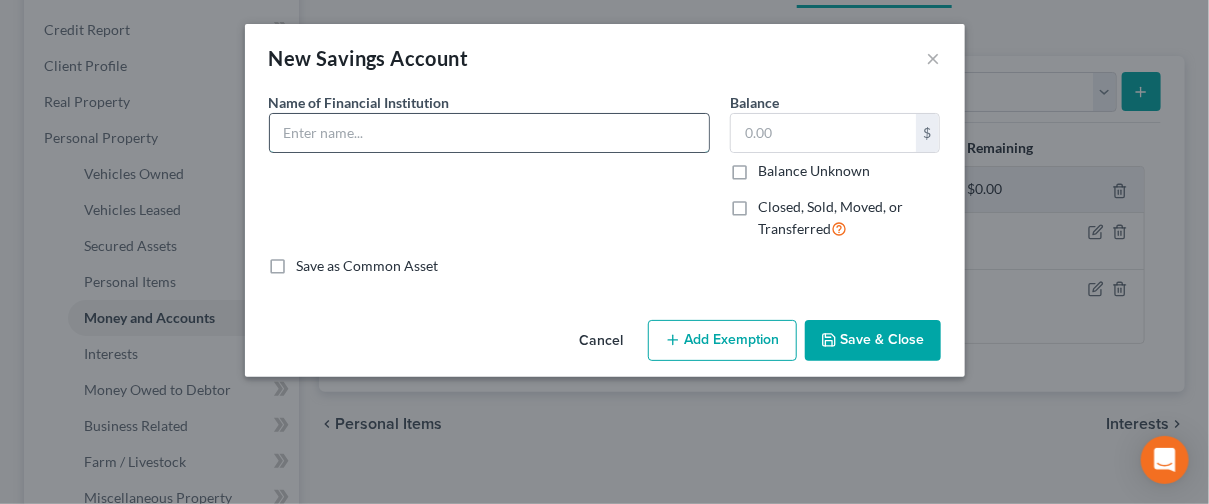 type on "Navy Federal Credit Union" 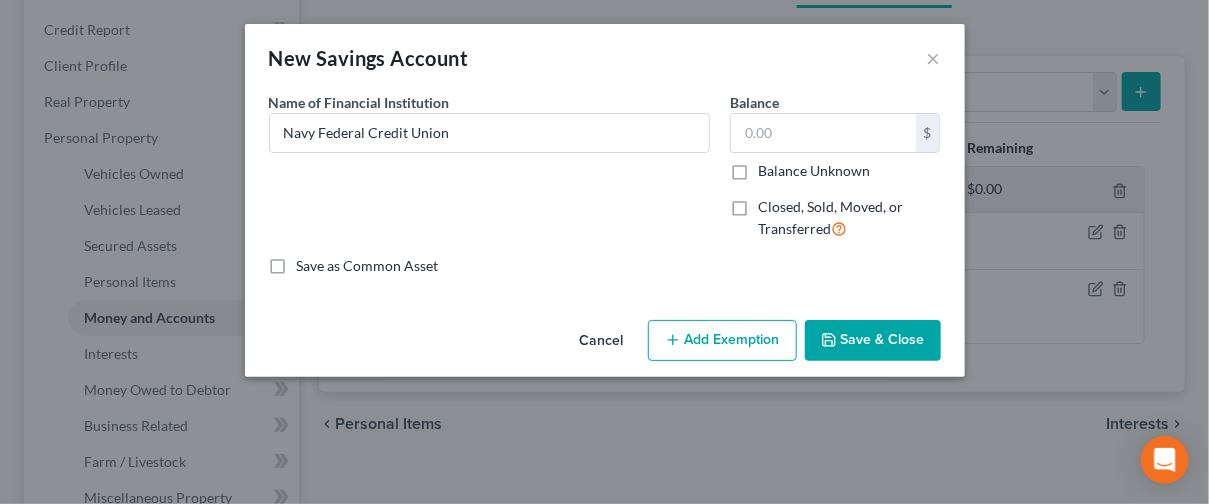 click on "Save & Close" at bounding box center (873, 341) 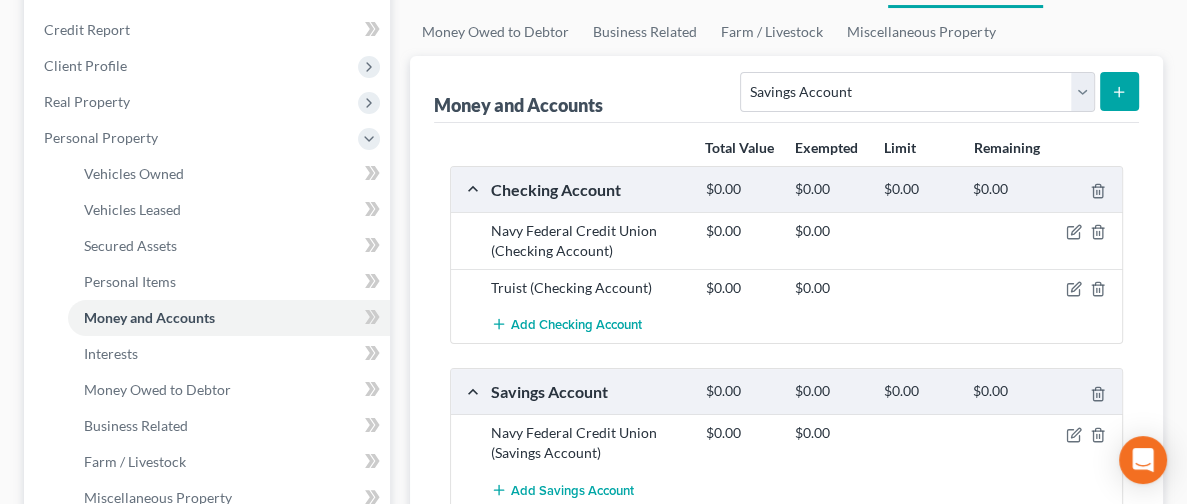 click 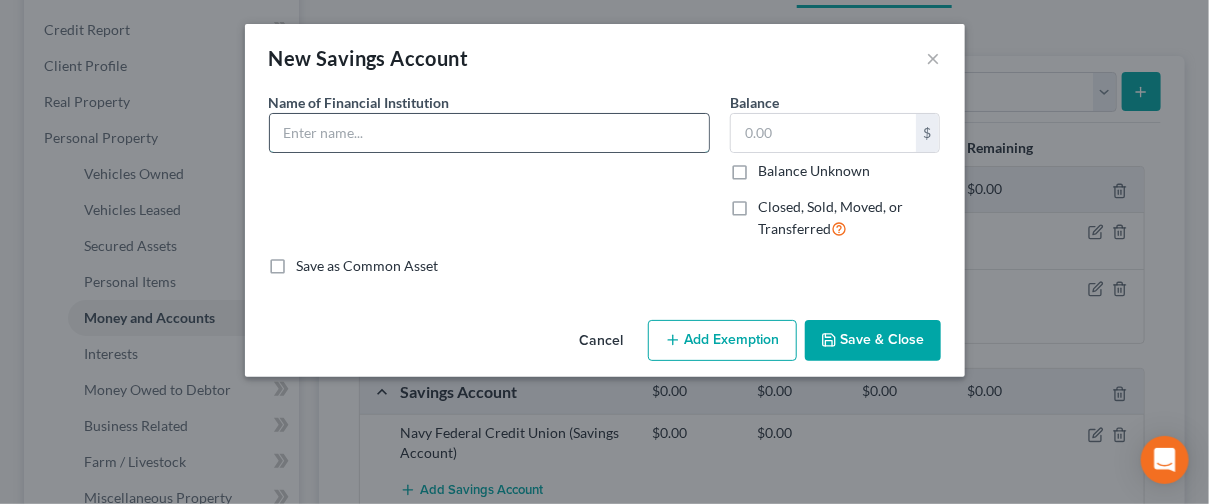 click at bounding box center (489, 133) 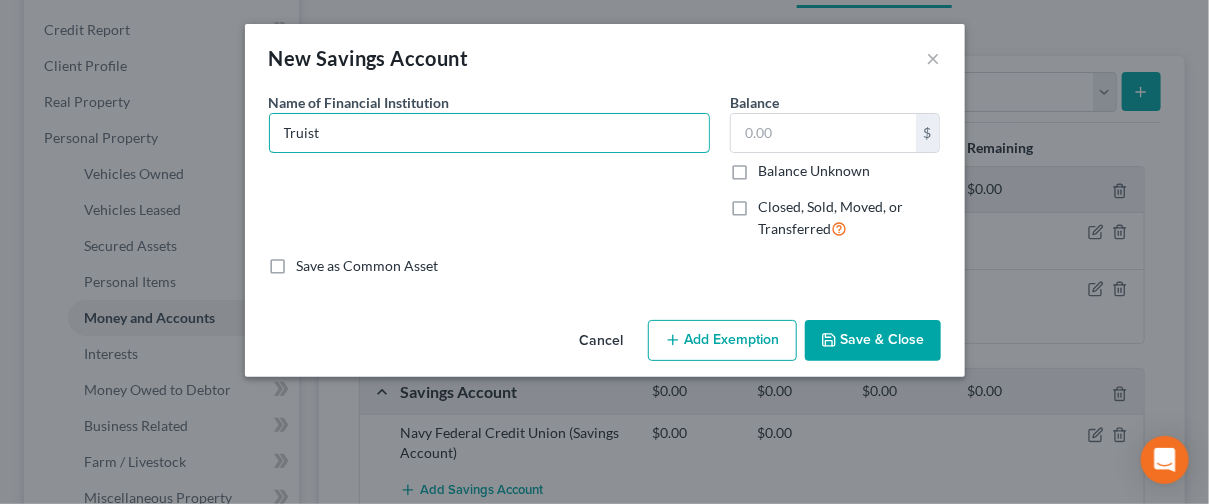 type on "Truist" 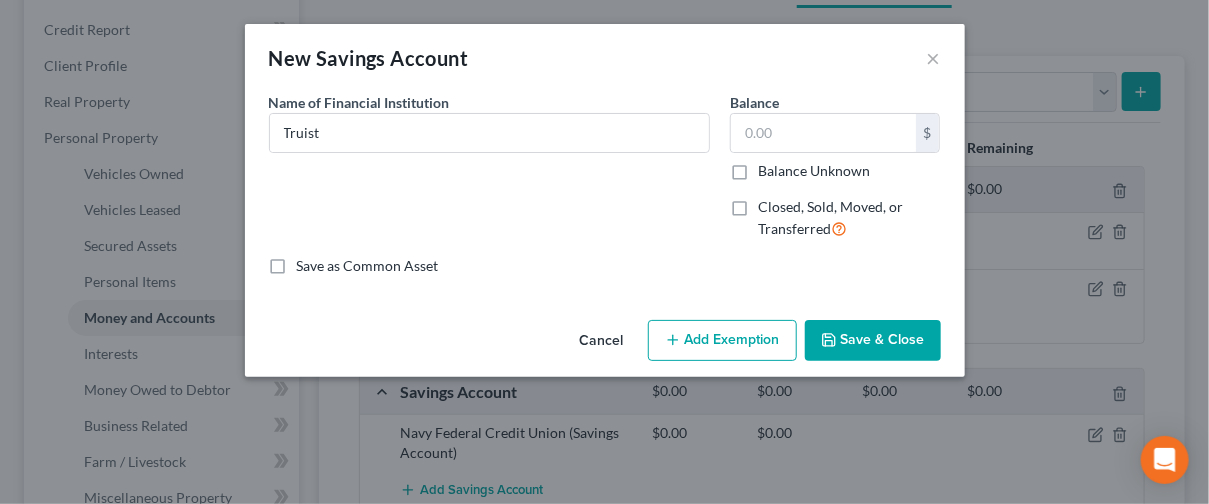 click 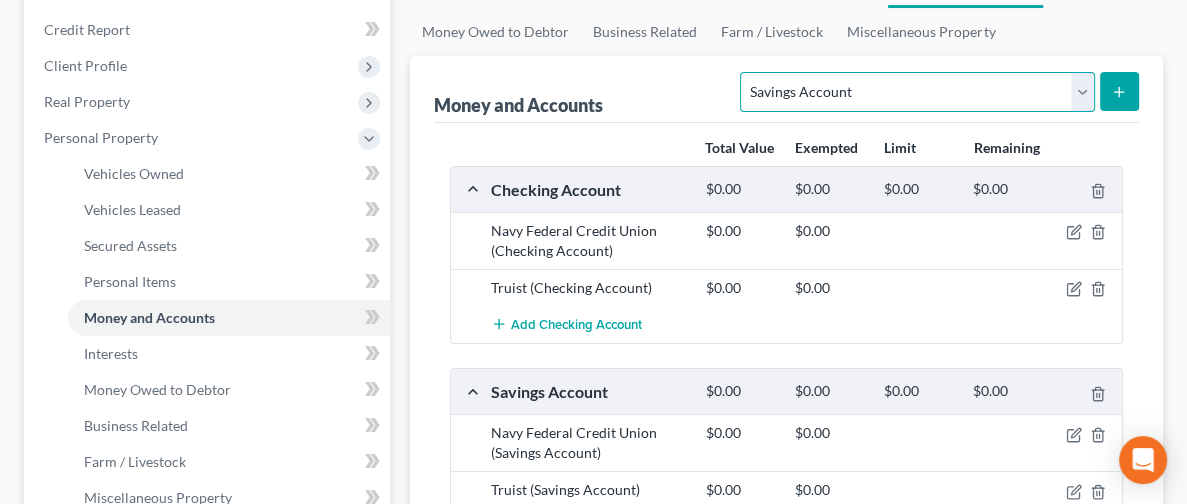 click on "Select Account Type Brokerage Cash on Hand Certificates of Deposit Checking Account Money Market Other (Credit Union, Health Savings Account, etc) Safe Deposit Box Savings Account Security Deposits or Prepayments" at bounding box center (917, 92) 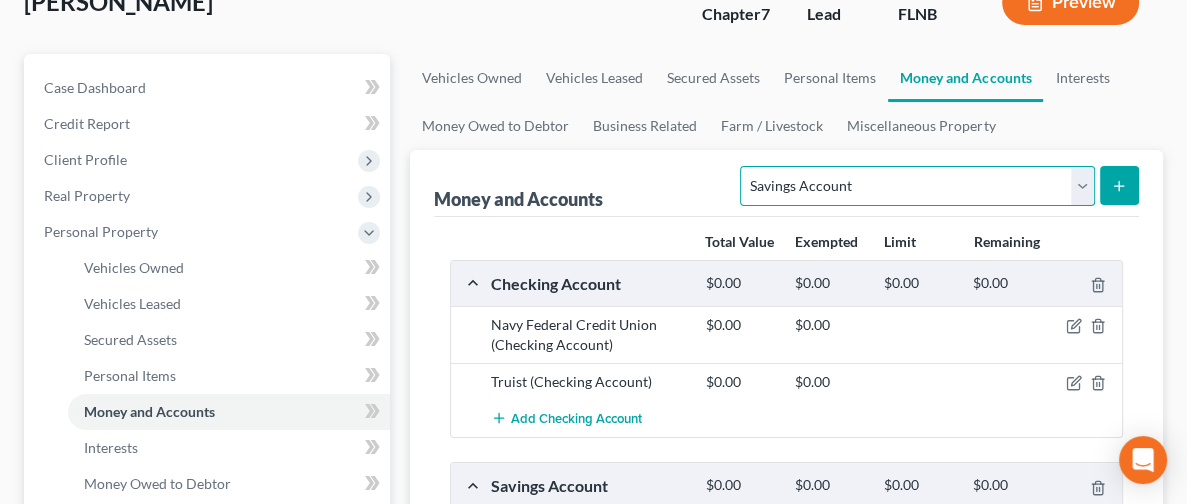 scroll, scrollTop: 110, scrollLeft: 0, axis: vertical 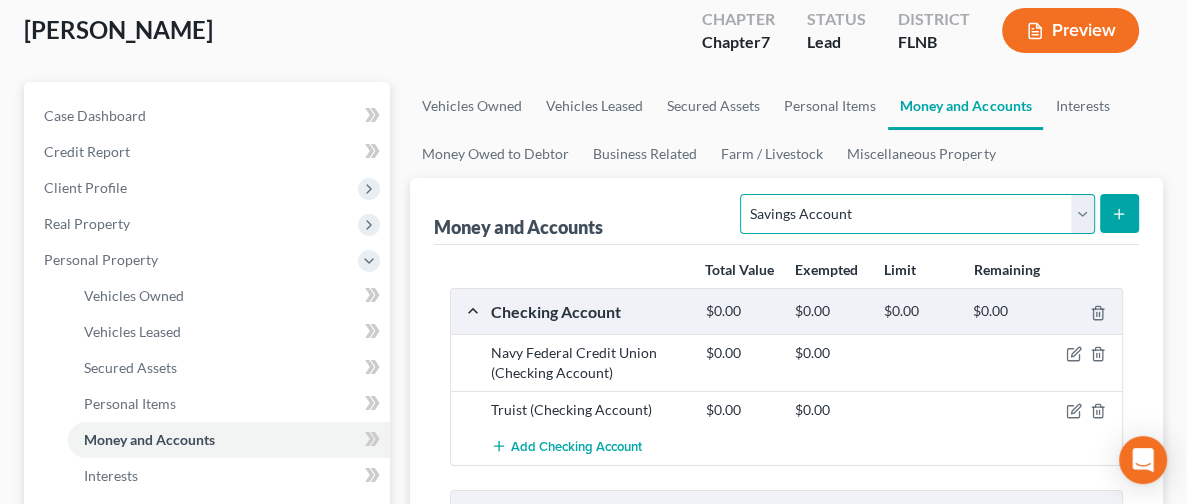 click on "Select Account Type Brokerage Cash on Hand Certificates of Deposit Checking Account Money Market Other (Credit Union, Health Savings Account, etc) Safe Deposit Box Savings Account Security Deposits or Prepayments" at bounding box center (917, 214) 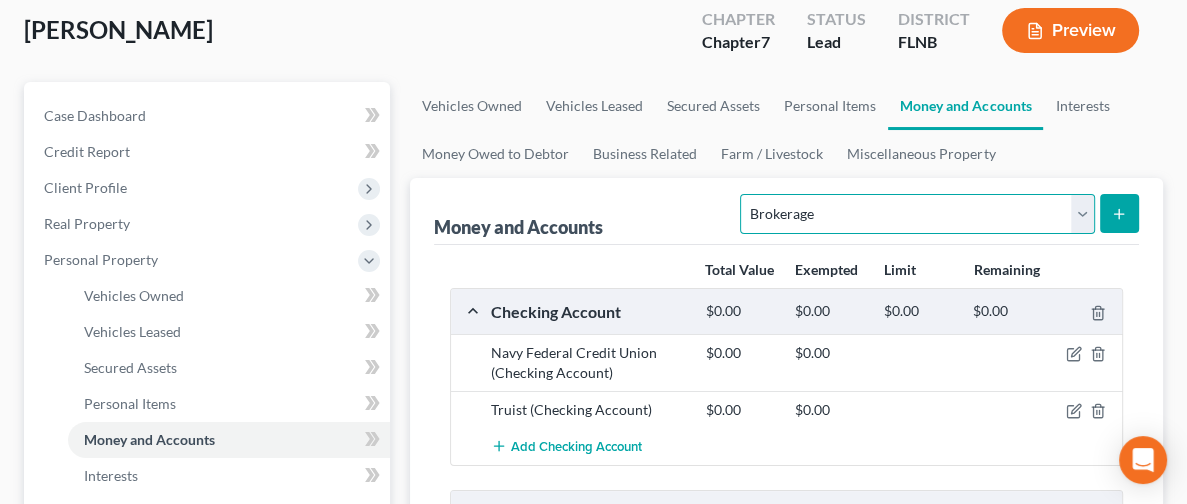 click on "Select Account Type Brokerage Cash on Hand Certificates of Deposit Checking Account Money Market Other (Credit Union, Health Savings Account, etc) Safe Deposit Box Savings Account Security Deposits or Prepayments" at bounding box center (917, 214) 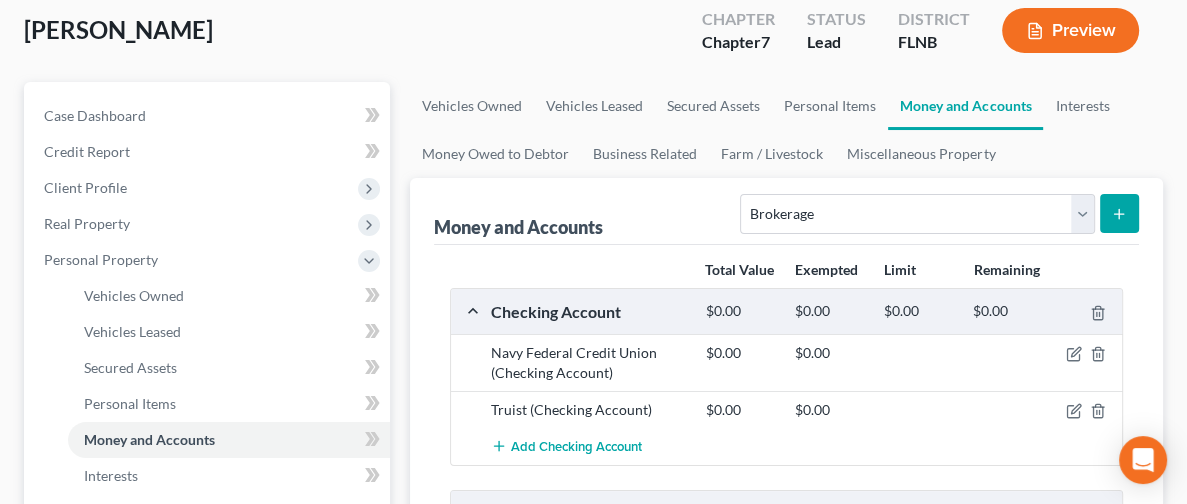 click at bounding box center [1119, 213] 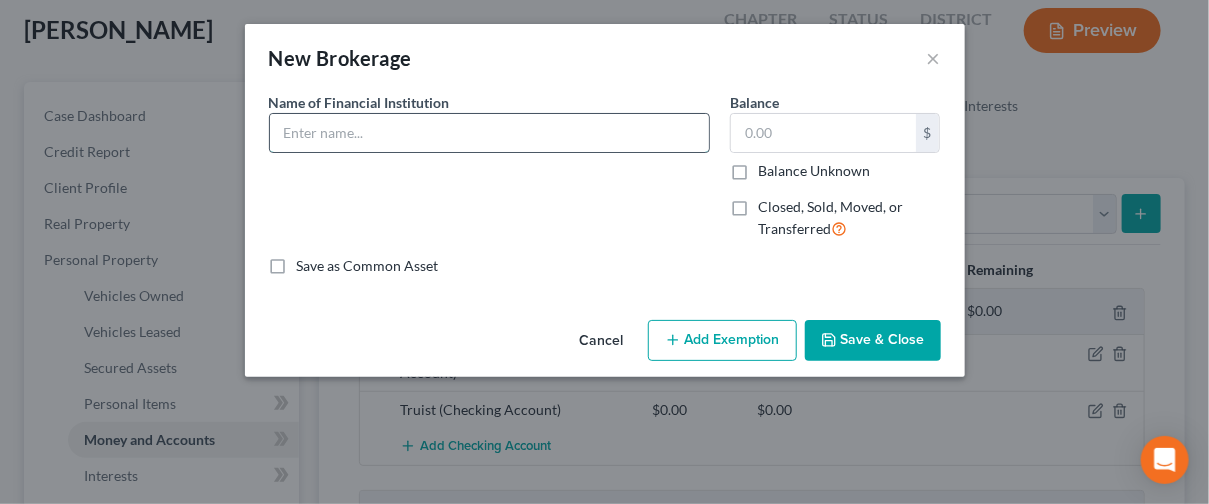 click at bounding box center [489, 133] 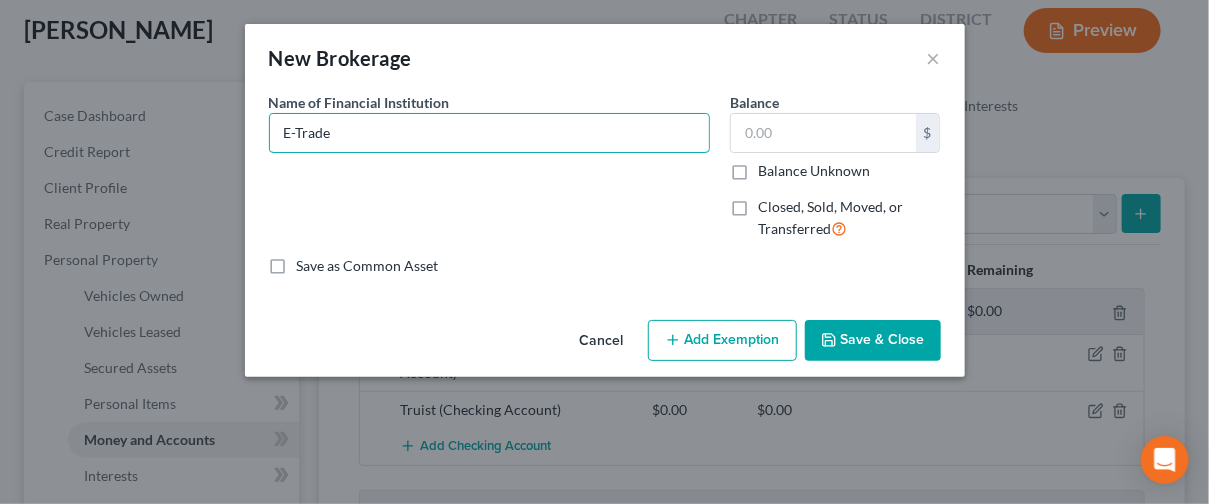 type on "E-Trade" 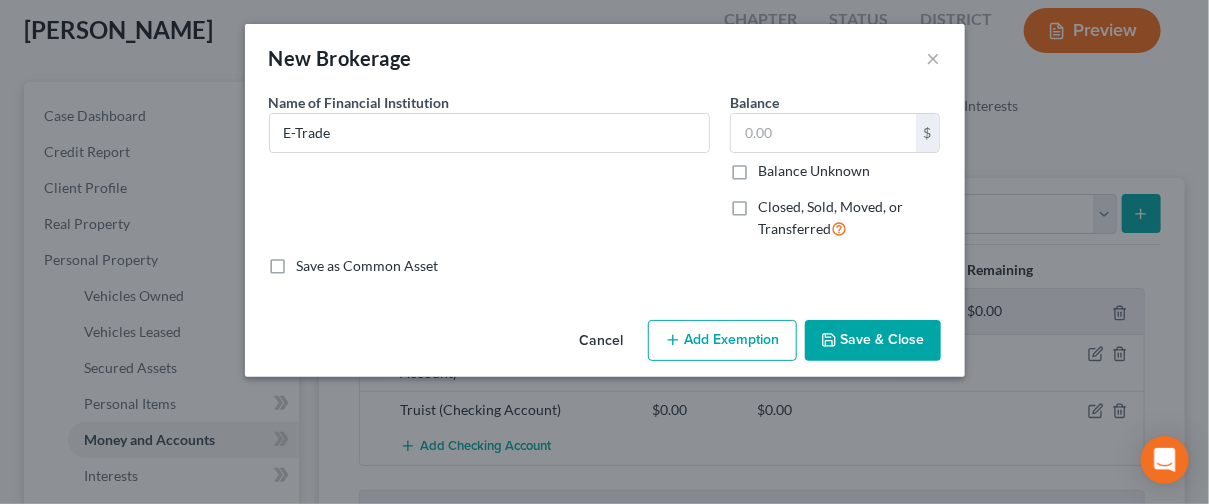 click on "Save & Close" at bounding box center (873, 341) 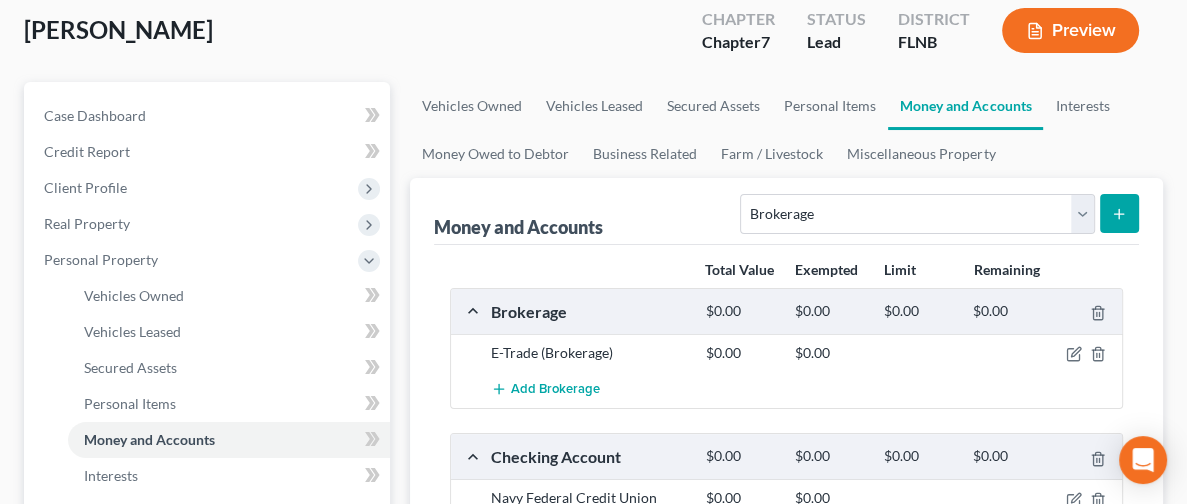 click 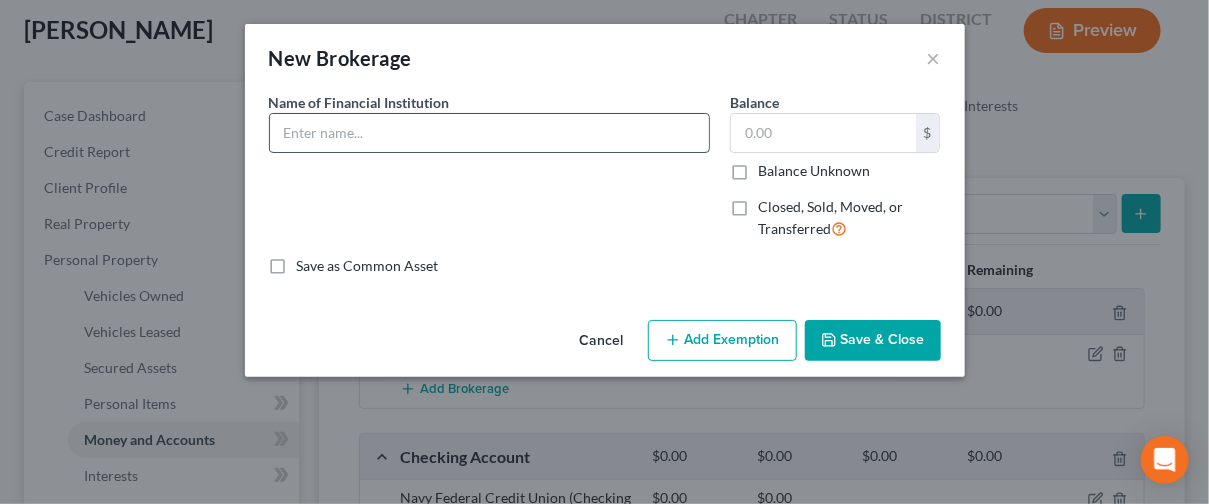 click at bounding box center [489, 133] 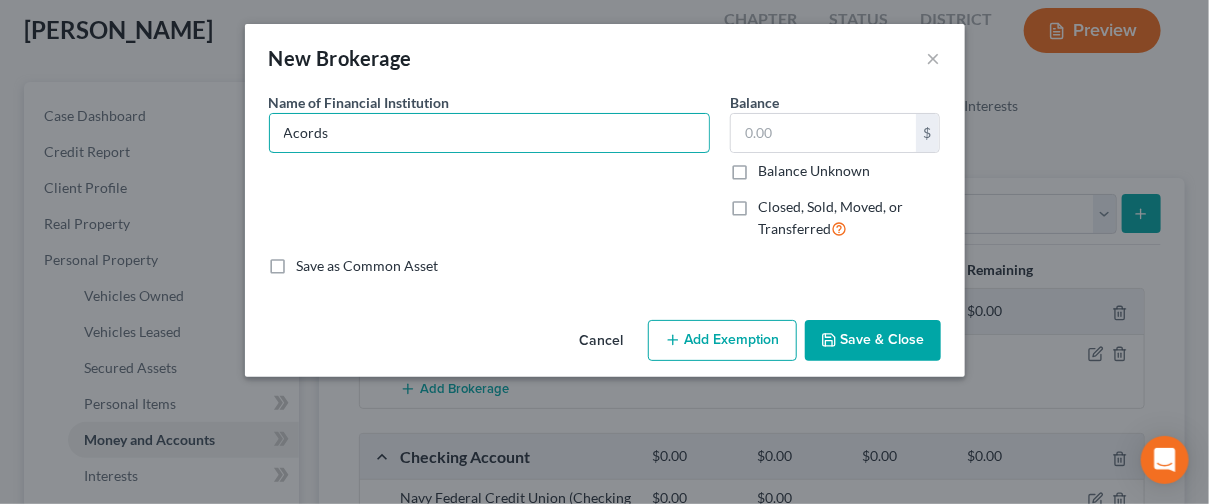 type on "Acords" 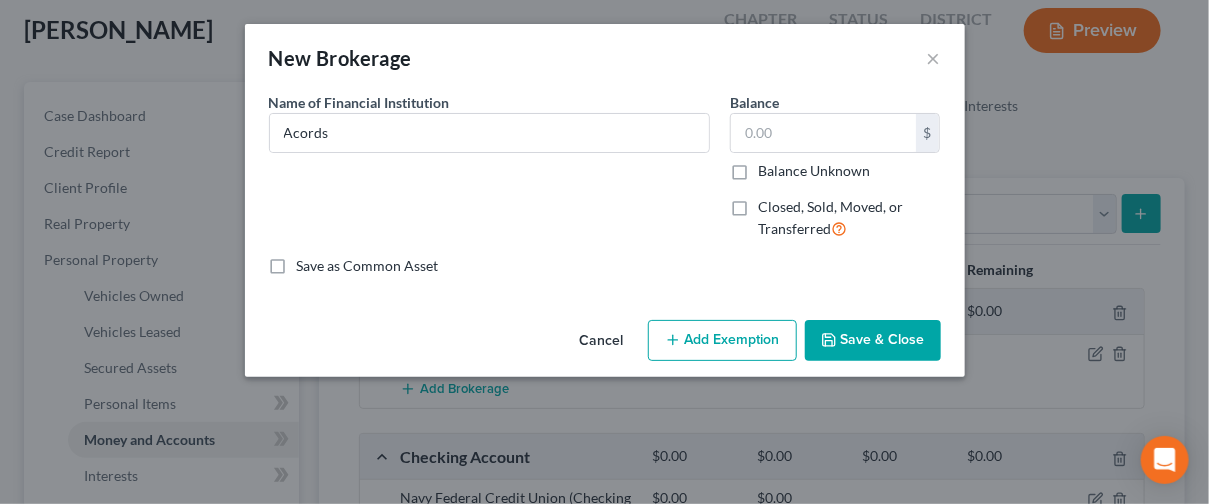 click on "Save & Close" at bounding box center [873, 341] 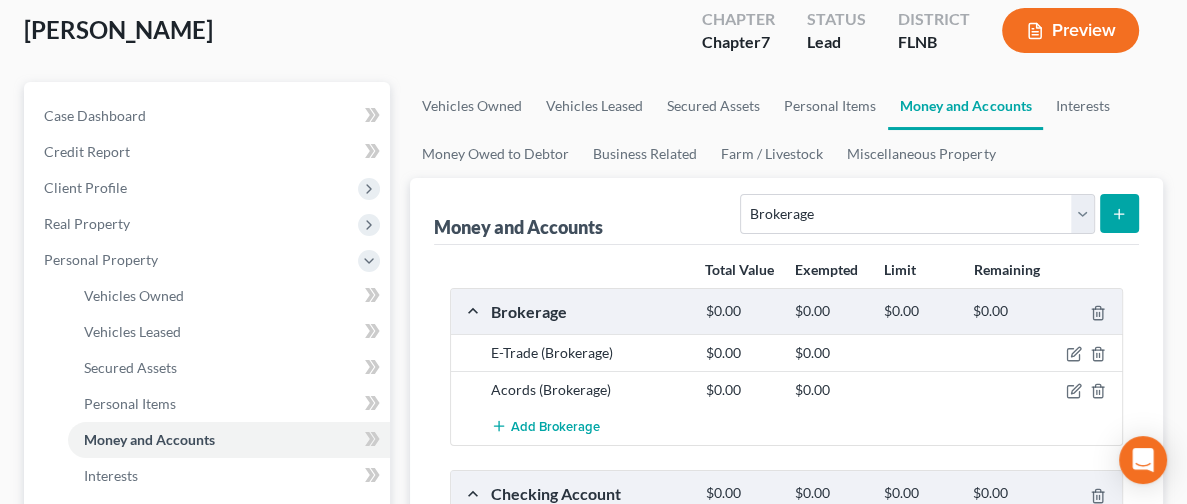 click 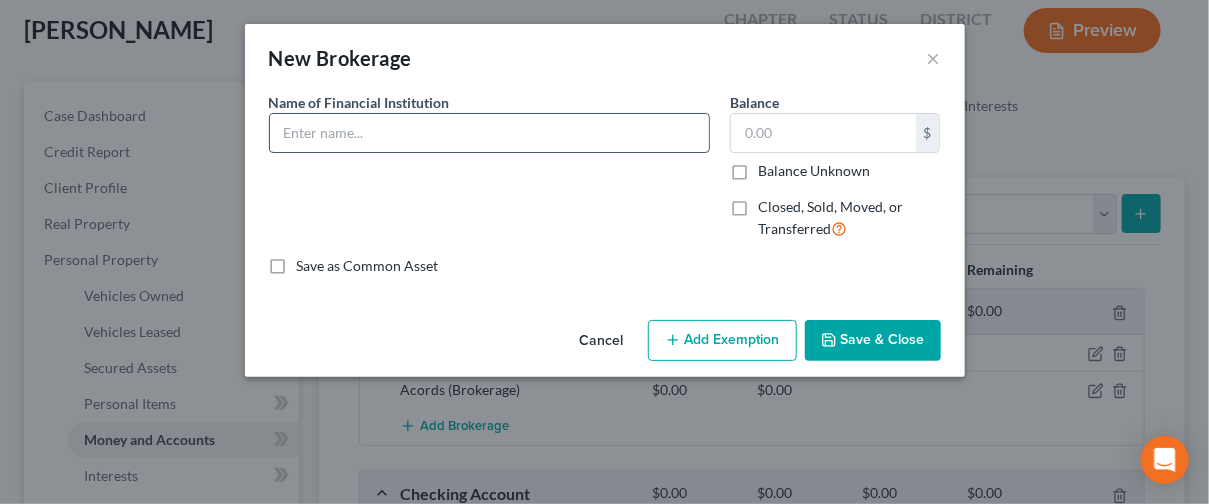 click at bounding box center [489, 133] 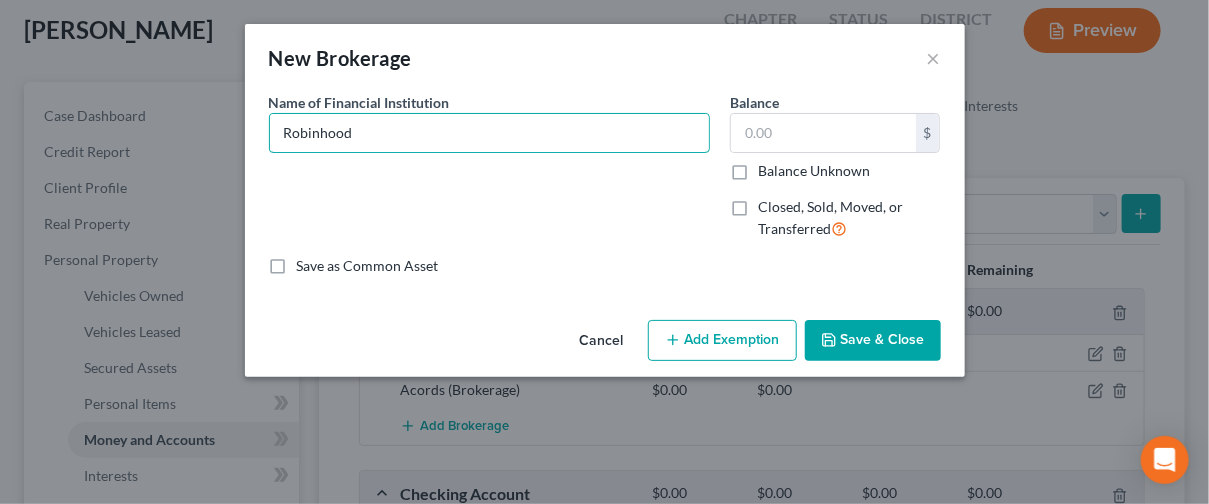 type on "Robinhood" 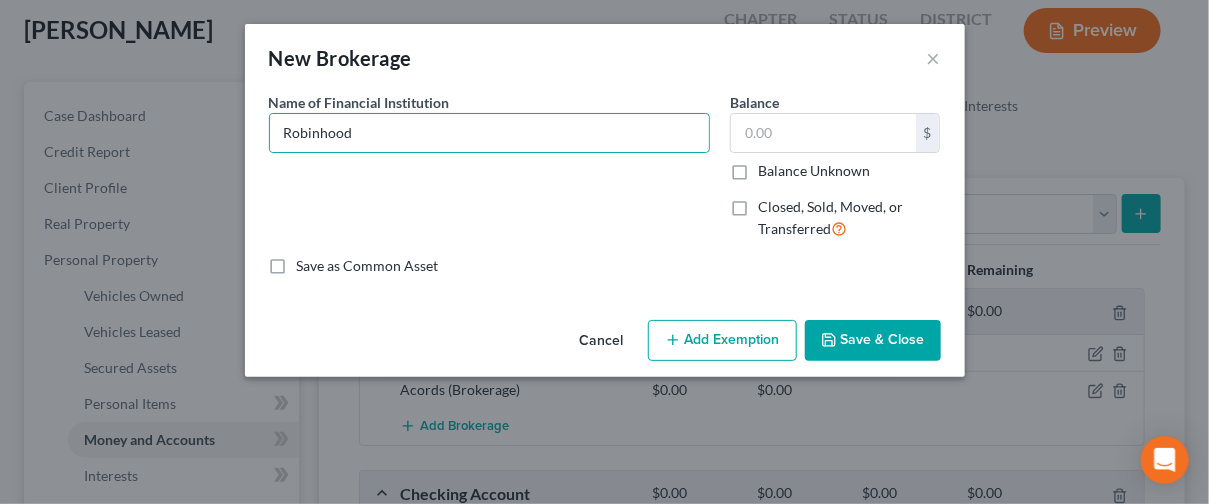 click on "Save & Close" at bounding box center [873, 341] 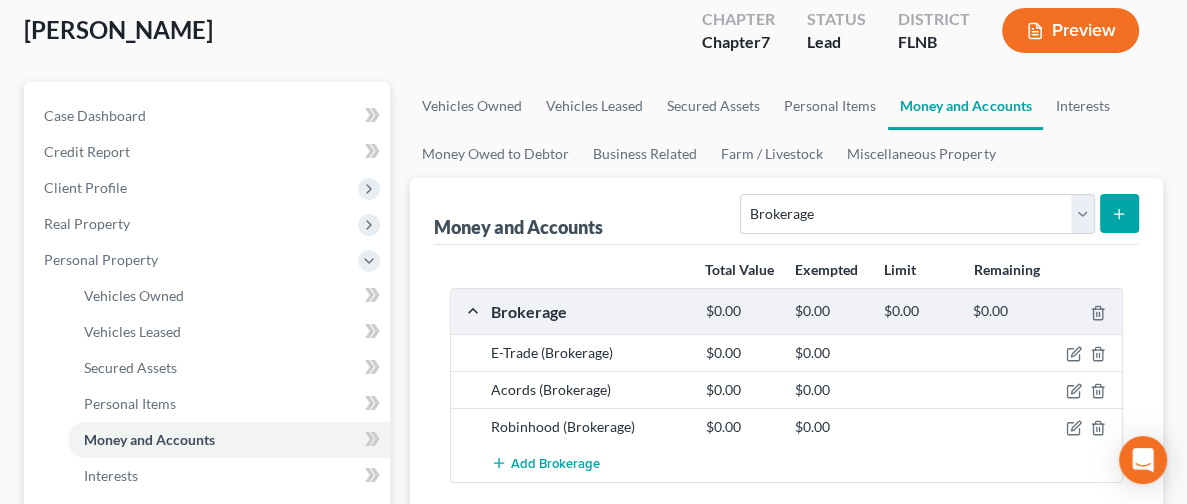 click 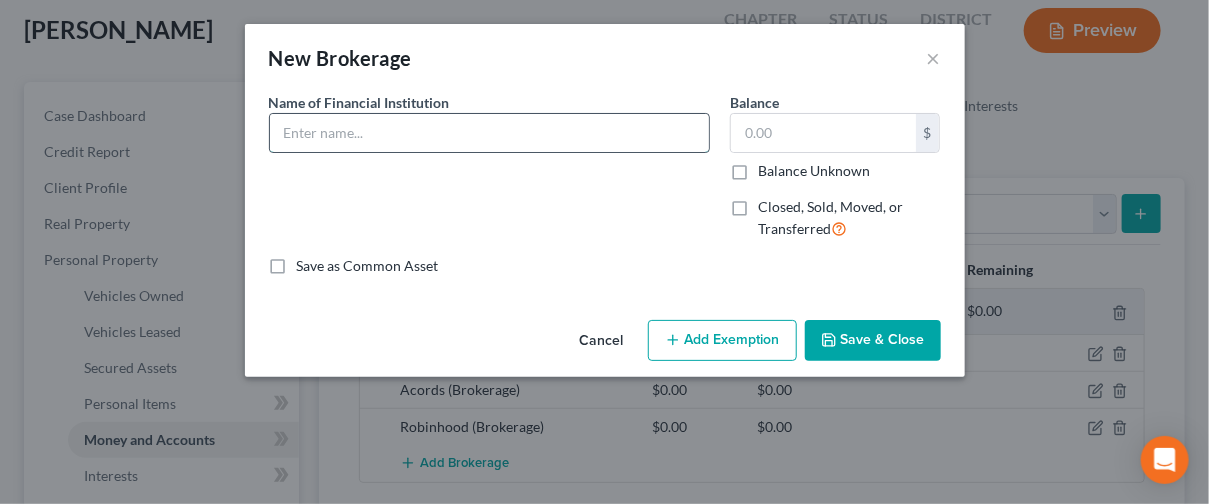 click at bounding box center [489, 133] 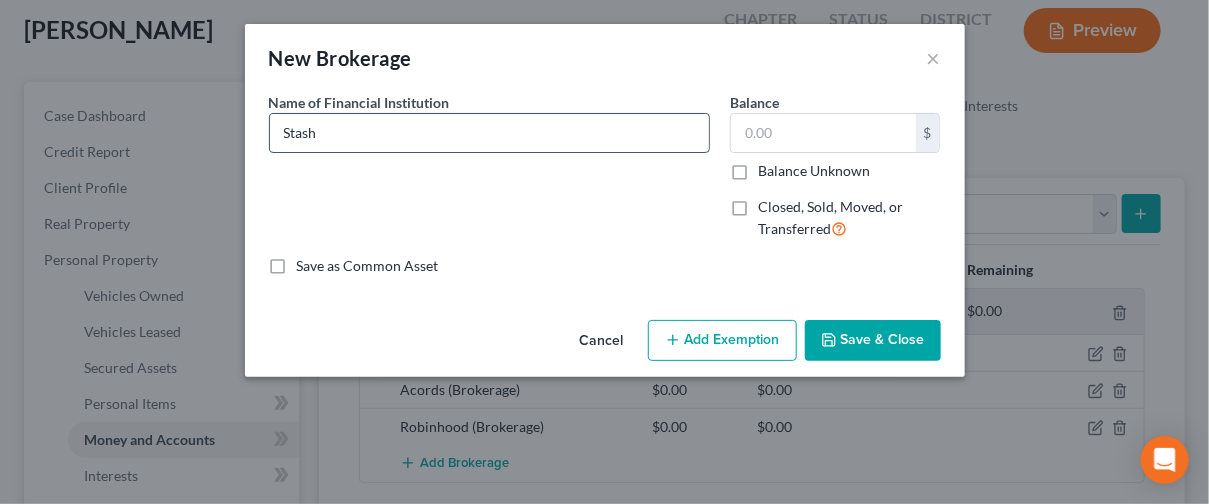 type on "Stash" 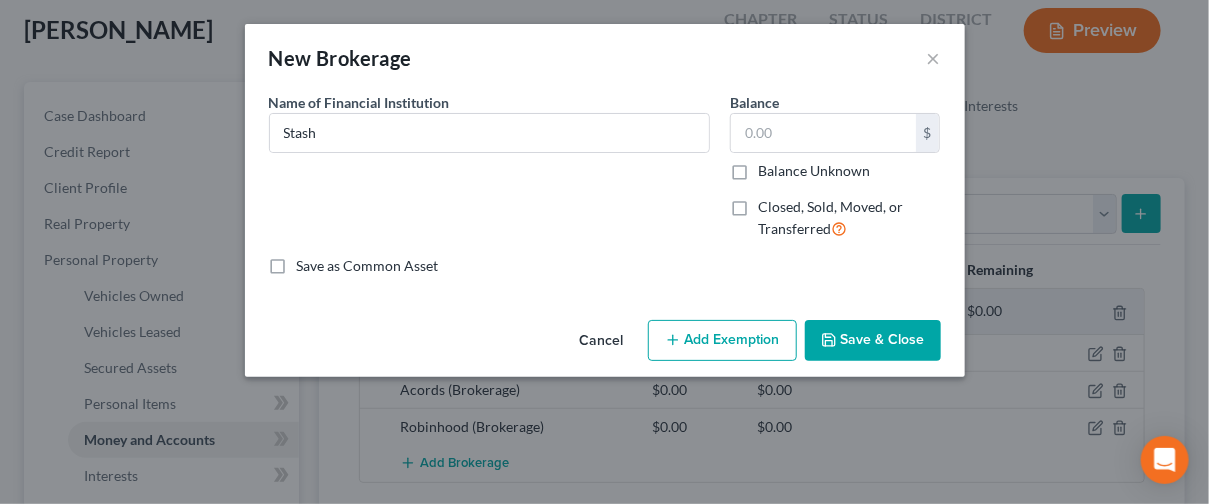 click on "Save & Close" at bounding box center [873, 341] 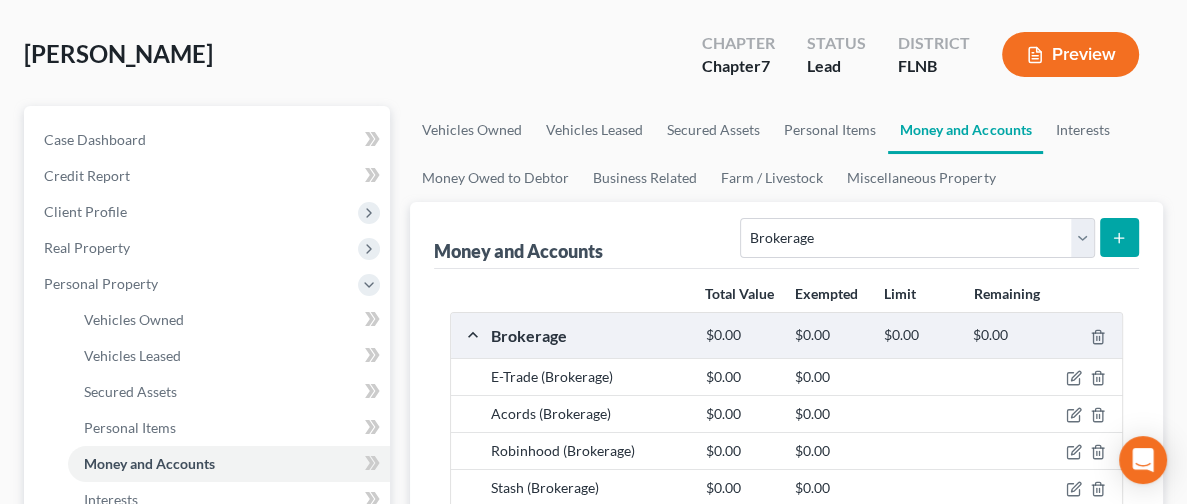 scroll, scrollTop: 84, scrollLeft: 0, axis: vertical 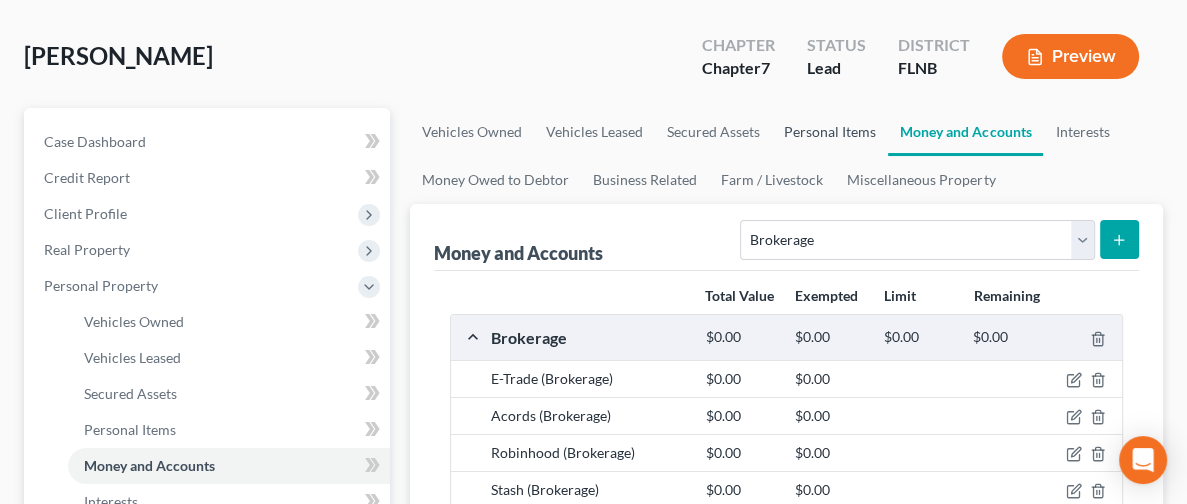 click on "Personal Items" at bounding box center [830, 132] 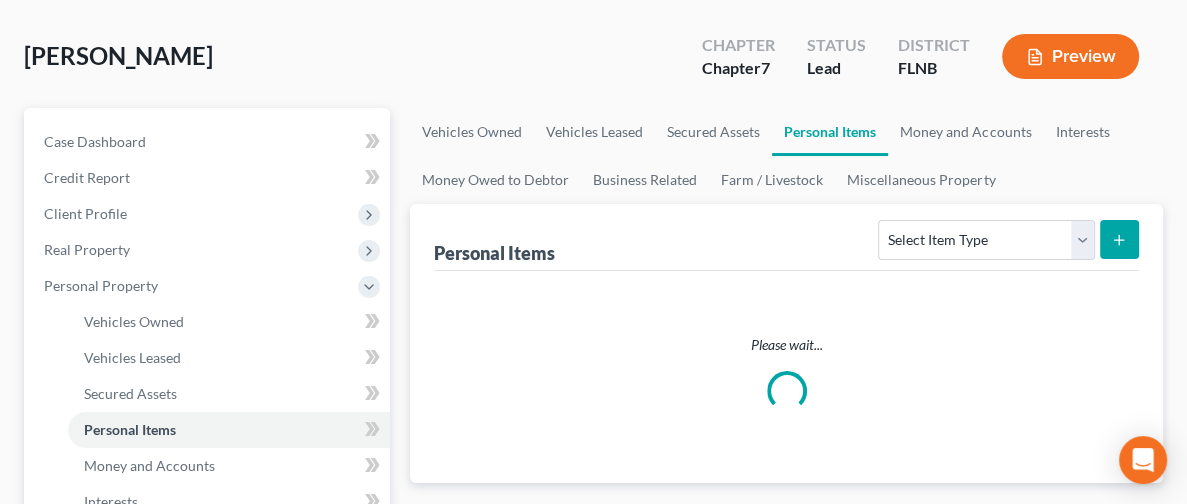 scroll, scrollTop: 0, scrollLeft: 0, axis: both 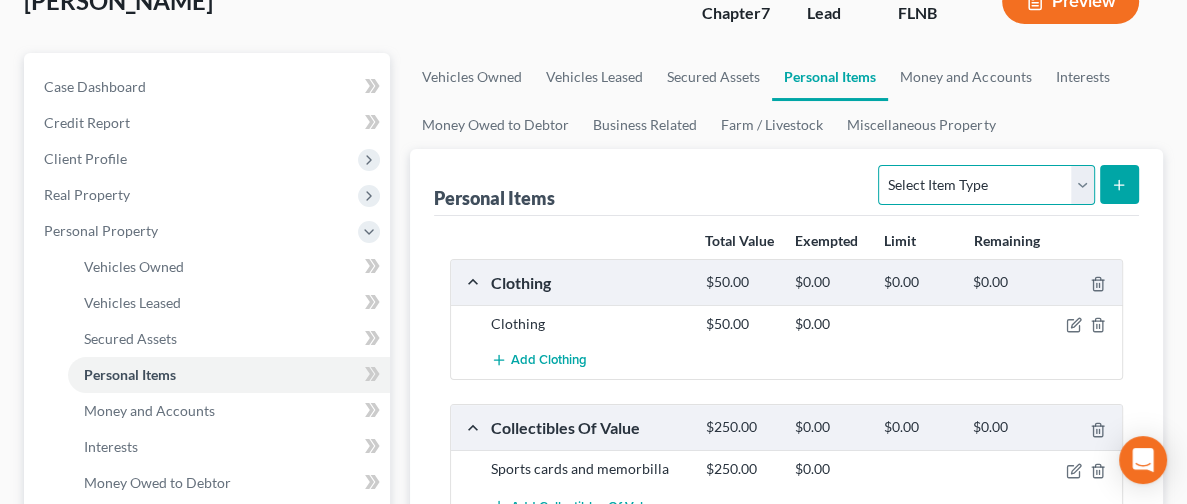 click on "Select Item Type Clothing Collectibles Of Value Electronics Firearms Household Goods Jewelry Other Pet(s) Sports & Hobby Equipment" at bounding box center [986, 185] 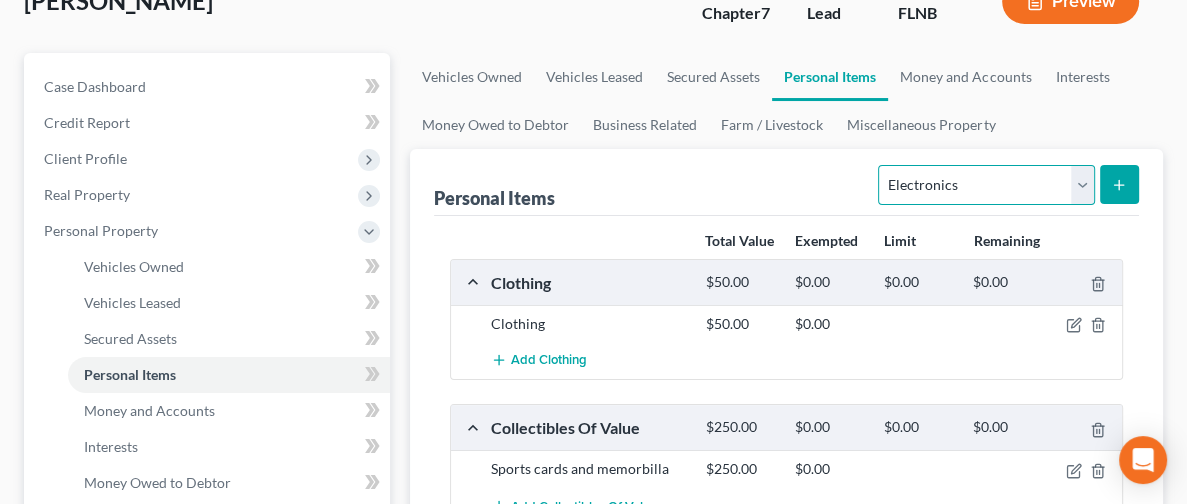 click on "Select Item Type Clothing Collectibles Of Value Electronics Firearms Household Goods Jewelry Other Pet(s) Sports & Hobby Equipment" at bounding box center (986, 185) 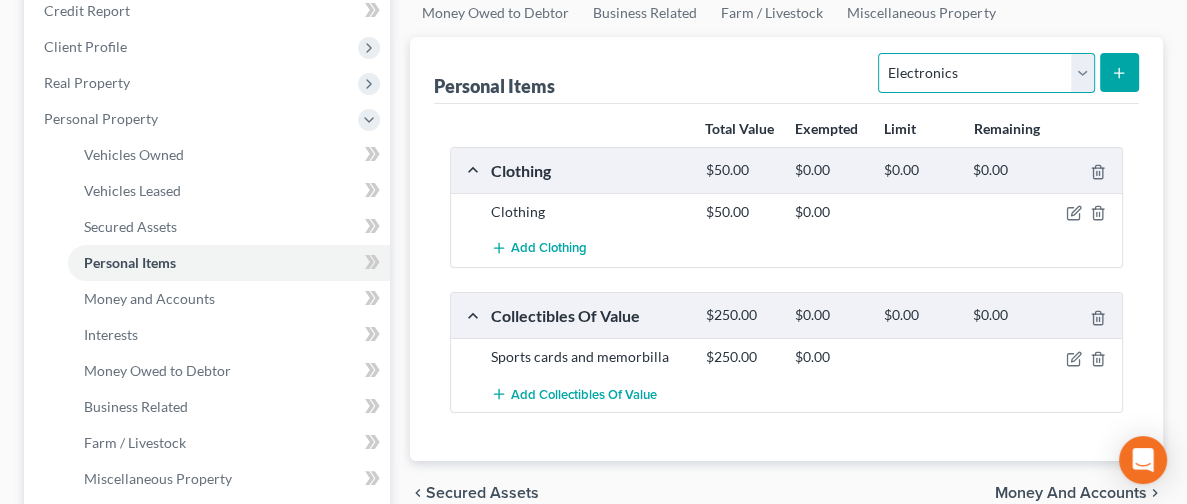 scroll, scrollTop: 223, scrollLeft: 0, axis: vertical 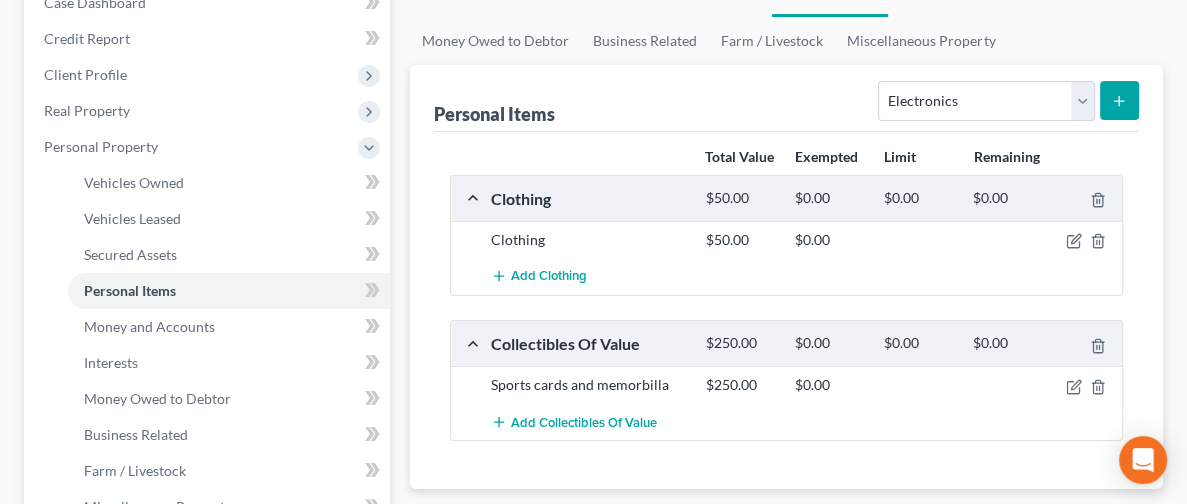 click 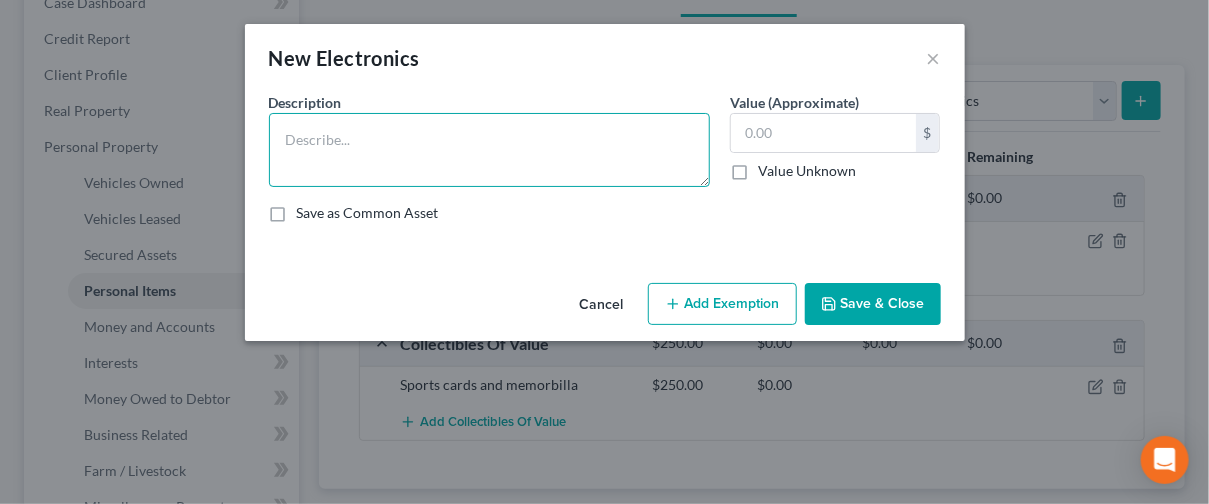 click at bounding box center [489, 150] 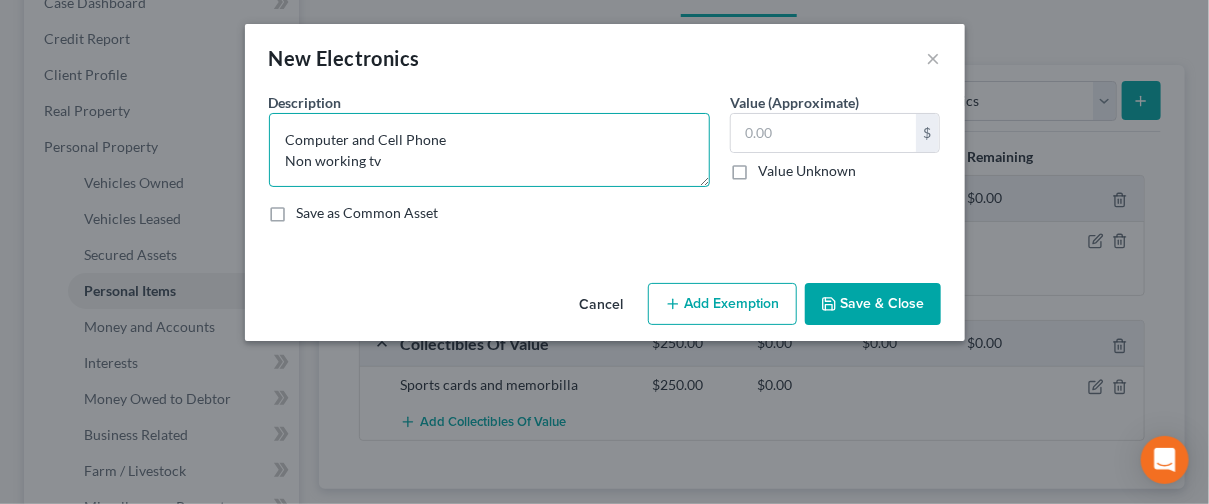 type on "Computer and Cell Phone
Non working tv" 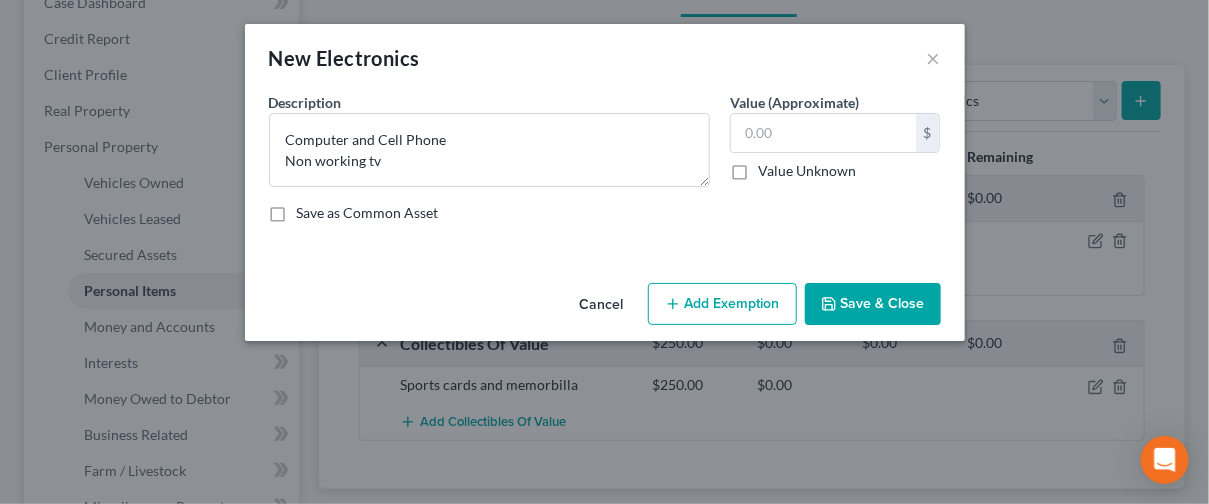 click on "Save & Close" at bounding box center [873, 304] 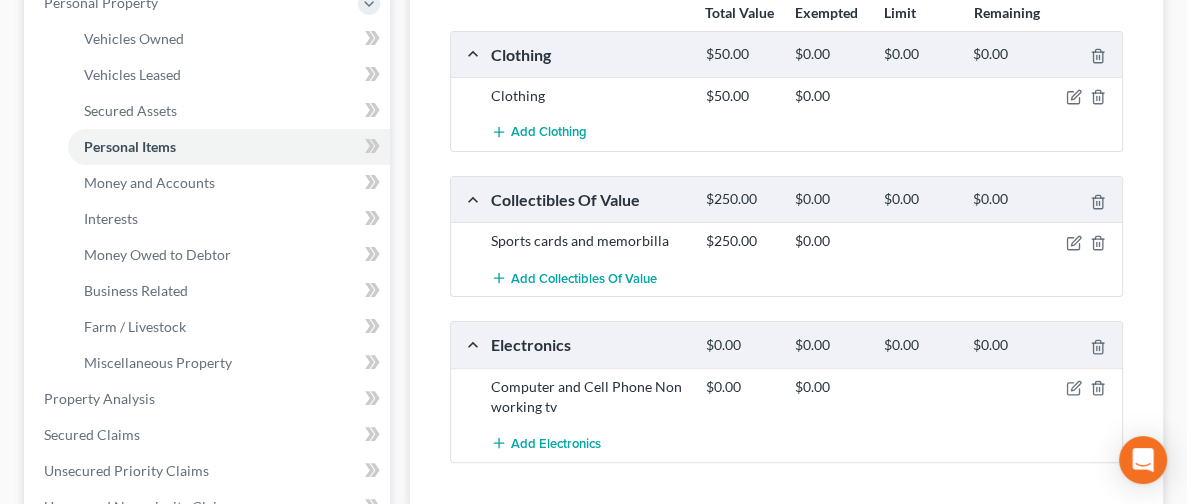 scroll, scrollTop: 555, scrollLeft: 0, axis: vertical 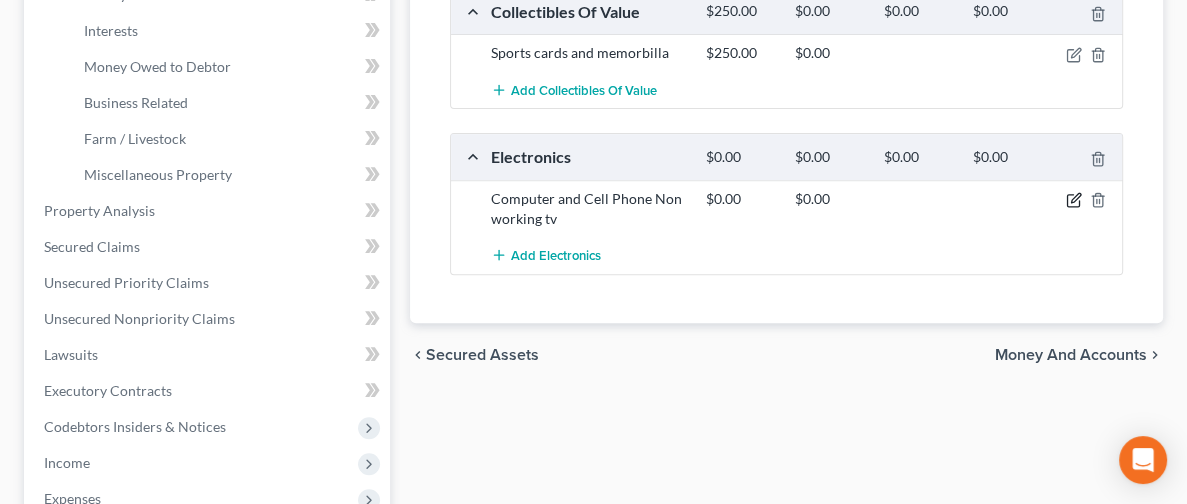 click 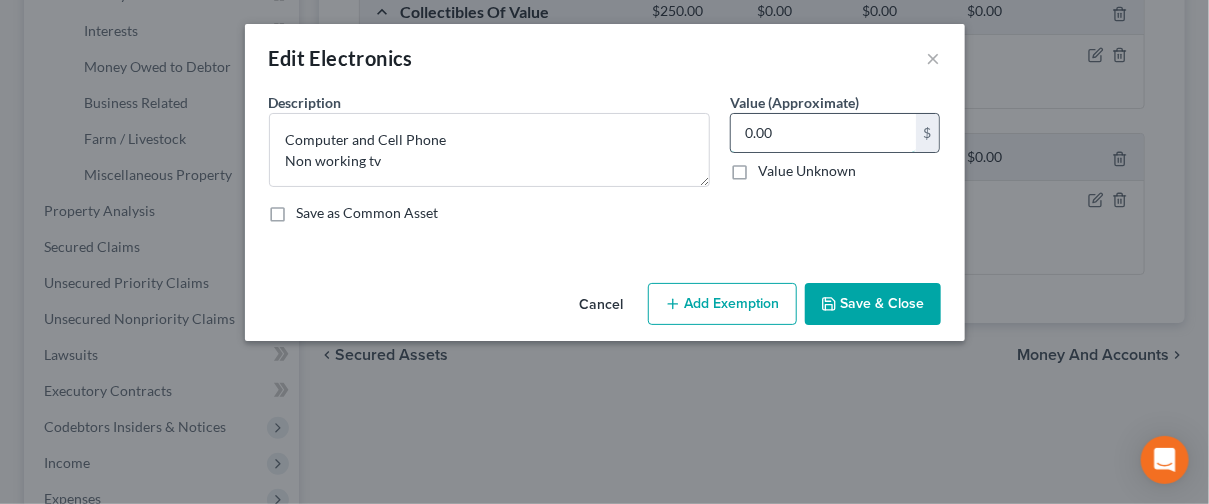 click on "0.00" at bounding box center [823, 133] 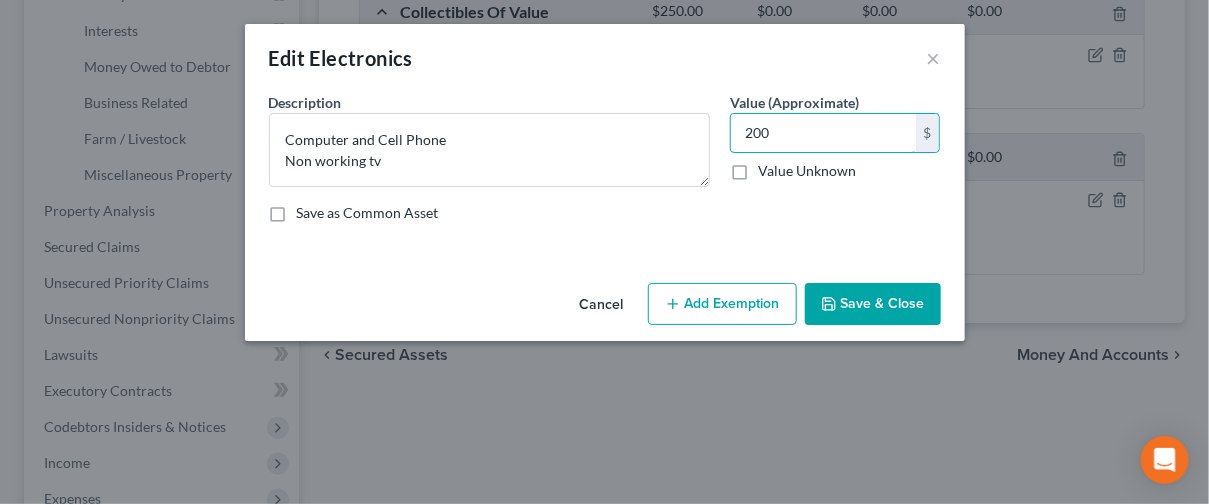 type on "200" 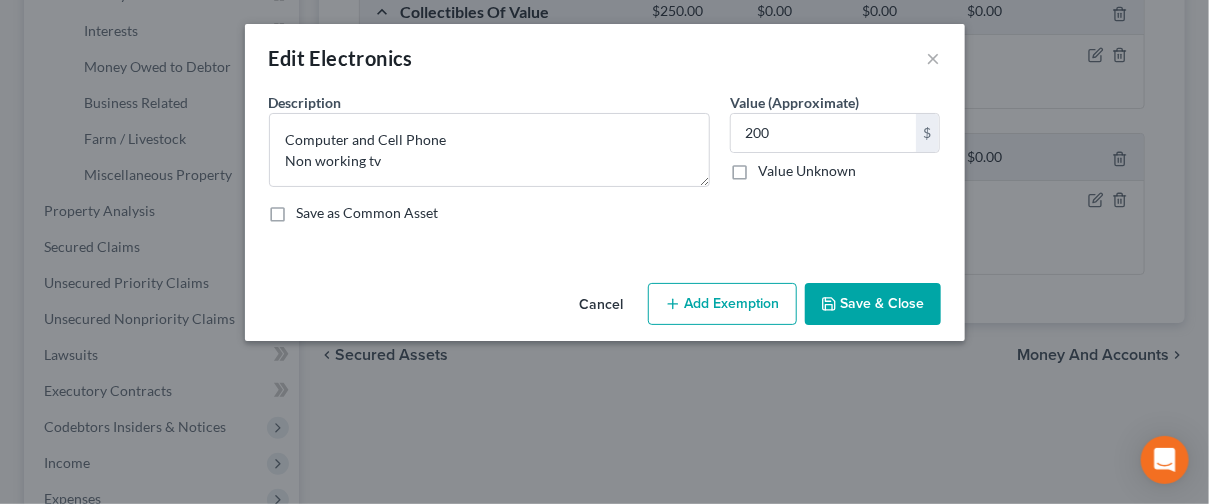 click on "Save & Close" at bounding box center (873, 304) 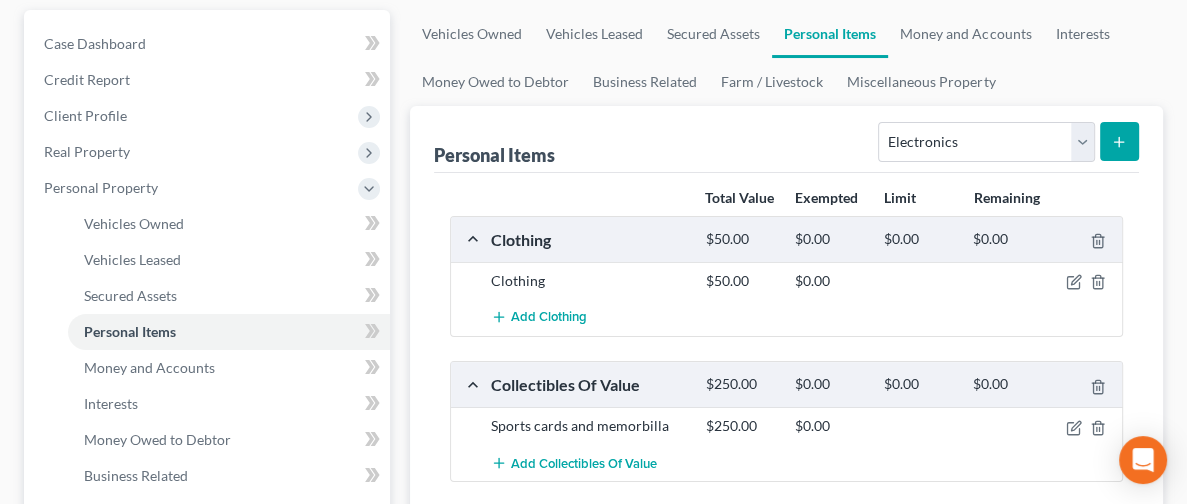 scroll, scrollTop: 162, scrollLeft: 0, axis: vertical 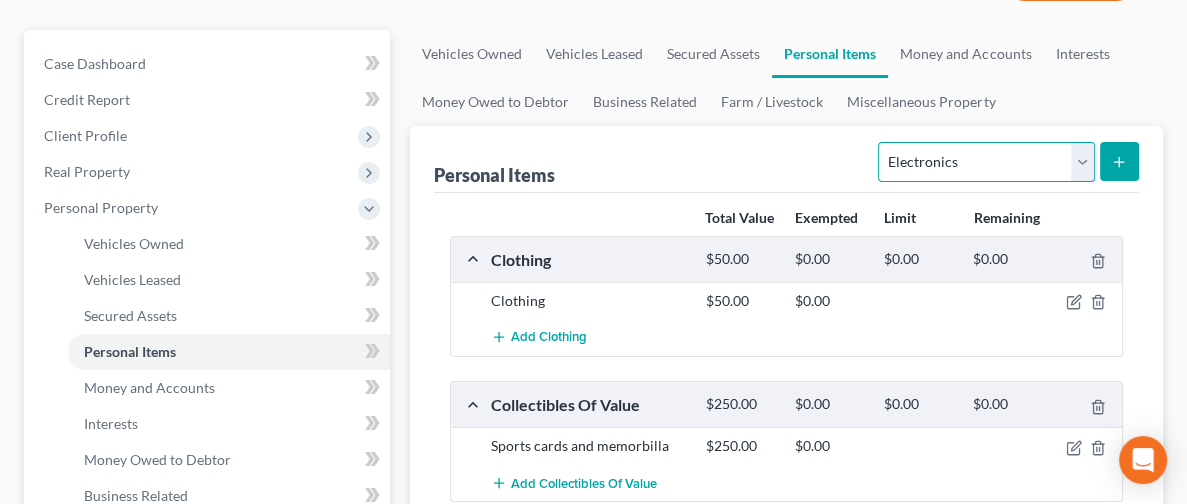 click on "Select Item Type Clothing Collectibles Of Value Electronics Firearms Household Goods Jewelry Other Pet(s) Sports & Hobby Equipment" at bounding box center [986, 162] 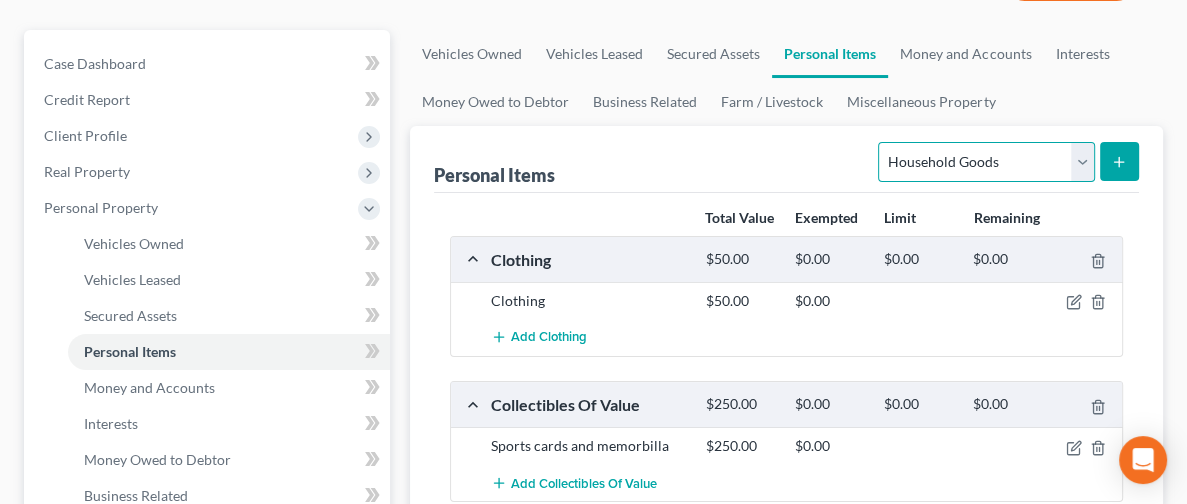 click on "Select Item Type Clothing Collectibles Of Value Electronics Firearms Household Goods Jewelry Other Pet(s) Sports & Hobby Equipment" at bounding box center [986, 162] 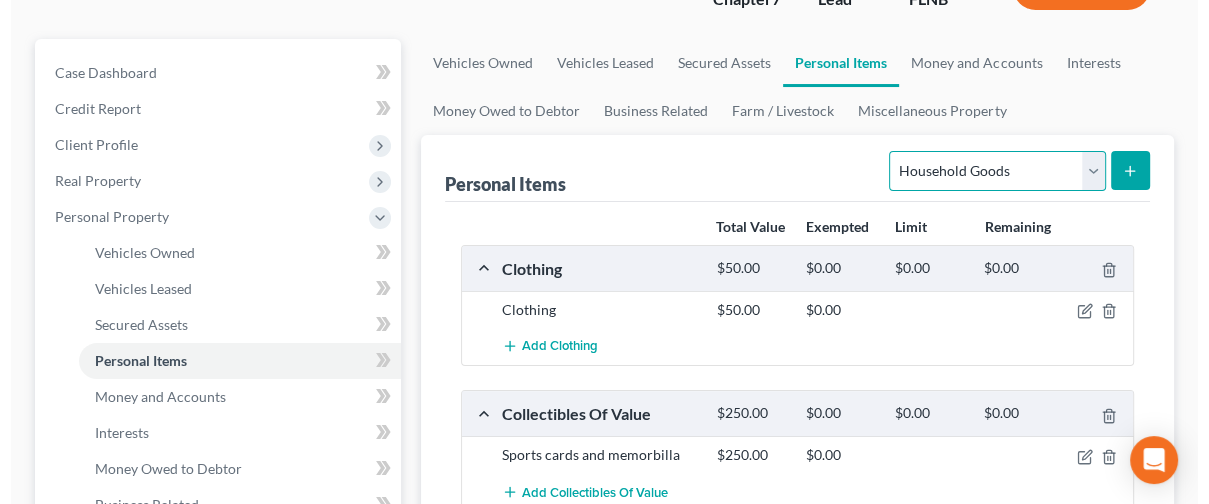 scroll, scrollTop: 70, scrollLeft: 0, axis: vertical 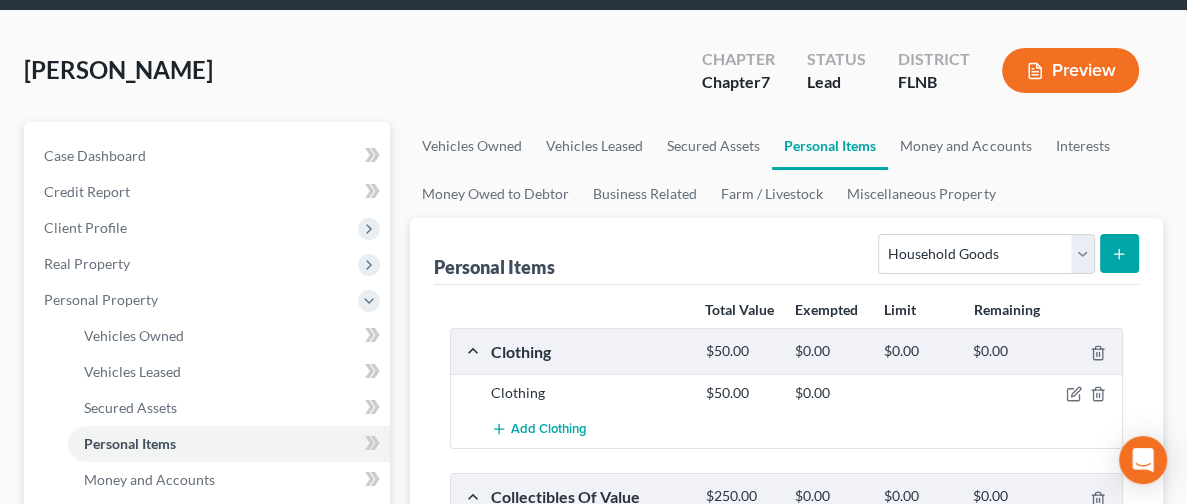 click at bounding box center (1119, 253) 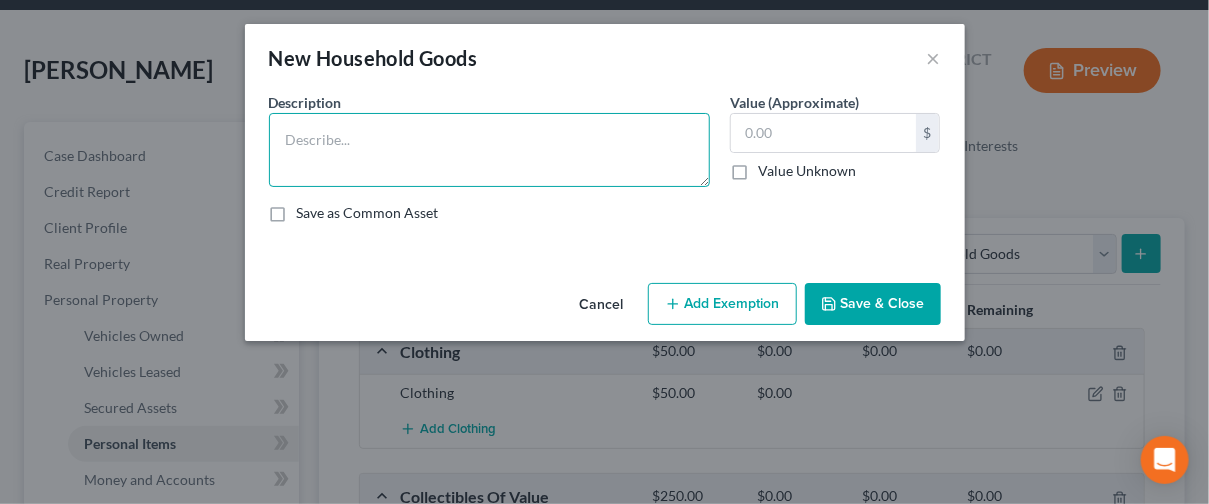 click at bounding box center (489, 150) 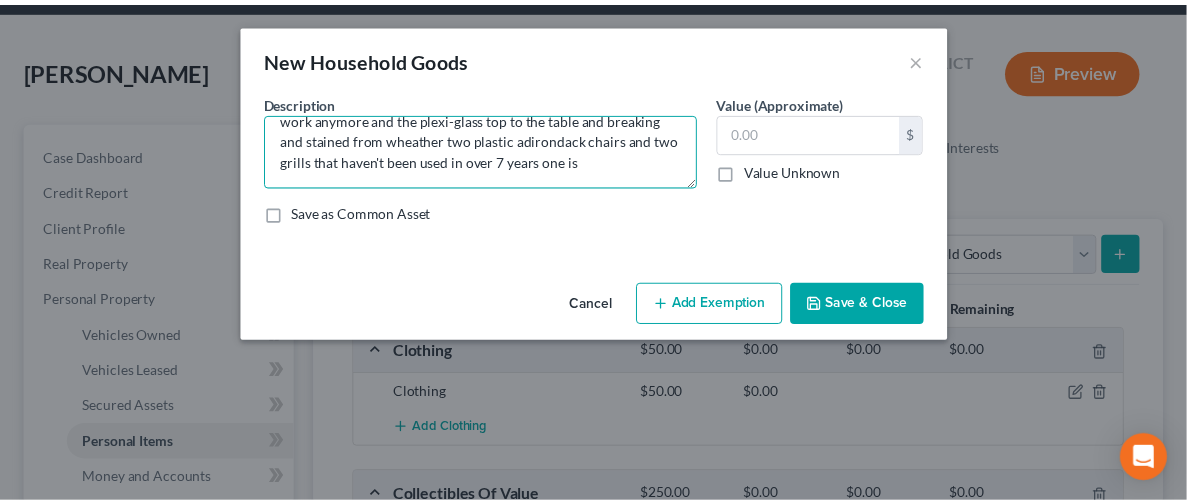 scroll, scrollTop: 319, scrollLeft: 0, axis: vertical 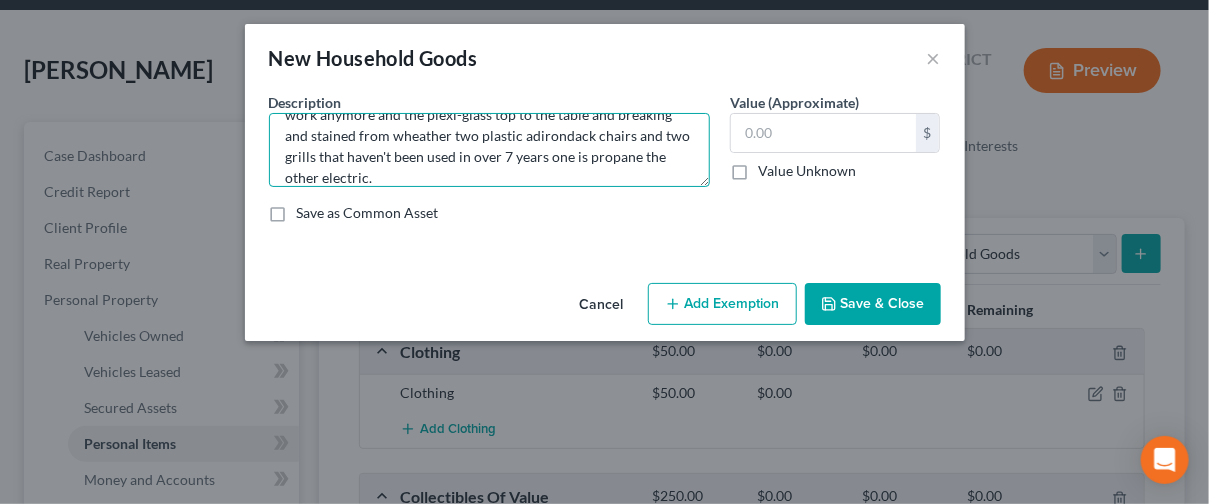 type on "Living Room: Couch, chair, two desks, lamp tv tray, Cabinet bookshelves (Borrowed I have no ownership interest) books (all used and not in great condition) Hope chest with miscellaenous items
Bedroom 1: King sized bad with 20 plus year old mattrestt, Dresser and Chest of Drawers, night stabd abd lamp.
Bedroom 2: All of The items there belong to the Debtor's adult son
Kitchen: Plastic table, Window AC, Microwave and Microwave stand, dishes, pots, pans, utensils, air fyrer,  waffle maker, sandwich maker, dish rags and towels.
Hallway book shelv and more books
Outside Chair pressboard table, fan, small bug zapper, hanging light, another broken chair, table with umbrella (umbrella doesn't work anymore and the plexi-glass top to the table and breaking and stained from wheather two plastic adirondack chairs and two grills that haven't been used in over 7 years one is propane the other electric." 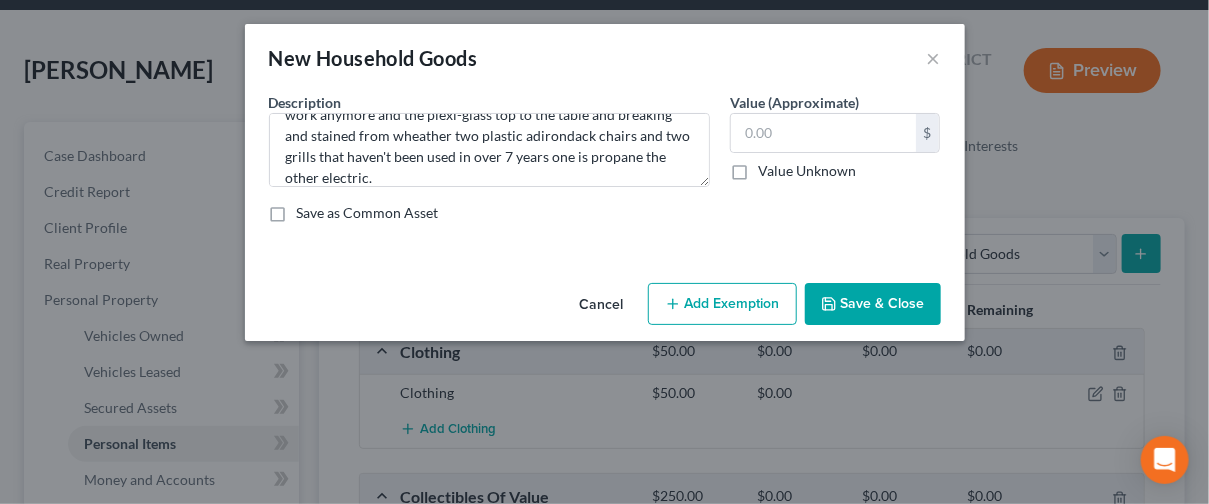 click on "Save & Close" at bounding box center (873, 304) 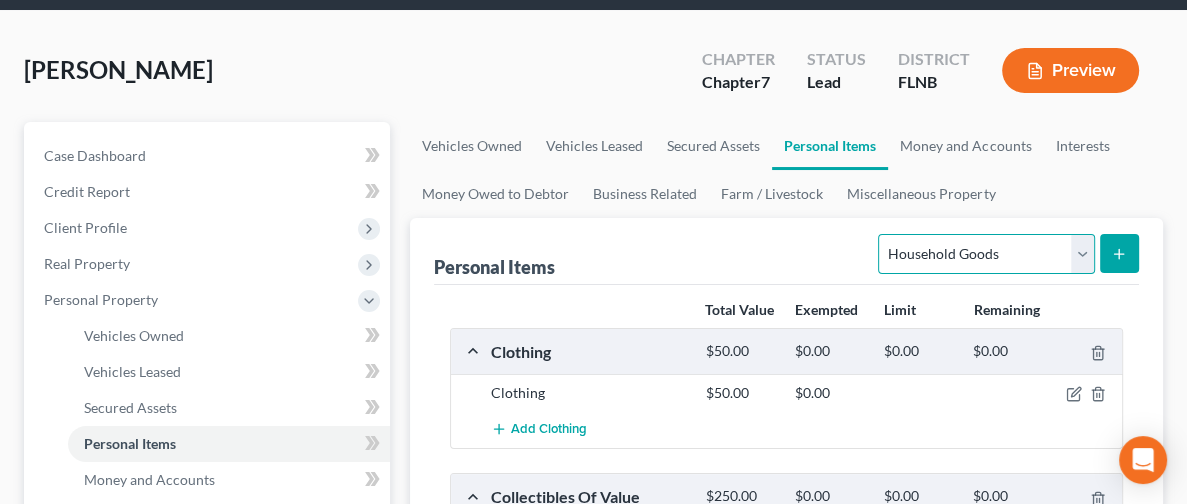 click on "Select Item Type Clothing Collectibles Of Value Electronics Firearms Household Goods Jewelry Other Pet(s) Sports & Hobby Equipment" at bounding box center [986, 254] 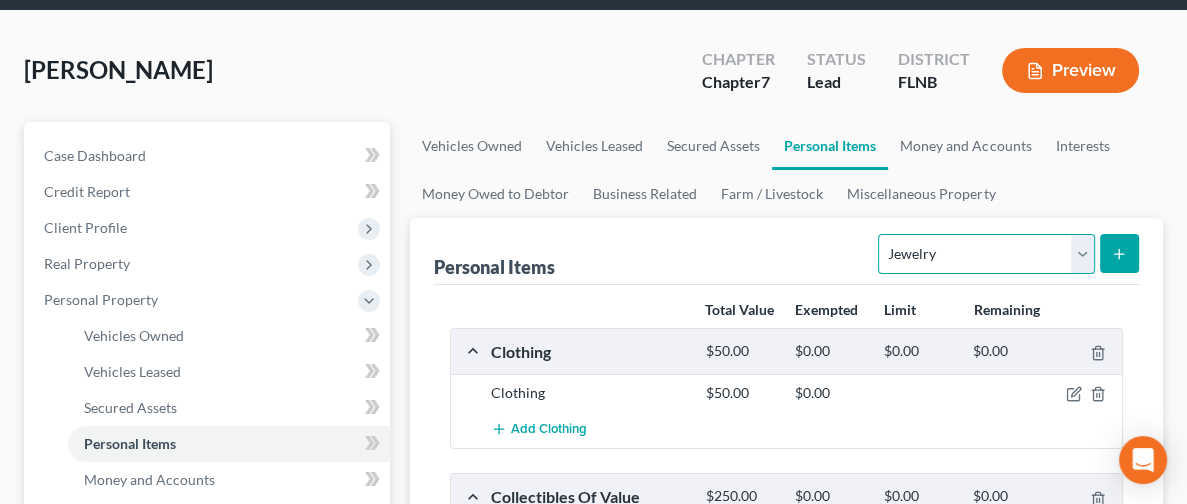 click on "Select Item Type Clothing Collectibles Of Value Electronics Firearms Household Goods Jewelry Other Pet(s) Sports & Hobby Equipment" at bounding box center (986, 254) 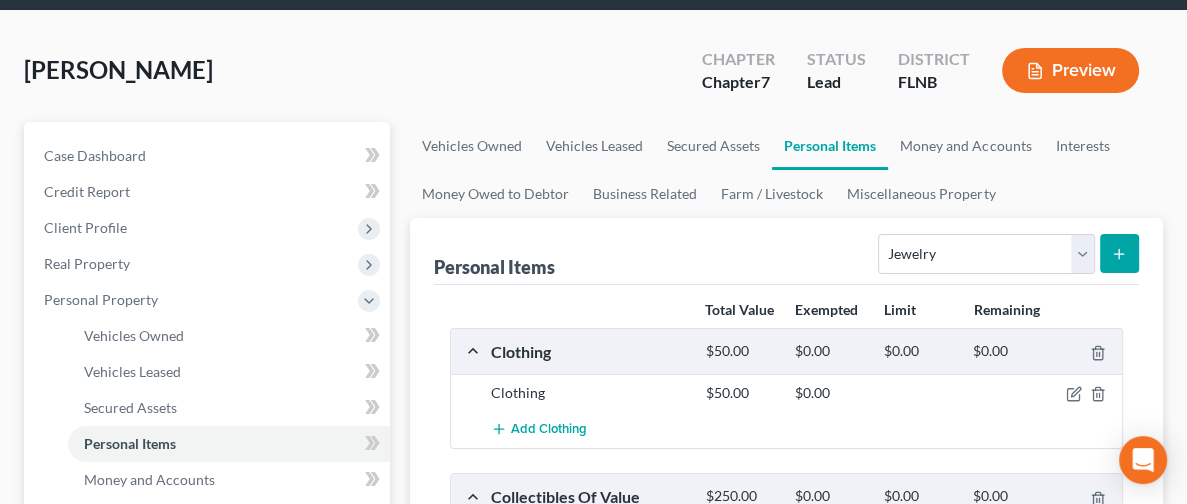 click at bounding box center [1119, 253] 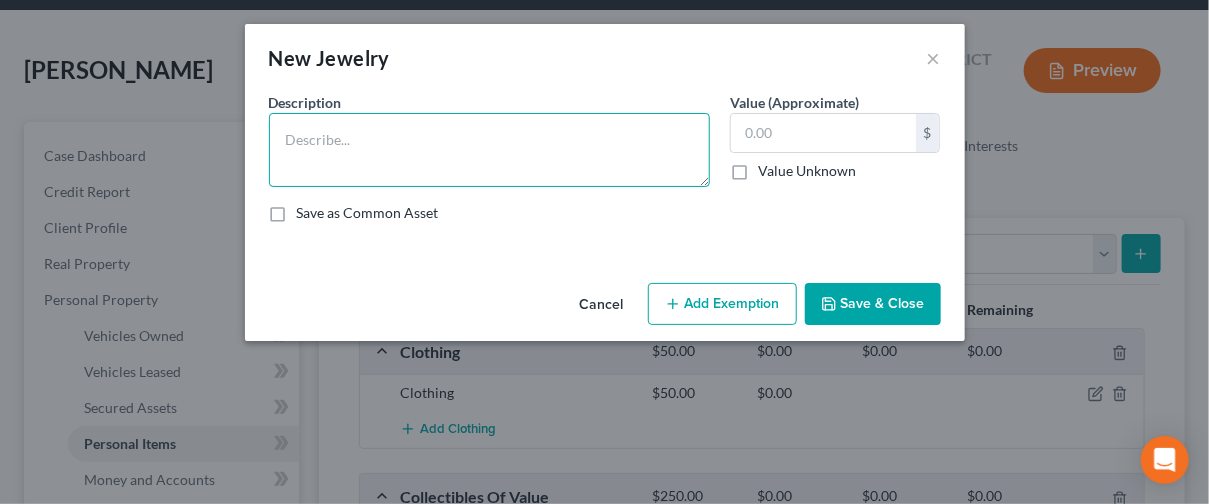 click at bounding box center [489, 150] 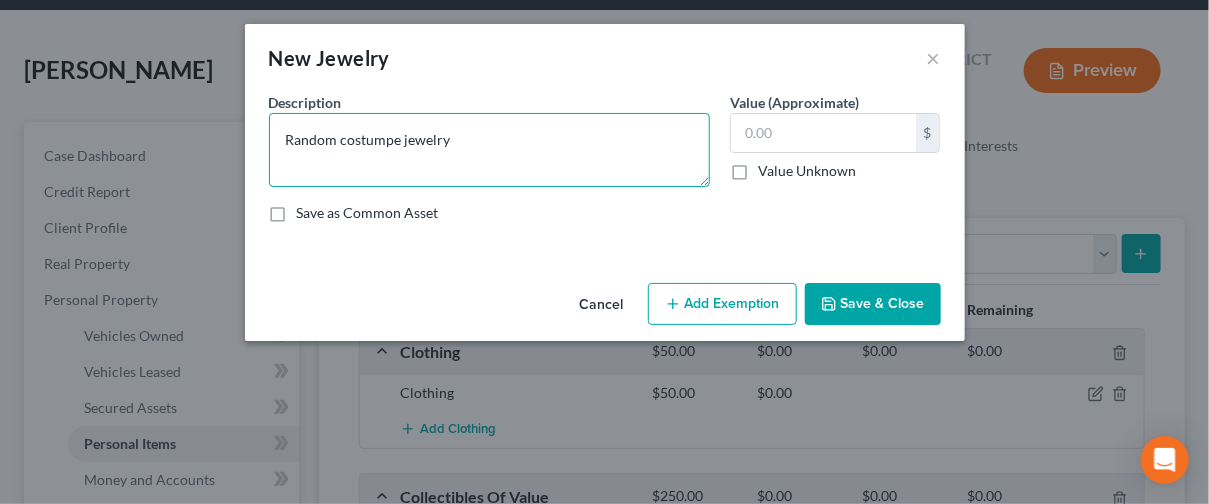 type on "Random costumpe jewelry" 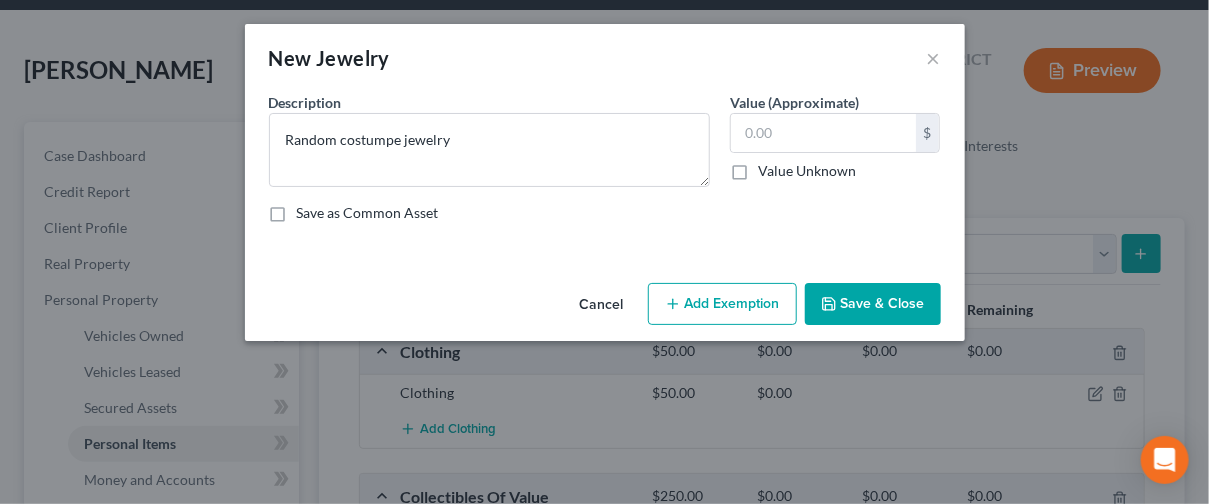 click 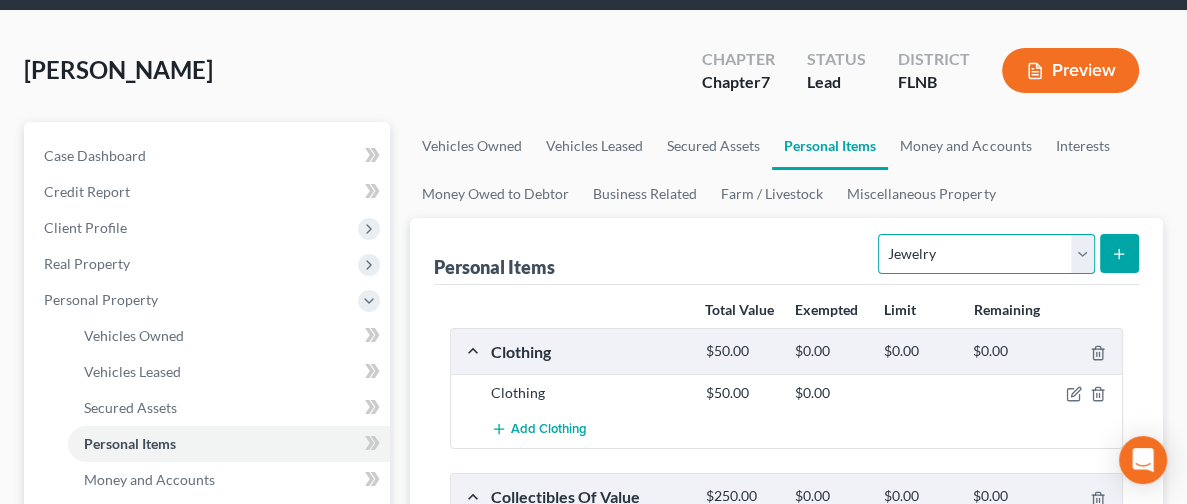 click on "Select Item Type Clothing Collectibles Of Value Electronics Firearms Household Goods Jewelry Other Pet(s) Sports & Hobby Equipment" at bounding box center [986, 254] 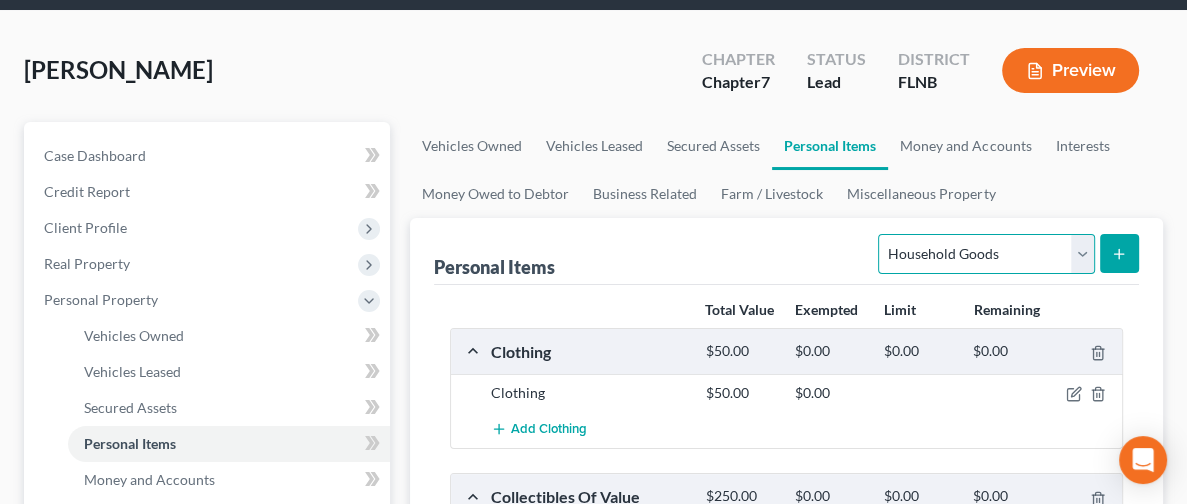 click on "Select Item Type Clothing Collectibles Of Value Electronics Firearms Household Goods Jewelry Other Pet(s) Sports & Hobby Equipment" at bounding box center (986, 254) 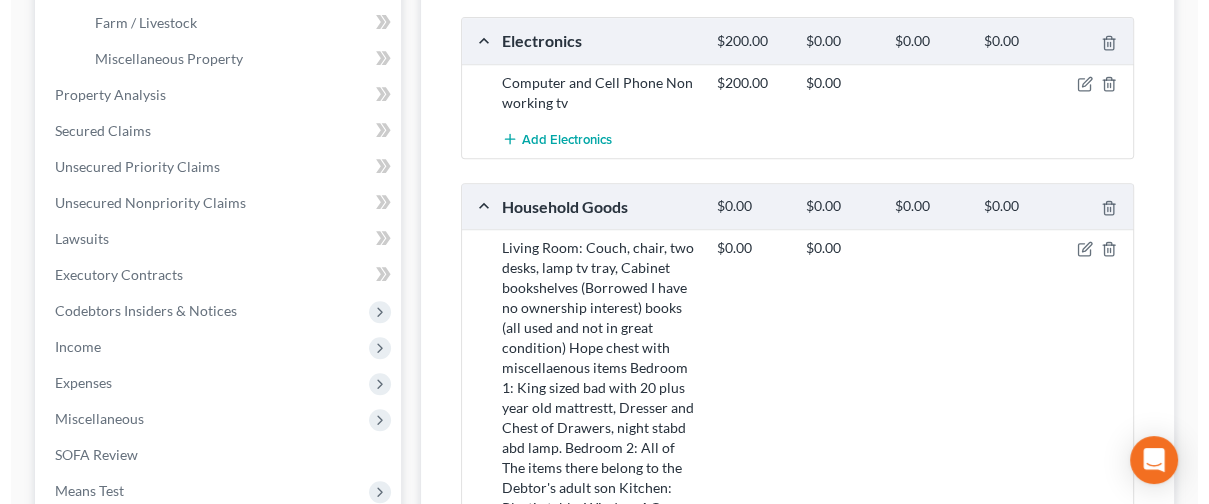 scroll, scrollTop: 663, scrollLeft: 0, axis: vertical 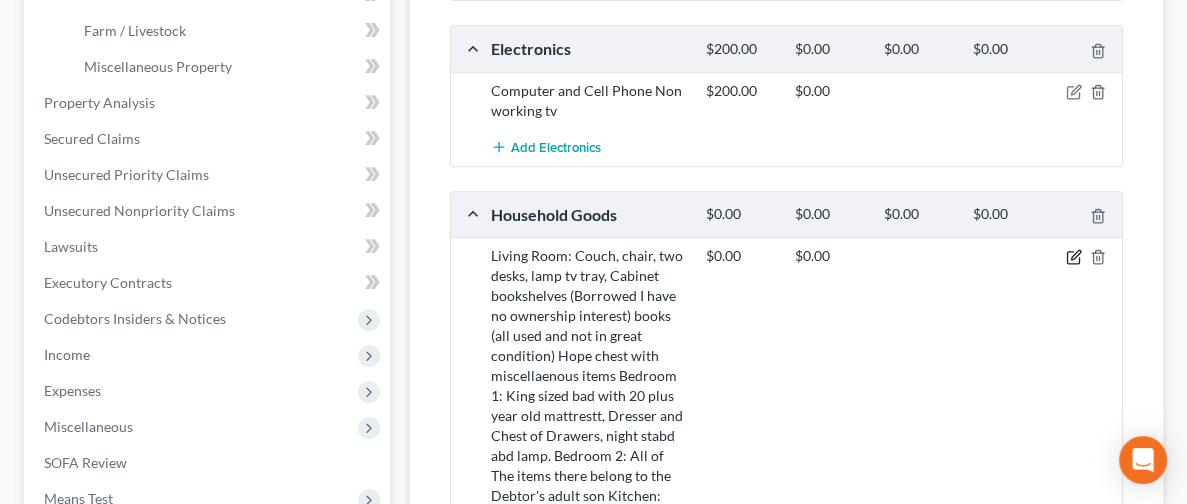 click 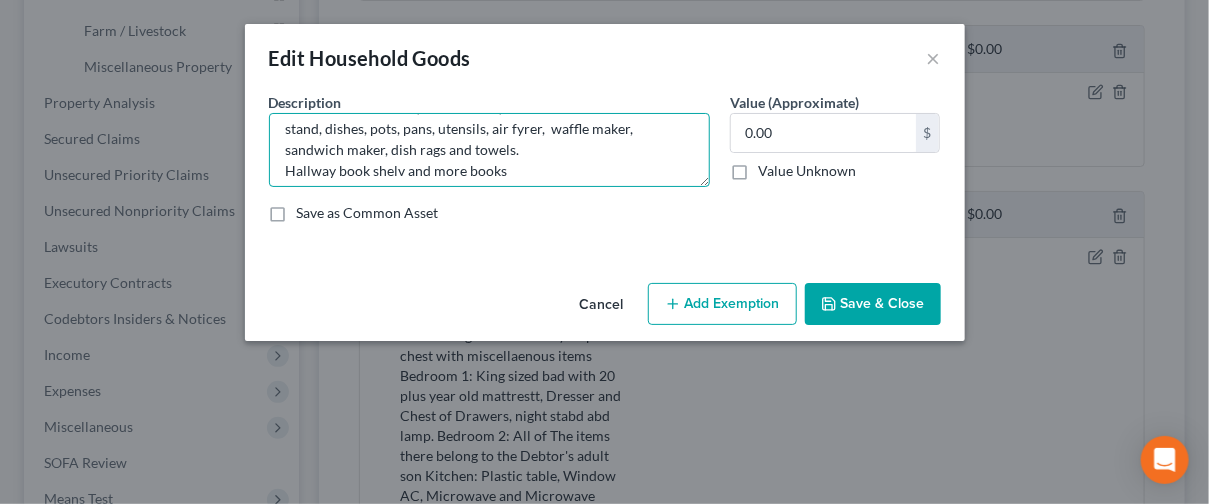 scroll, scrollTop: 335, scrollLeft: 0, axis: vertical 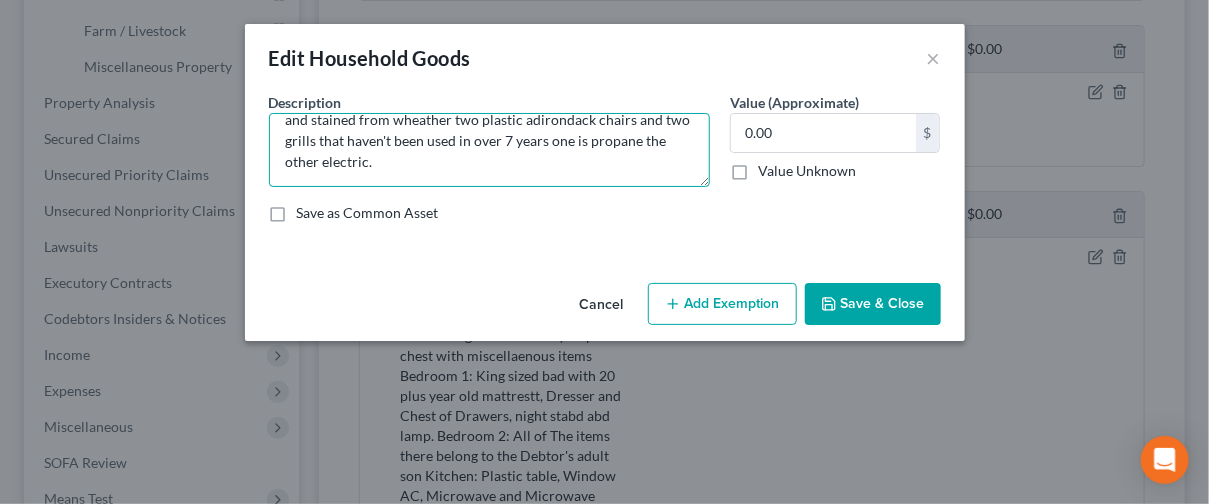 click on "Living Room: Couch, chair, two desks, lamp tv tray, Cabinet bookshelves (Borrowed I have no ownership interest) books (all used and not in great condition) Hope chest with miscellaenous items
Bedroom 1: King sized bad with 20 plus year old mattrestt, Dresser and Chest of Drawers, night stabd abd lamp.
Bedroom 2: All of The items there belong to the Debtor's adult son
Kitchen: Plastic table, Window AC, Microwave and Microwave stand, dishes, pots, pans, utensils, air fyrer,  waffle maker, sandwich maker, dish rags and towels.
Hallway book shelv and more books
Outside Chair pressboard table, fan, small bug zapper, hanging light, another broken chair, table with umbrella (umbrella doesn't work anymore and the plexi-glass top to the table and breaking and stained from wheather two plastic adirondack chairs and two grills that haven't been used in over 7 years one is propane the other electric." at bounding box center (489, 150) 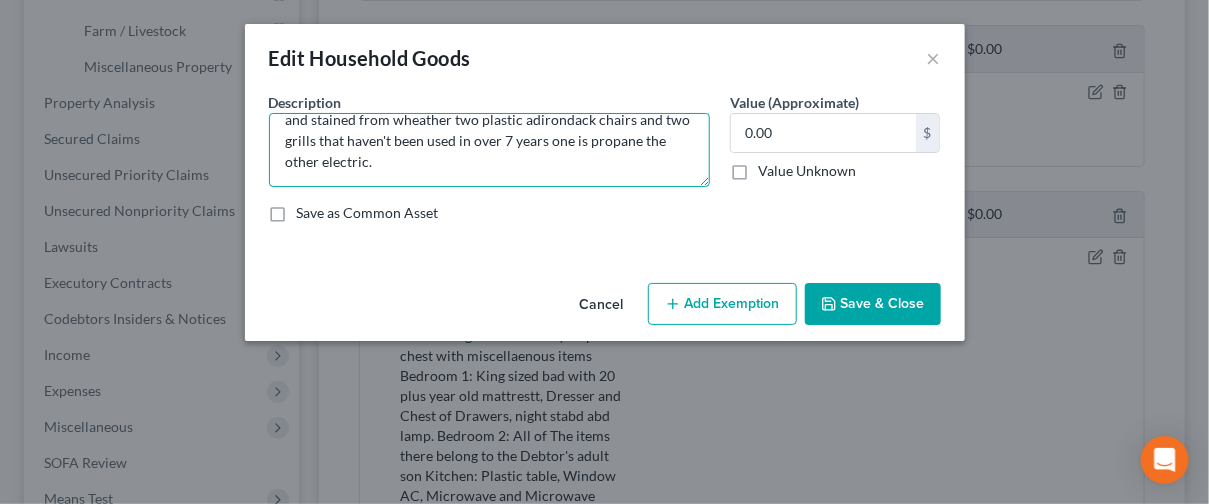 scroll, scrollTop: 340, scrollLeft: 0, axis: vertical 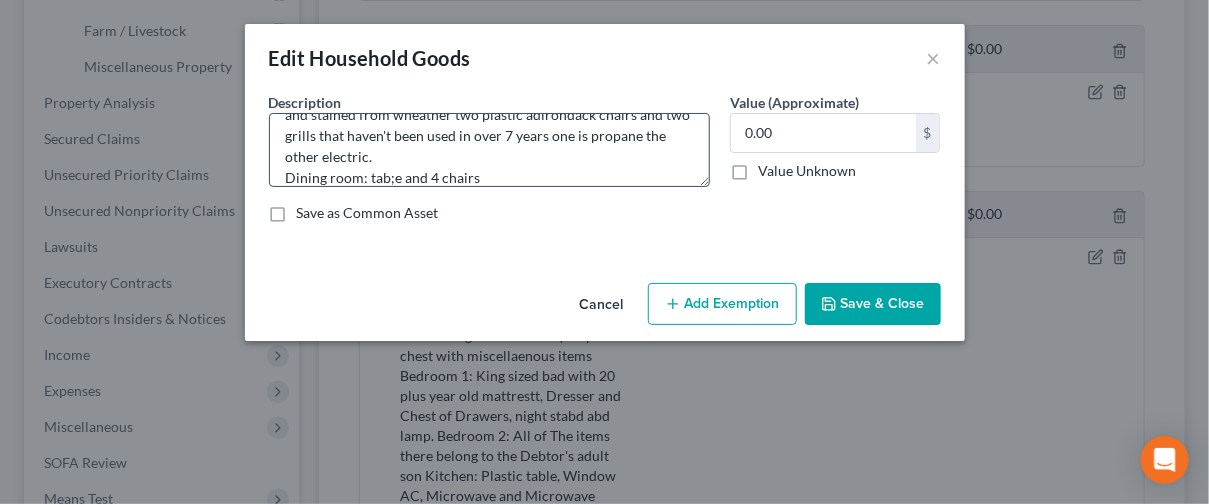 drag, startPoint x: 874, startPoint y: 305, endPoint x: 598, endPoint y: 177, distance: 304.23676 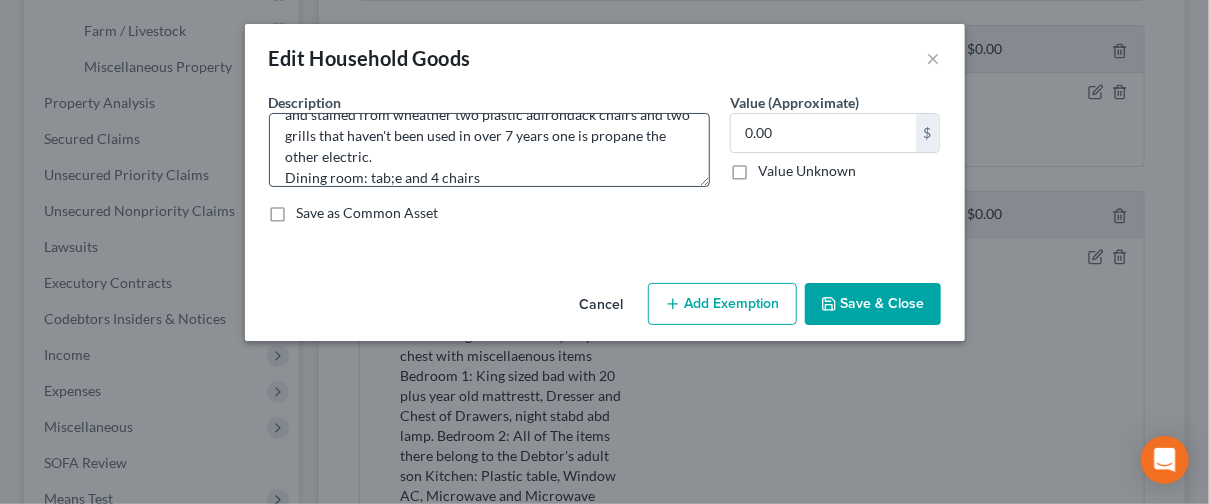 click on "Edit Household Goods  × An exemption set must first be selected from the Filing Information section. Common Asset Select
Description
*
Value (Approximate)
0.00 $
Value Unknown
Balance Undetermined
0.00 $
Value Unknown
Save as Common Asset Cancel Add Exemption Save & Close" at bounding box center [605, 182] 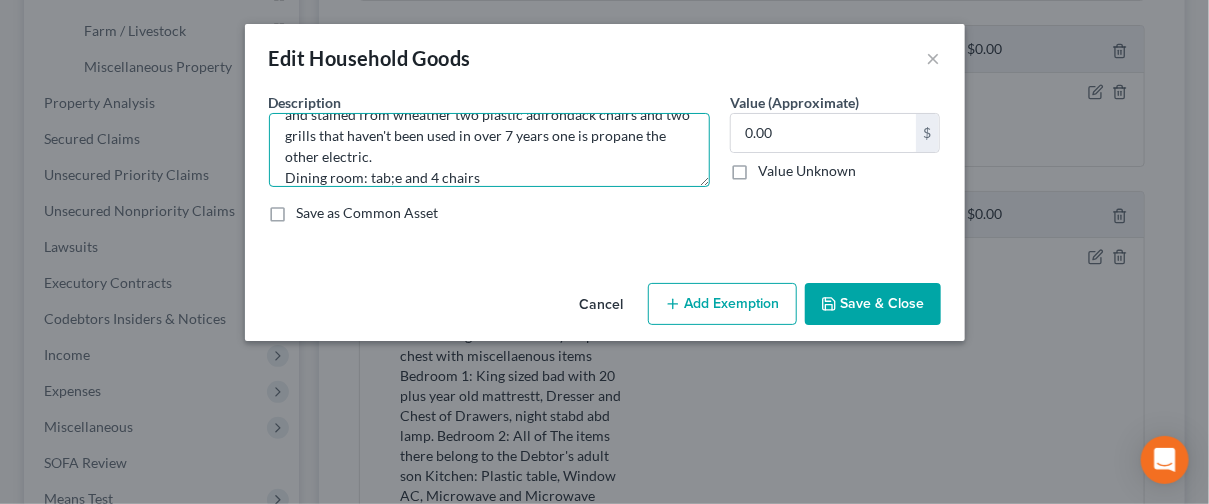 click on "Living Room: Couch, chair, two desks, lamp tv tray, Cabinet bookshelves (Borrowed I have no ownership interest) books (all used and not in great condition) Hope chest with miscellaenous items
Bedroom 1: King sized bad with 20 plus year old mattrestt, Dresser and Chest of Drawers, night stabd abd lamp.
Bedroom 2: All of The items there belong to the Debtor's adult son
Kitchen: Plastic table, Window AC, Microwave and Microwave stand, dishes, pots, pans, utensils, air fyrer,  waffle maker, sandwich maker, dish rags and towels.
Hallway book shelv and more books
Outside Chair pressboard table, fan, small bug zapper, hanging light, another broken chair, table with umbrella (umbrella doesn't work anymore and the plexi-glass top to the table and breaking and stained from wheather two plastic adirondack chairs and two grills that haven't been used in over 7 years one is propane the other electric.
Dining room: tab;e and 4 chairs" at bounding box center (489, 150) 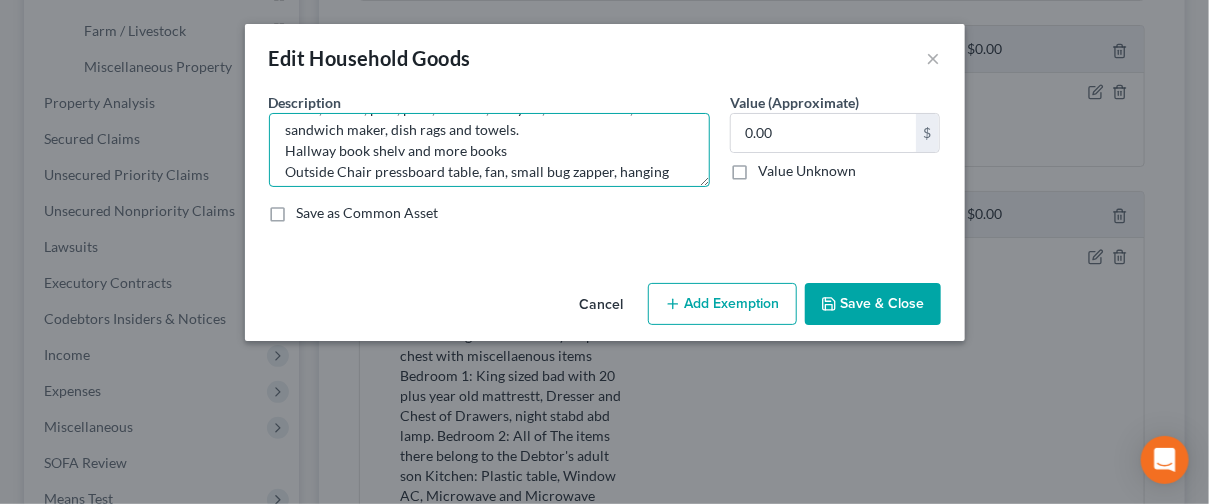 scroll, scrollTop: 160, scrollLeft: 0, axis: vertical 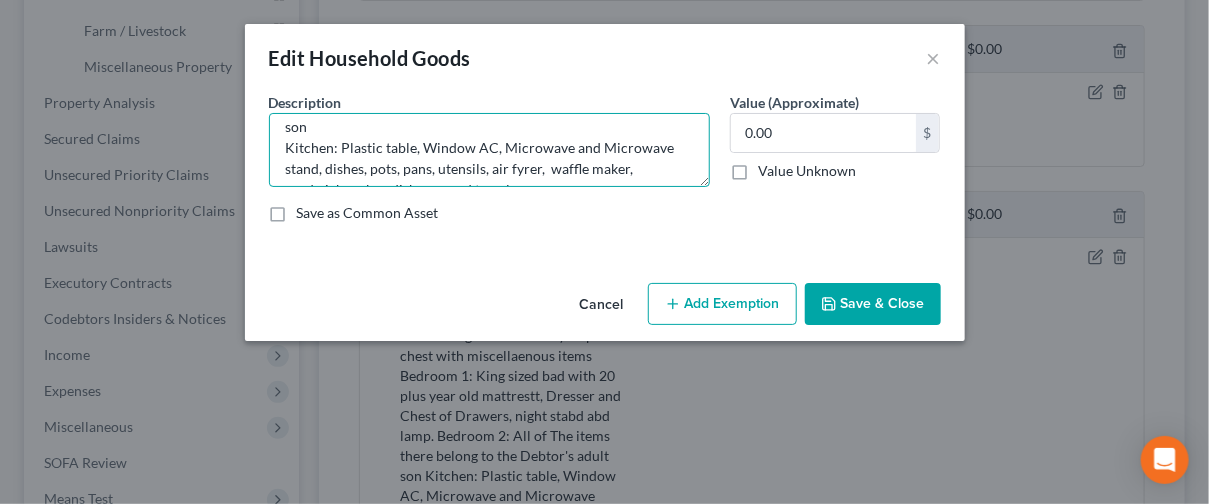 click on "Living Room: Couch, chair, two desks, lamp tv tray, Cabinet bookshelves (Borrowed I have no ownership interest) books (all used and not in great condition) Hope chest with miscellaenous items
Bedroom 1: King sized bad with 20 plus year old mattrestt, Dresser and Chest of Drawers, night stabd abd lamp.
Bedroom 2: All of The items there belong to the Debtor's adult son
Kitchen: Plastic table, Window AC, Microwave and Microwave stand, dishes, pots, pans, utensils, air fyrer,  waffle maker, sandwich maker, dish rags and towels.
Hallway book shelv and more books
Outside Chair pressboard table, fan, small bug zapper, hanging light, another broken chair, table with umbrella (umbrella doesn't work anymore and the plexi-glass top to the table and breaking and stained from wheather two plastic adirondack chairs and two grills that haven't been used in over 7 years one is propane the other electric.
Dining room: tab;e and 4 chairs" at bounding box center (489, 150) 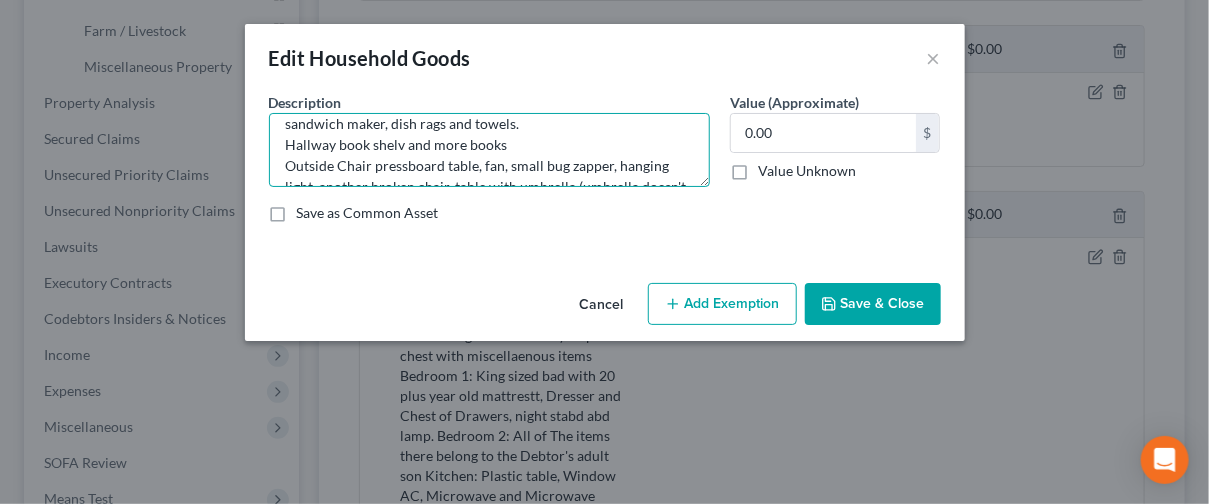 scroll, scrollTop: 247, scrollLeft: 0, axis: vertical 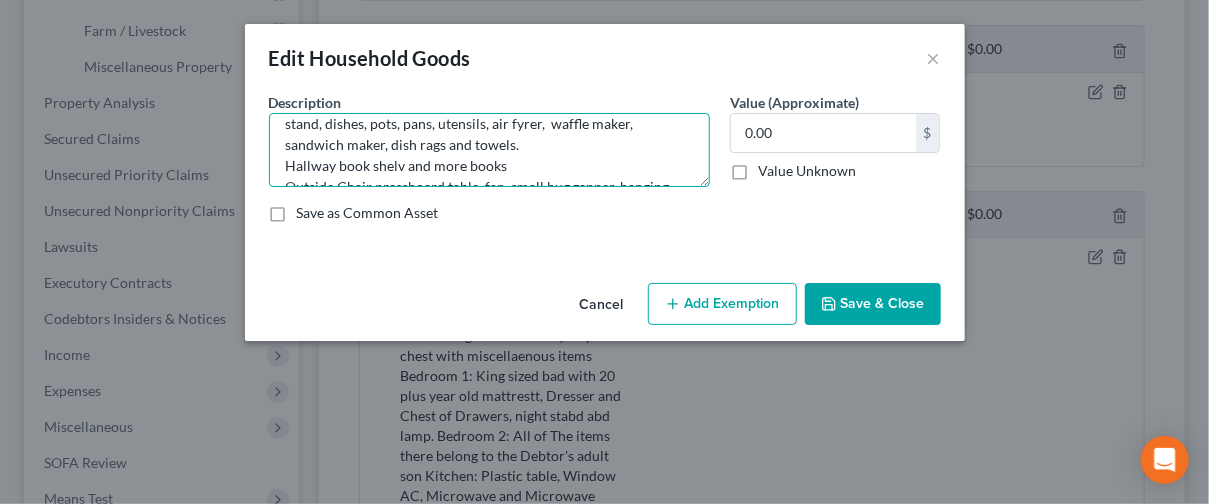 click on "Living Room: Couch, chair, two desks, lamp tv tray, Cabinet bookshelves (Borrowed I have no ownership interest) books (all used and not in great condition) Hope chest with miscellaenous items
Bedroom 1: King sized bad with 20 plus year old mattrestt, Dresser and Chest of Drawers, night stabd abd lamp.
Bedroom 2: All of The items there belong to the Debtor's adult son
Kitchen: Plastic table, Window AC, Microwave and Microwave stand, dishes, pots, pans, utensils, air fyrer,  waffle maker, sandwich maker, dish rags and towels.
Hallway book shelv and more books
Outside Chair pressboard table, fan, small bug zapper, hanging light, another broken chair, table with umbrella (umbrella doesn't work anymore and the plexi-glass top to the table and breaking and stained from wheather two plastic adirondack chairs and two grills that haven't been used in over 7 years one is propane the other electric.
Dining room: tab;e and 4 chairs" at bounding box center [489, 150] 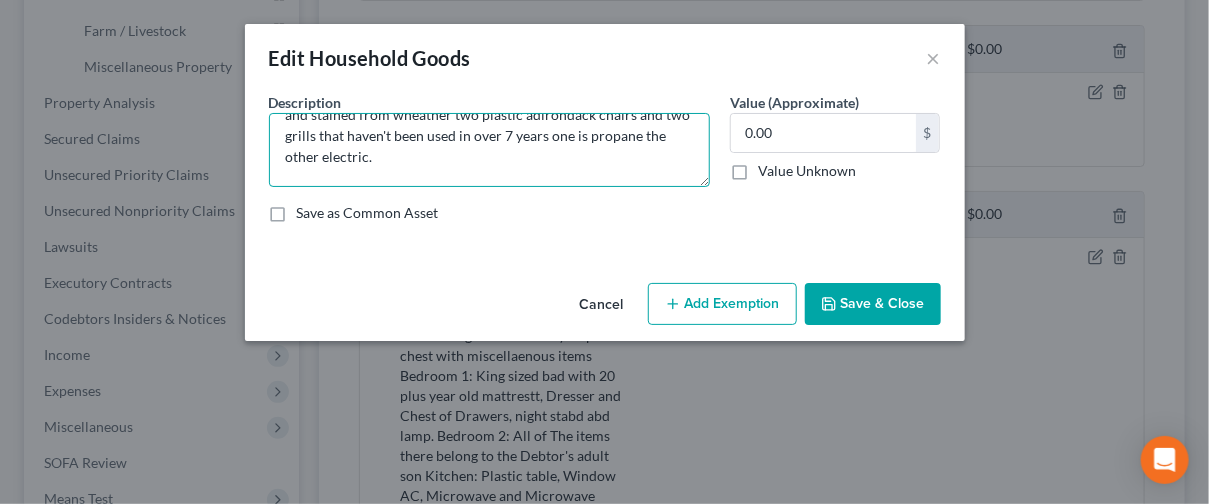 scroll, scrollTop: 403, scrollLeft: 0, axis: vertical 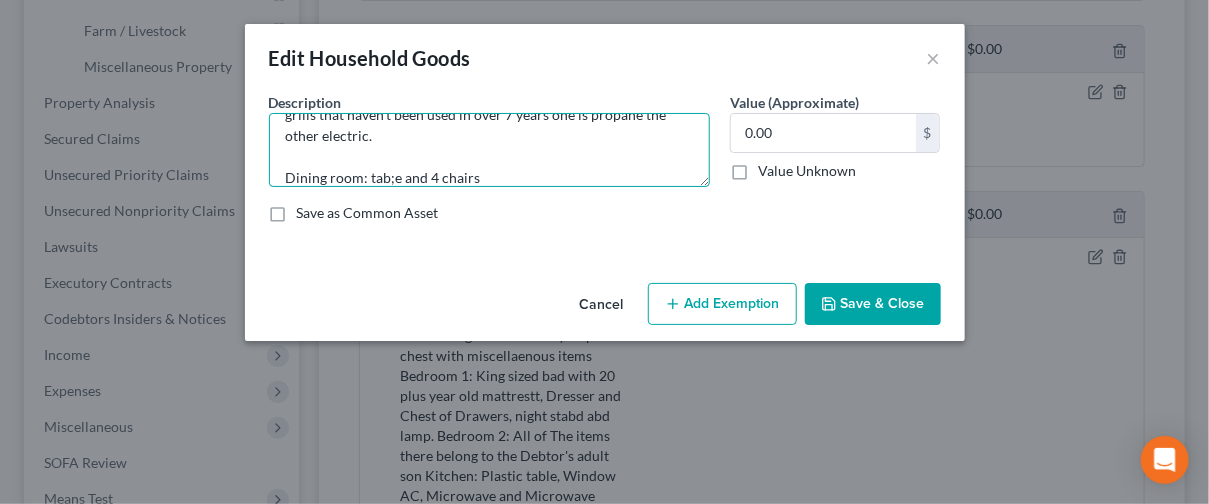 click on "Living Room: Couch, chair, two desks, lamp tv tray, Cabinet bookshelves (Borrowed I have no ownership interest) books (all used and not in great condition) Hope chest with miscellaenous items
Bedroom 1: King sized bad with 20 plus year old mattrestt, Dresser and Chest of Drawers, night stabd abd lamp.
Bedroom 2: All of The items there belong to the Debtor's adult son
Kitchen: Plastic table, Window AC, Microwave and Microwave stand, dishes, pots, pans, utensils, air fyrer,  waffle maker, sandwich maker, dish rags and towels [PERSON_NAME] rack
Hallway book shelv and more books
Outside Chair pressboard table, fan, small bug zapper, hanging light, another broken chair, table with umbrella (umbrella doesn't work anymore and the plexi-glass top to the table and breaking and stained from wheather two plastic adirondack chairs and two grills that haven't been used in over 7 years one is propane the other electric.
Dining room: tab;e and 4 chairs" at bounding box center [489, 150] 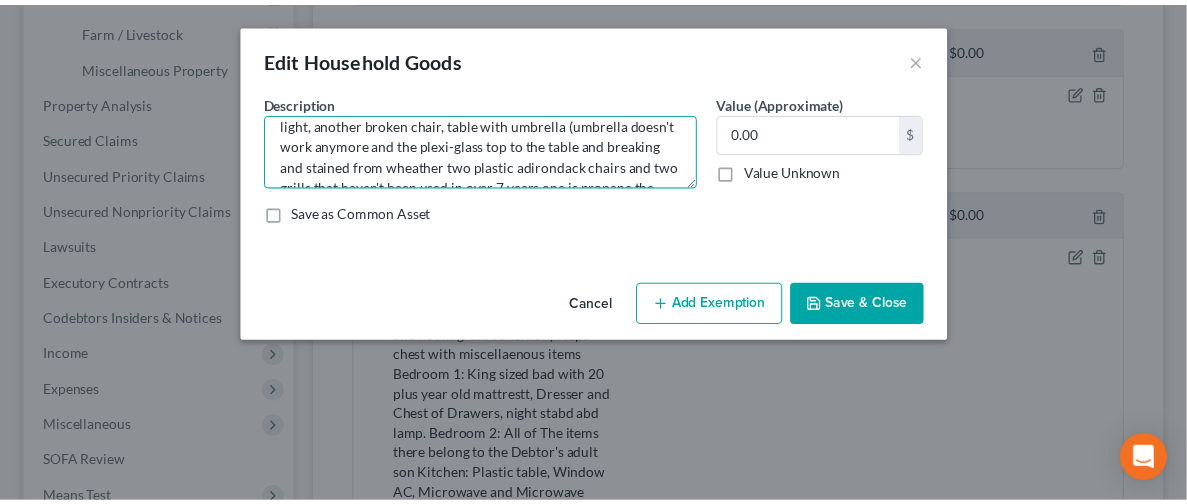 scroll, scrollTop: 525, scrollLeft: 0, axis: vertical 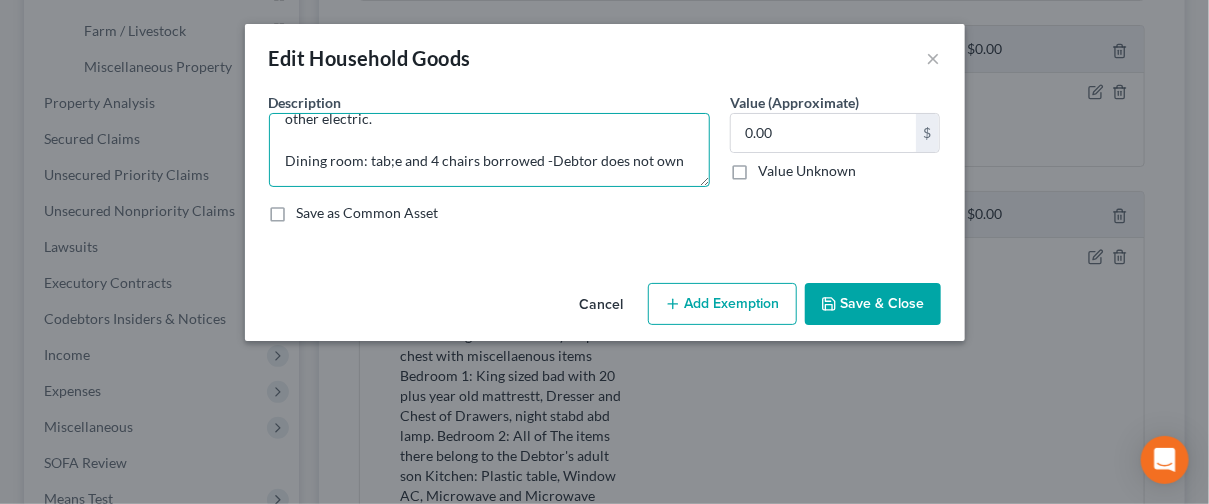 type on "Living Room: Couch, chair, two desks, lamp tv tray, Cabinet bookshelves (Borrowed I have no ownership interest) books (all used and not in great condition) Hope chest with miscellaenous items
Bedroom 1: King sized bad with 20 plus year old mattrestt, Dresser and Chest of Drawers, night stabd abd lamp.
Bedroom 2: All of The items there belong to the Debtor's adult son
Kitchen: Plastic table, Window AC, Microwave and Microwave stand, dishes, pots, pans, utensils, air fyrer,  waffle maker, sandwich maker, dish rags and towels [PERSON_NAME] rack
Hallway book shelv and more books
Outside Chair pressboard table, fan, small bug zapper, hanging light, another broken chair, table with umbrella (umbrella doesn't work anymore and the plexi-glass top to the table and breaking and stained from wheather two plastic adirondack chairs and two grills that haven't been used in over 7 years one is propane the other electric.
Dining room: tab;e and 4 chairs borrowed -Debtor does not own" 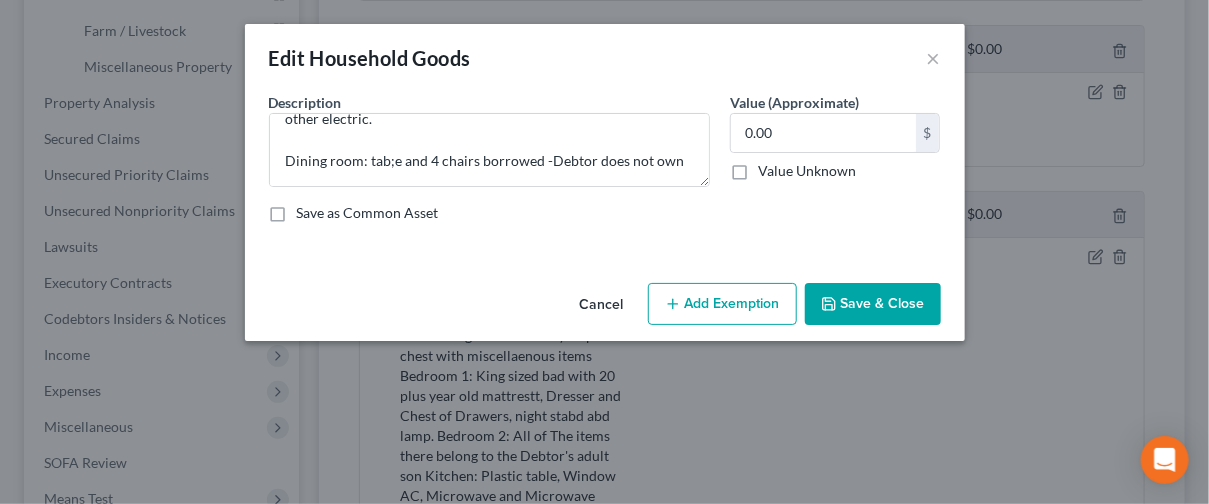 click on "Save & Close" at bounding box center [873, 304] 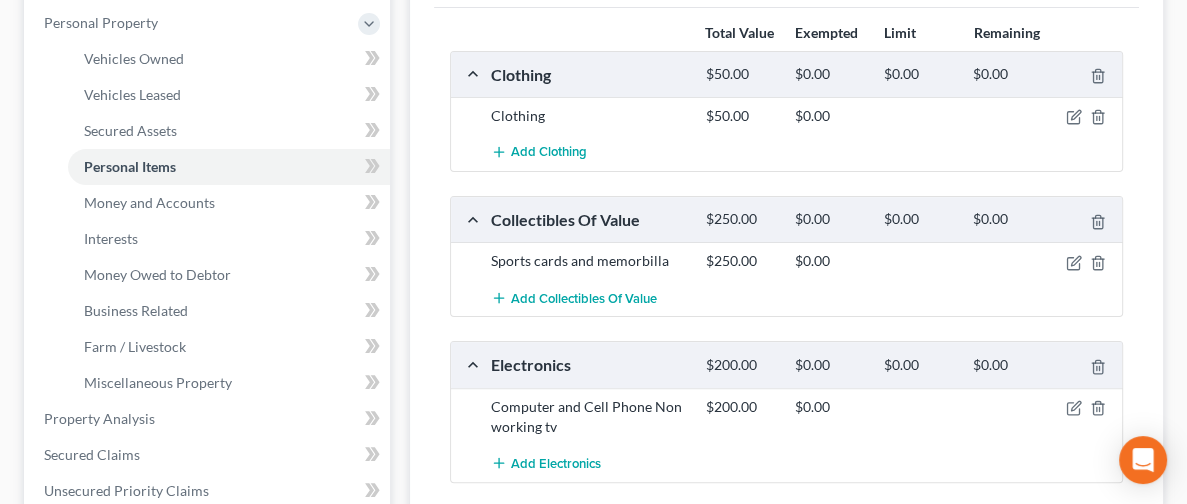 scroll, scrollTop: 0, scrollLeft: 0, axis: both 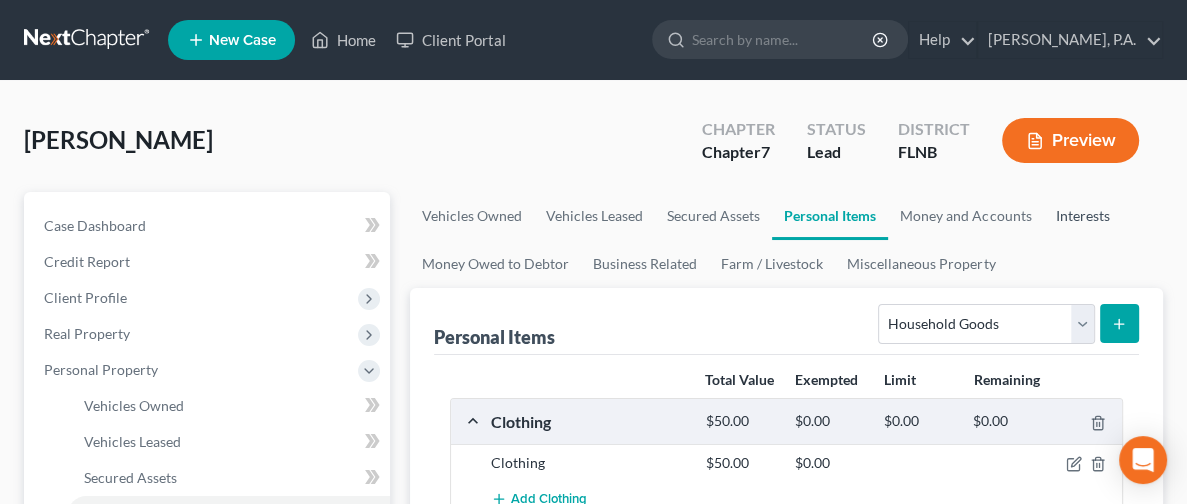 click on "Interests" at bounding box center [1082, 216] 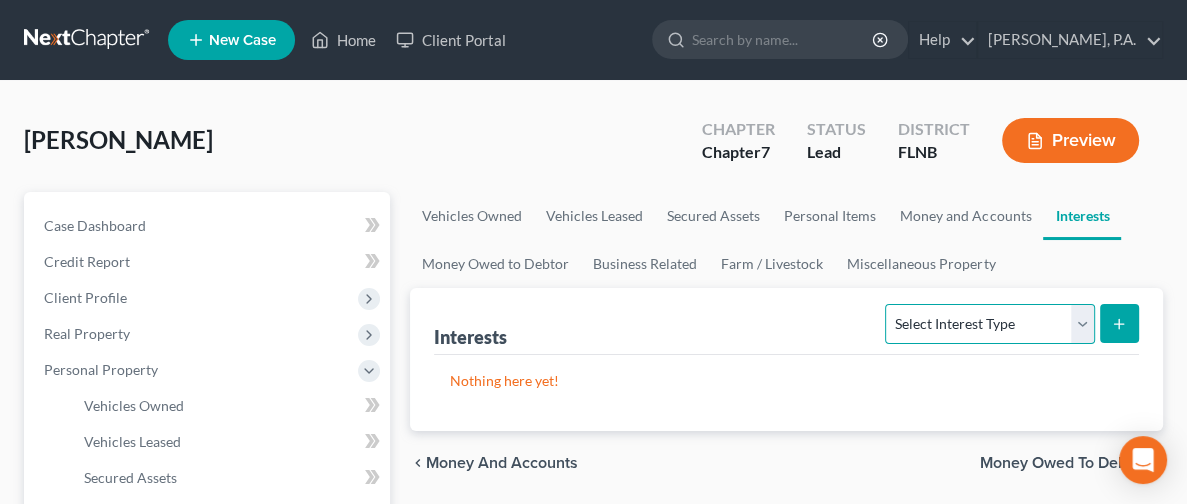 click on "Select Interest Type 401K Annuity Bond Education IRA Government Bond Government Pension Plan Incorporated Business IRA Joint Venture (Active) Joint Venture (Inactive) [PERSON_NAME] Mutual Fund Other Retirement Plan Partnership (Active) Partnership (Inactive) Pension Plan Stock Term Life Insurance Unincorporated Business Whole Life Insurance" at bounding box center [989, 324] 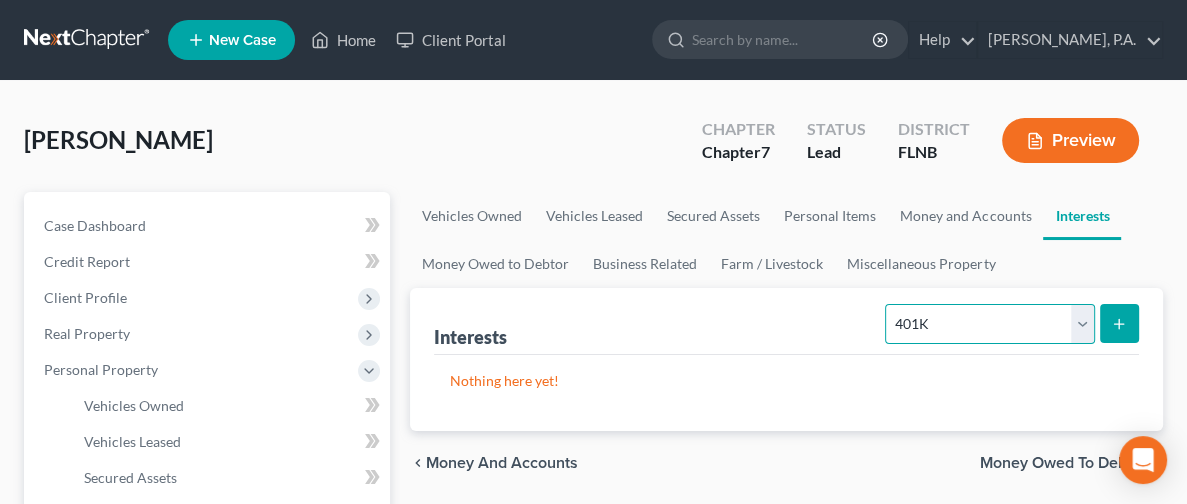 click on "Select Interest Type 401K Annuity Bond Education IRA Government Bond Government Pension Plan Incorporated Business IRA Joint Venture (Active) Joint Venture (Inactive) [PERSON_NAME] Mutual Fund Other Retirement Plan Partnership (Active) Partnership (Inactive) Pension Plan Stock Term Life Insurance Unincorporated Business Whole Life Insurance" at bounding box center (989, 324) 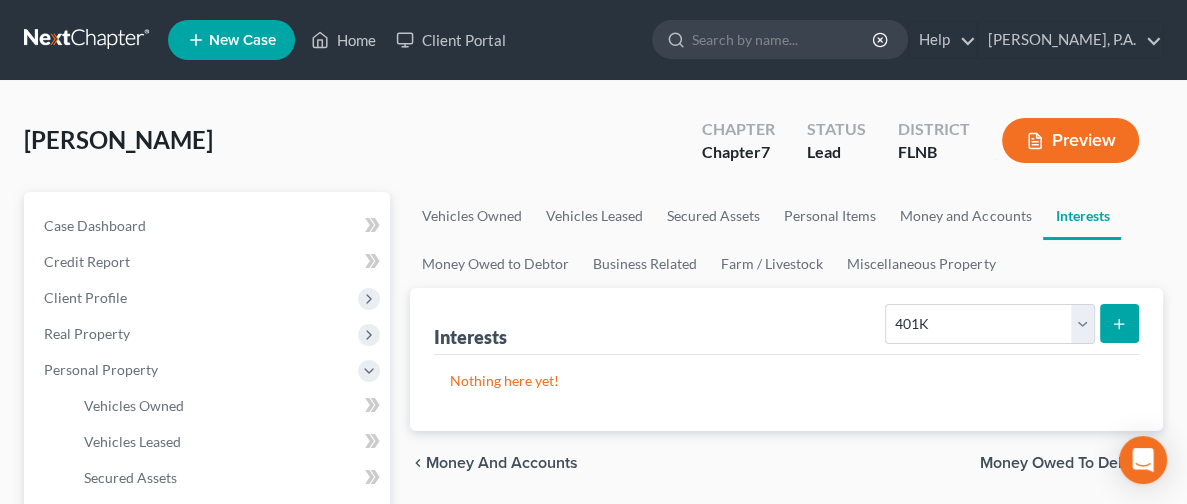 click at bounding box center [1119, 323] 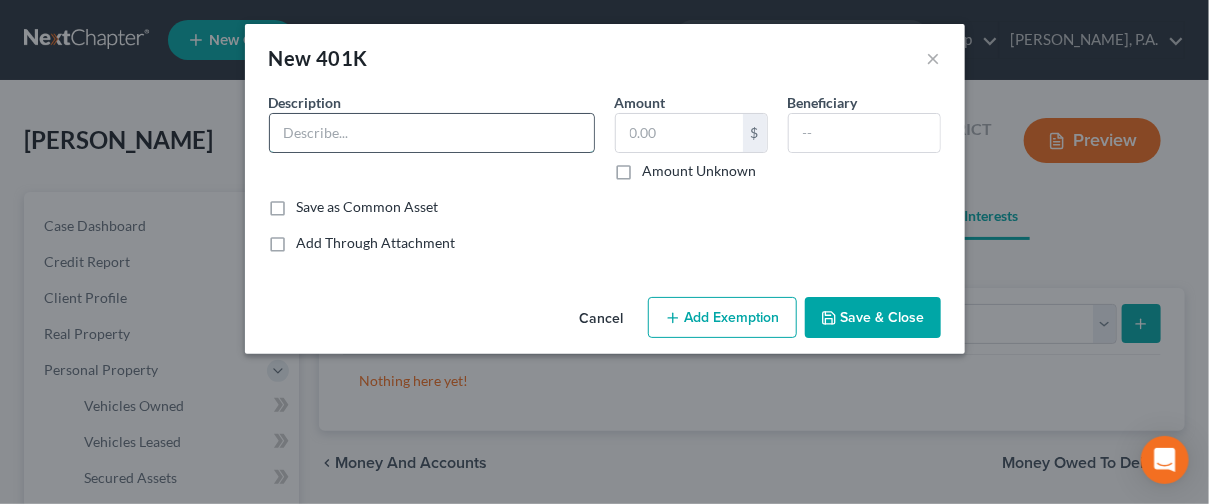click at bounding box center (432, 133) 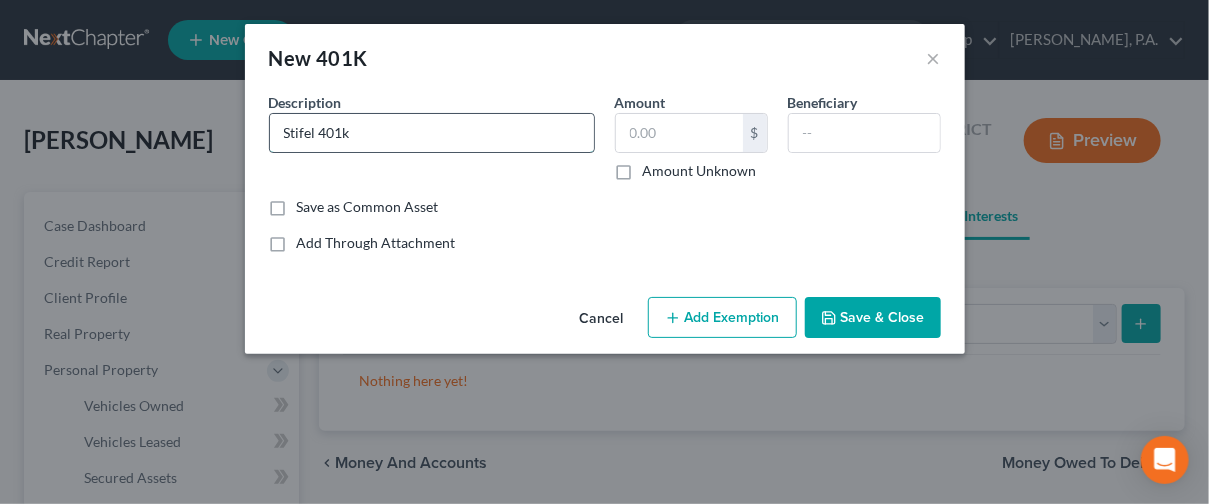 type on "Stifel 401k" 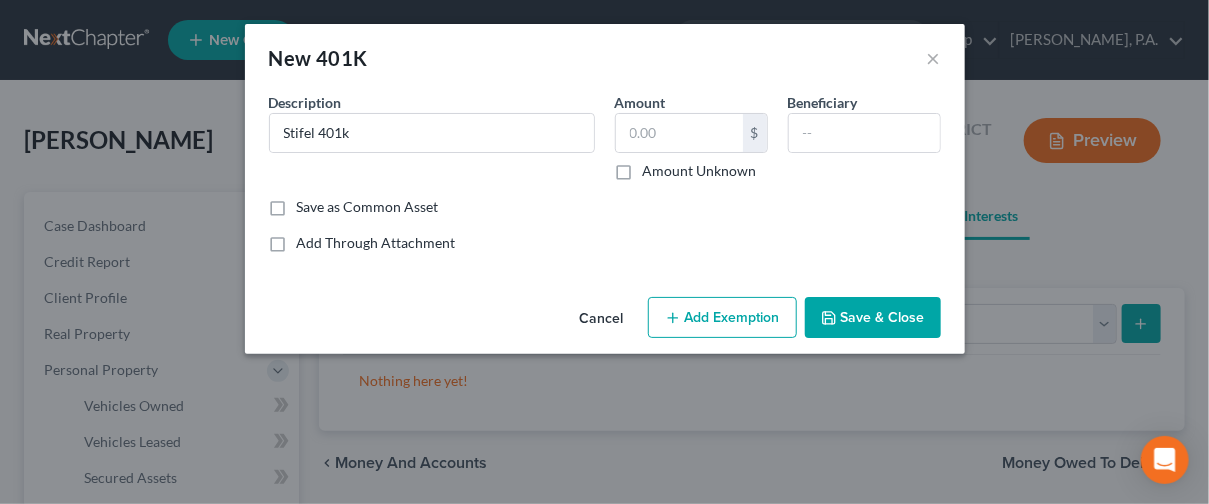 click on "Save & Close" at bounding box center (873, 318) 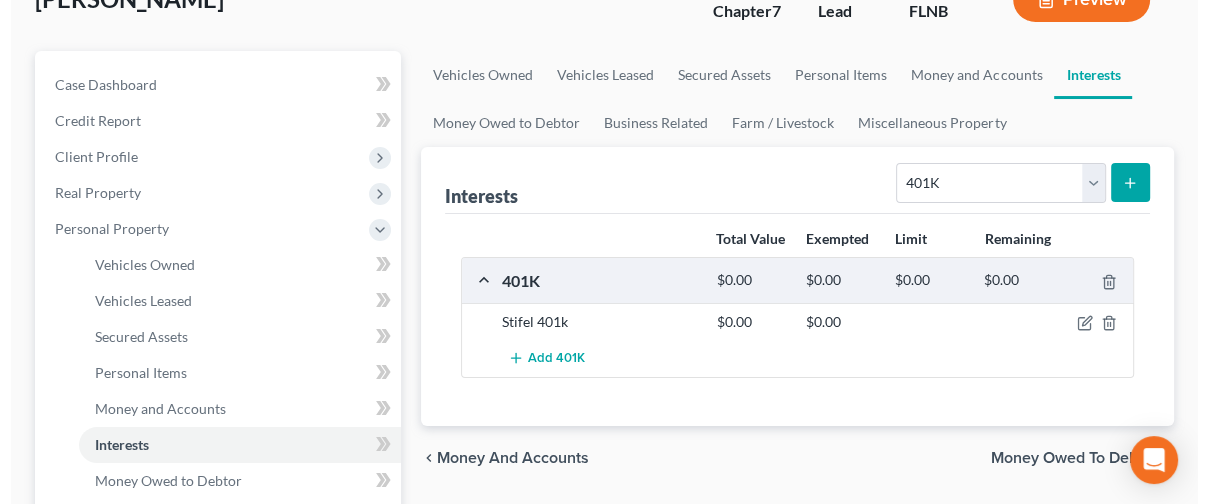 scroll, scrollTop: 0, scrollLeft: 0, axis: both 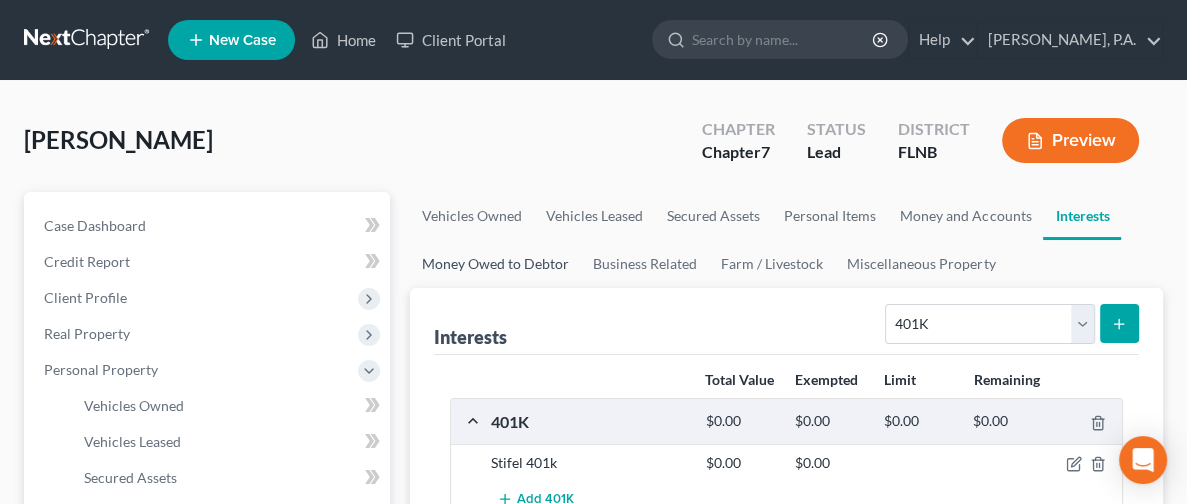 click on "Money Owed to Debtor" at bounding box center (495, 264) 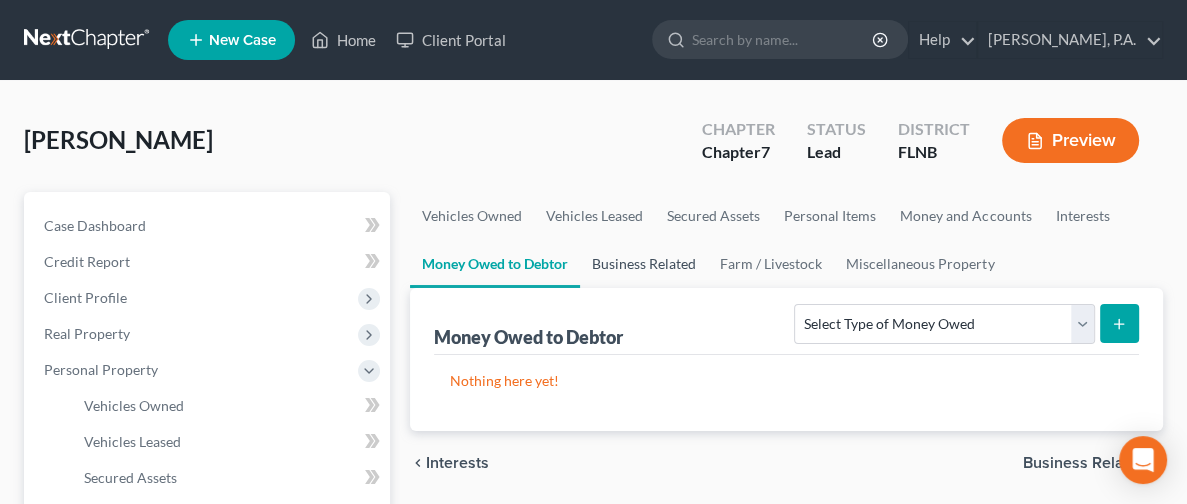click on "Business Related" at bounding box center (644, 264) 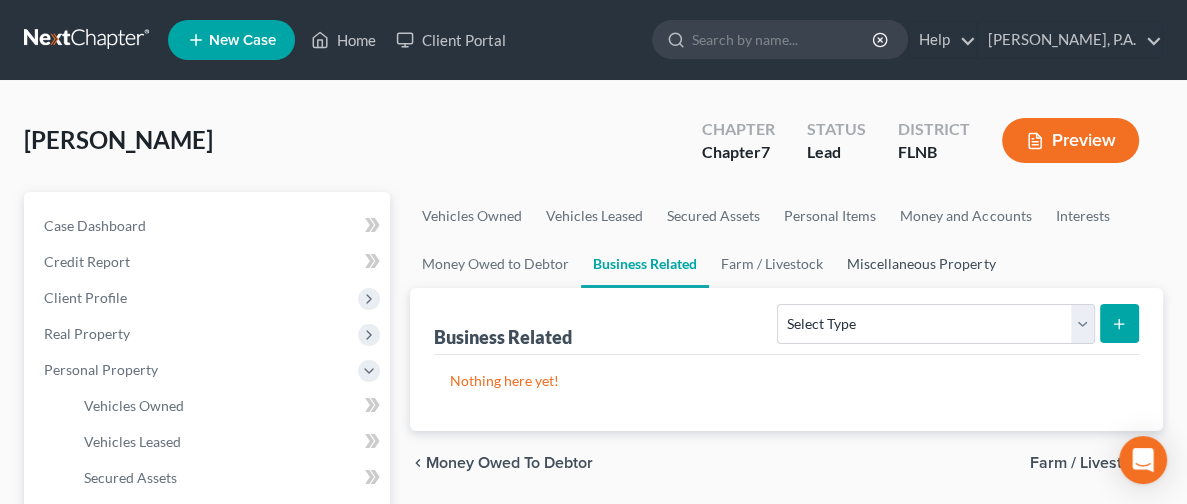 click on "Miscellaneous Property" at bounding box center [921, 264] 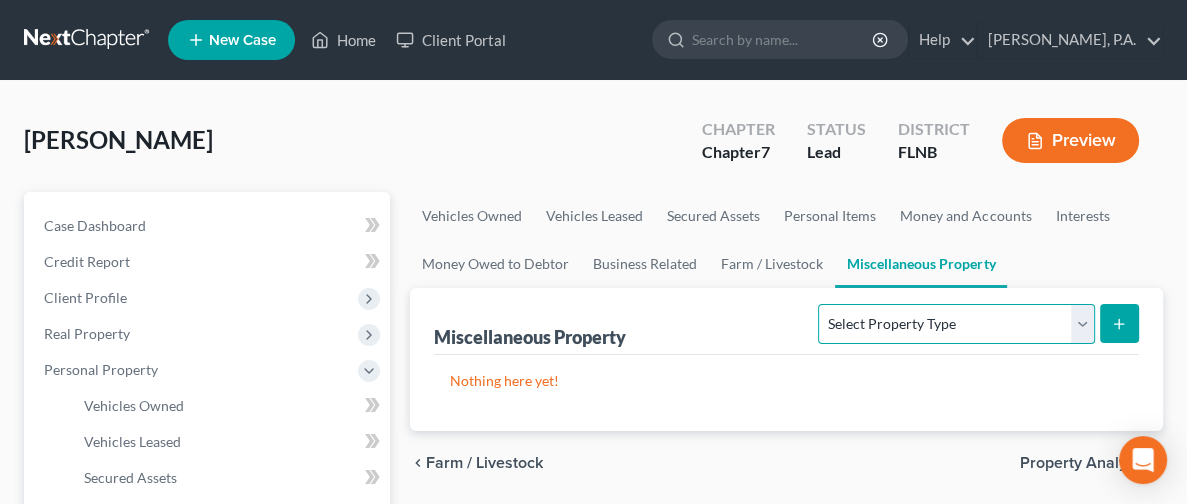 click on "Select Property Type Assigned for Creditor Benefit [DATE] Holding for Another Not Yet Listed Stored [DATE] Transferred" at bounding box center (956, 324) 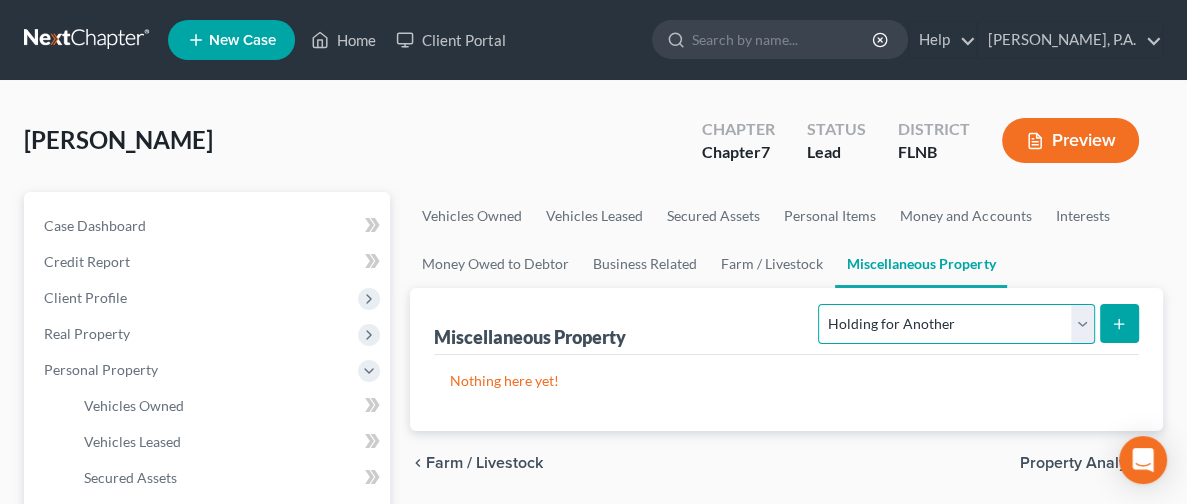 click on "Select Property Type Assigned for Creditor Benefit [DATE] Holding for Another Not Yet Listed Stored [DATE] Transferred" at bounding box center (956, 324) 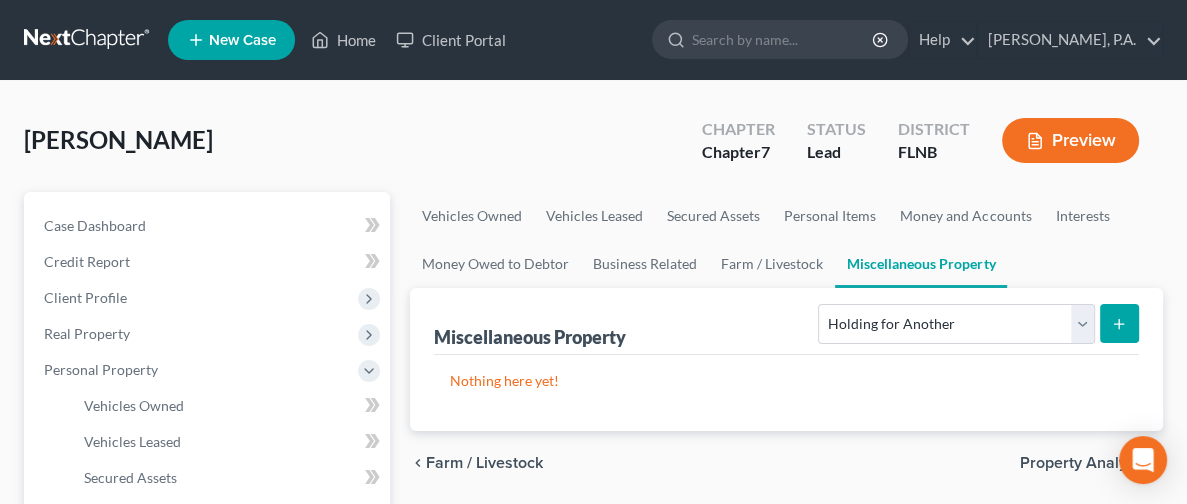 click 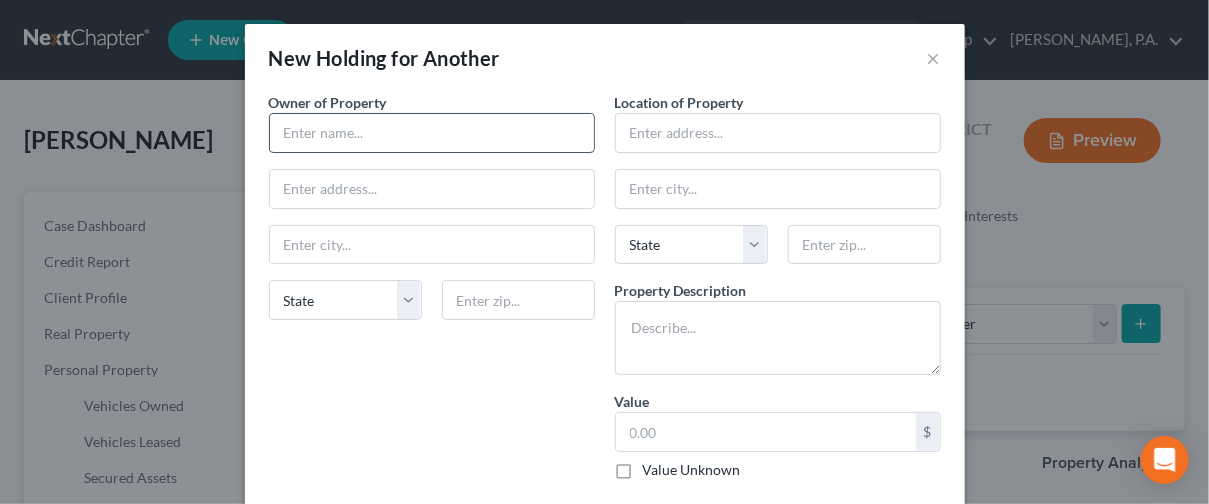 click at bounding box center (432, 133) 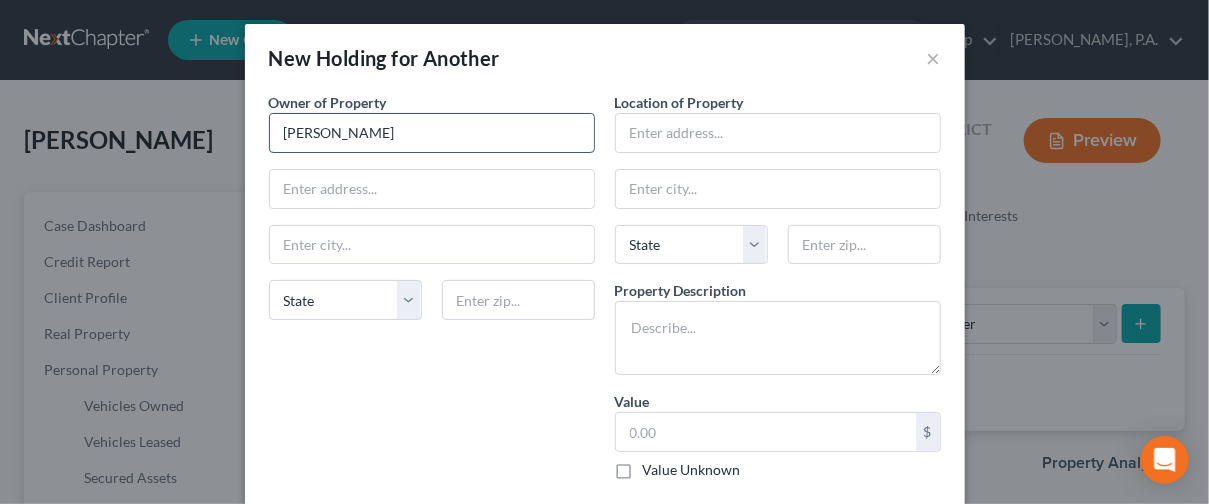 type on "[PERSON_NAME]" 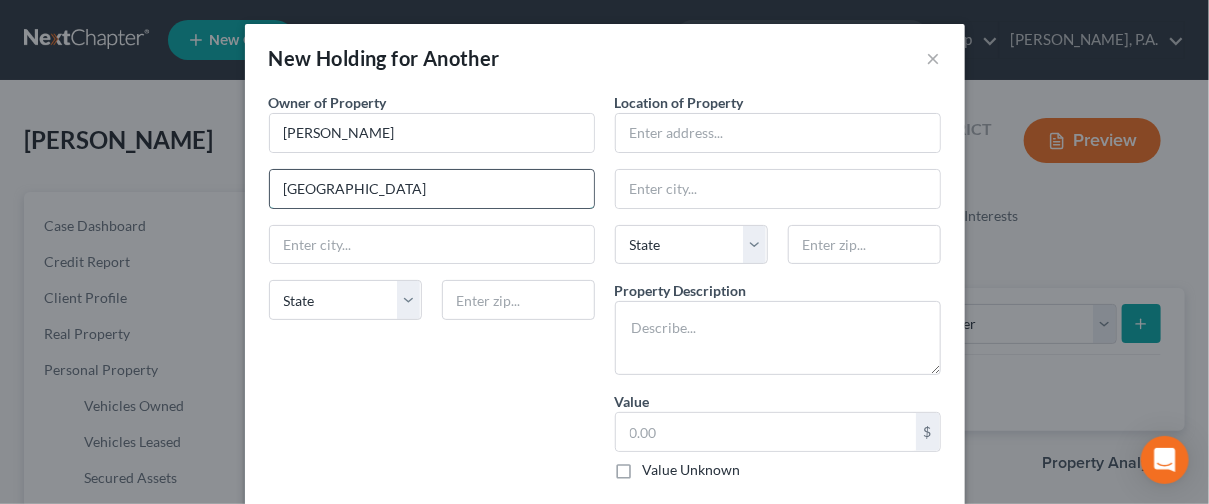 type on "[STREET_ADDRESS][PERSON_NAME]" 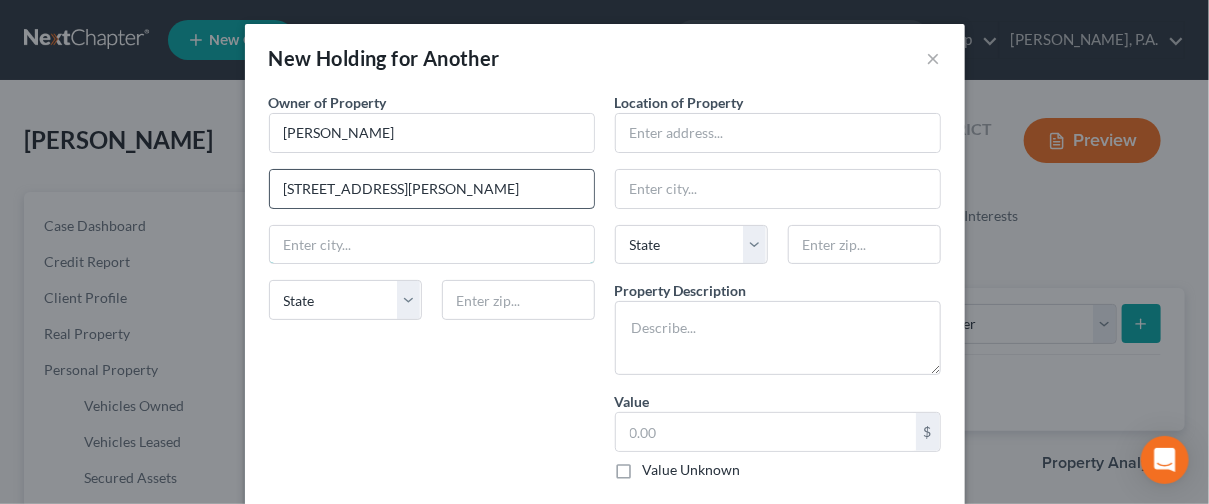 type on "Pensacola" 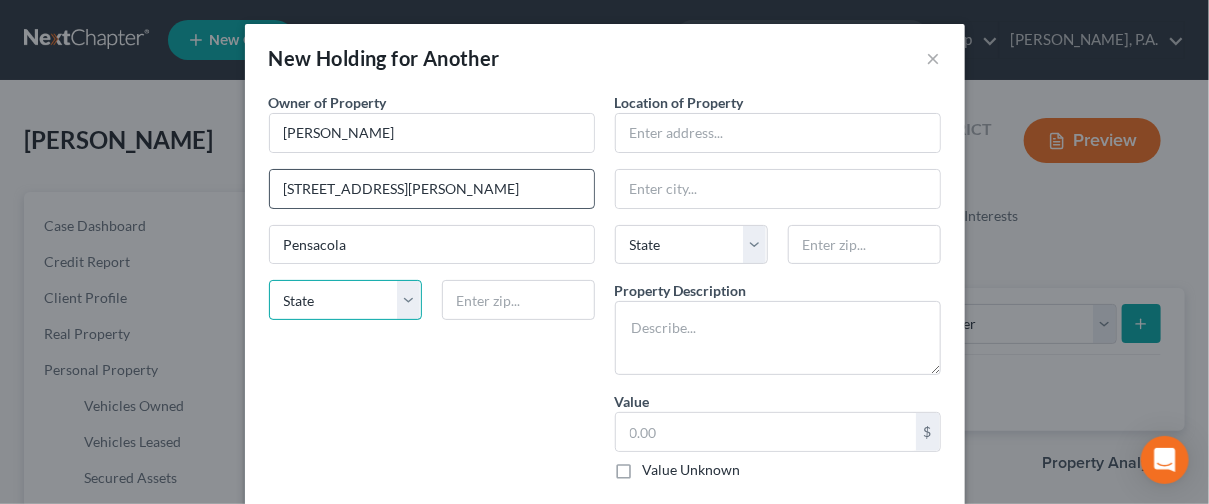 select on "9" 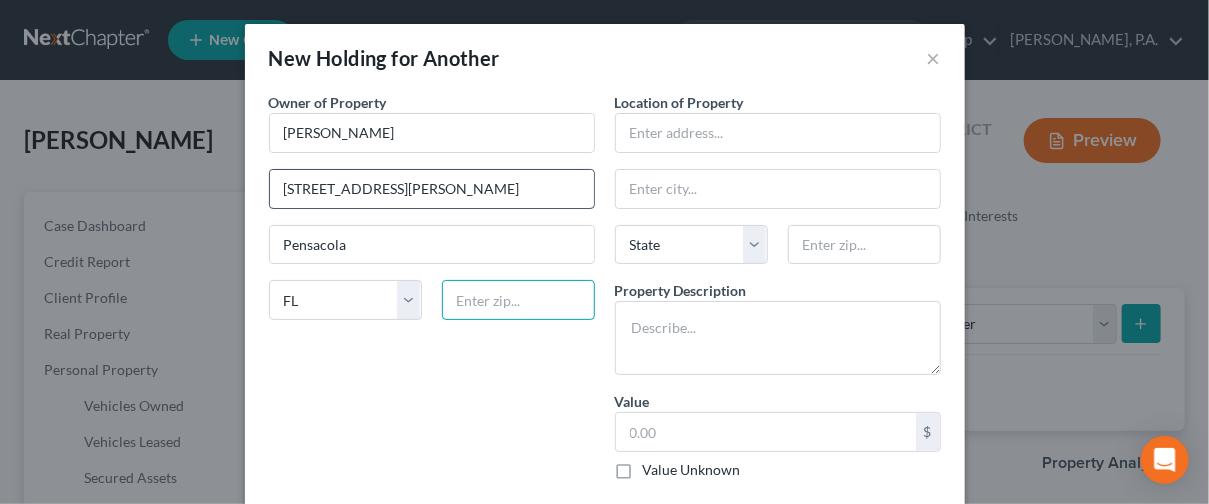 type on "32534" 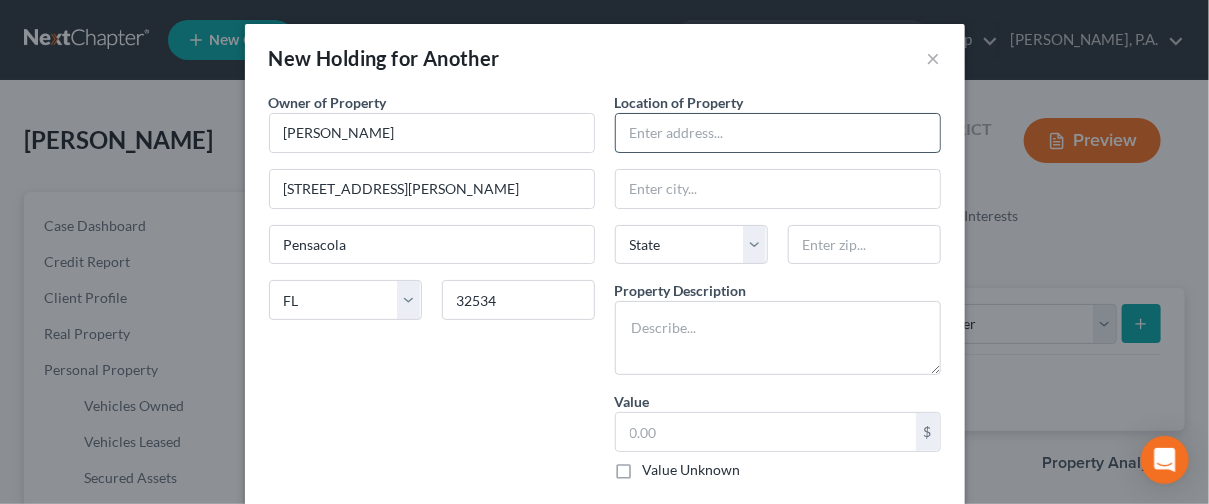 click at bounding box center (778, 133) 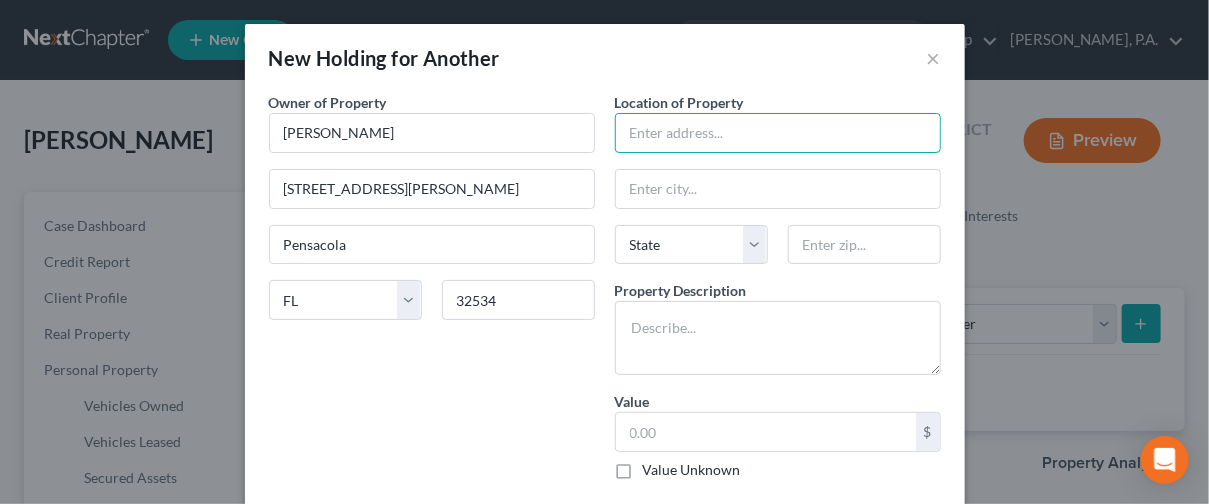 type on "[STREET_ADDRESS][PERSON_NAME]" 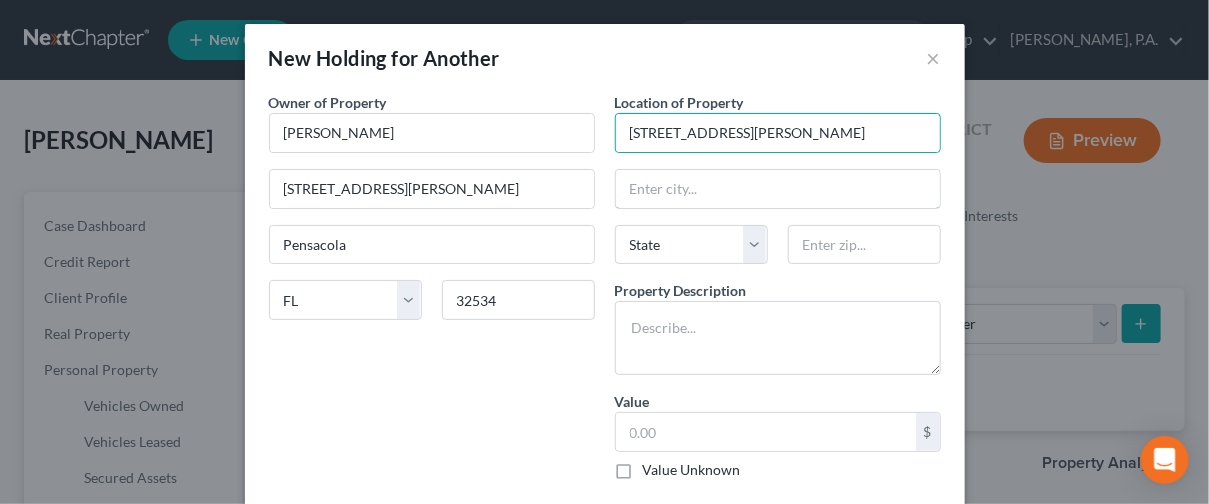 type on "Pensacola" 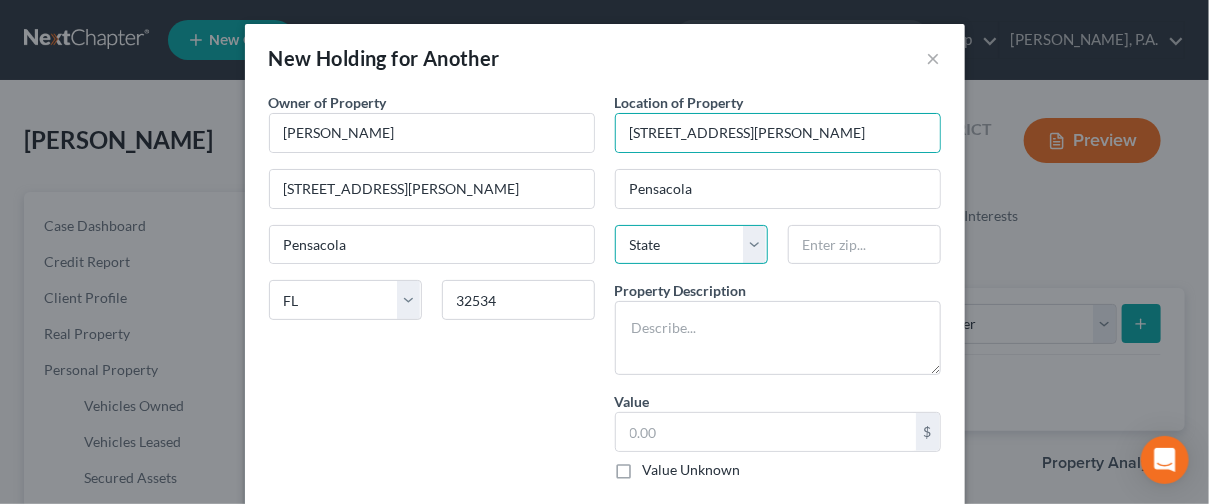 select on "9" 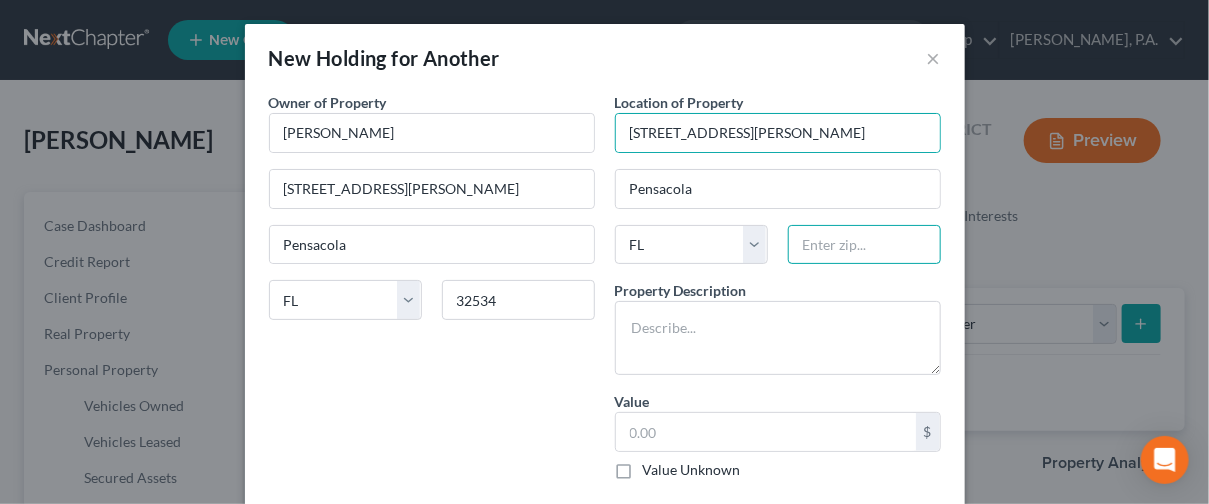 type on "32534" 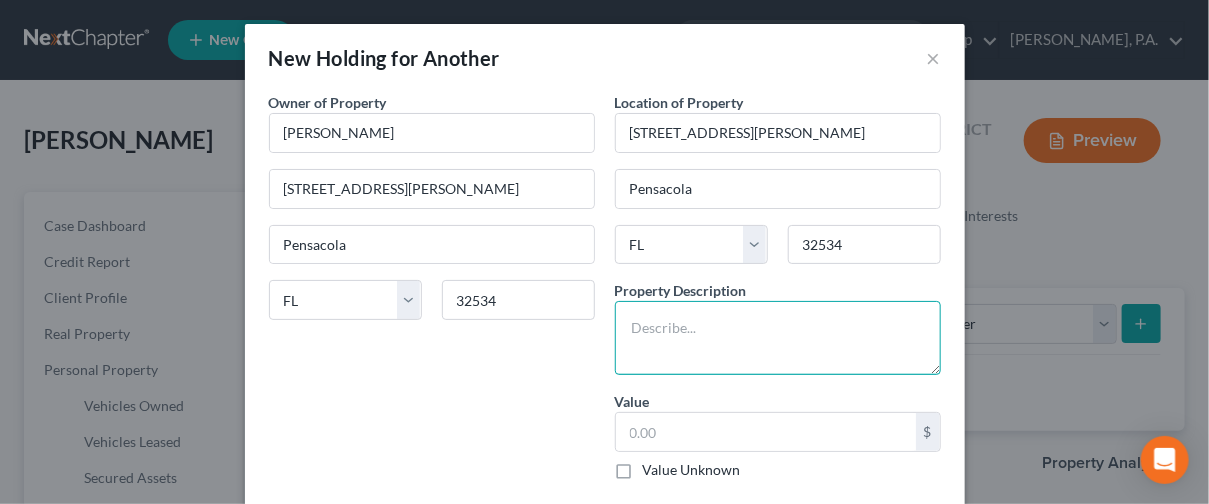 click at bounding box center (778, 338) 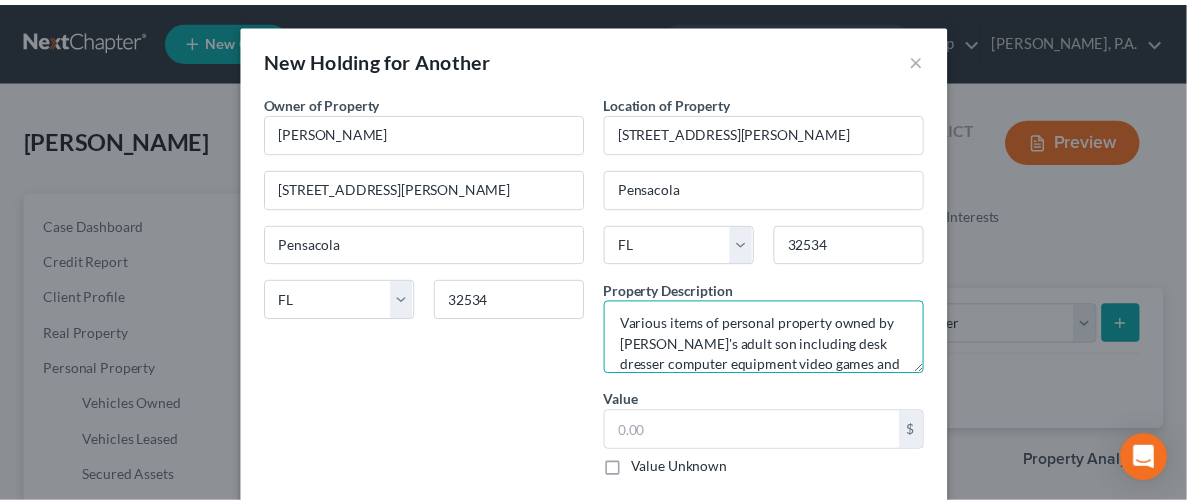scroll, scrollTop: 25, scrollLeft: 0, axis: vertical 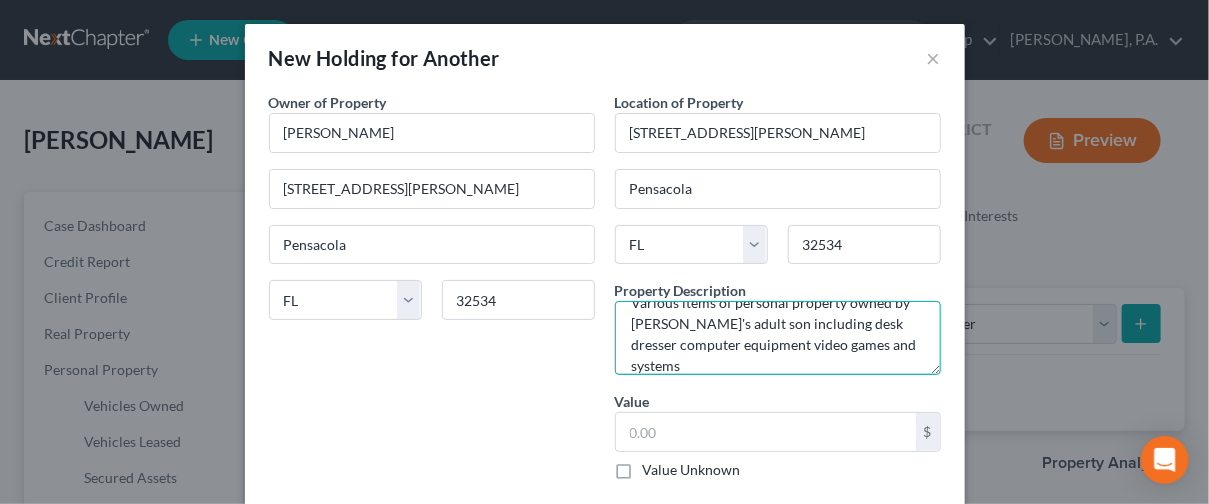 type on "Various items of personal property owned by [PERSON_NAME]'s adult son including desk dresser computer equipment video games and systems" 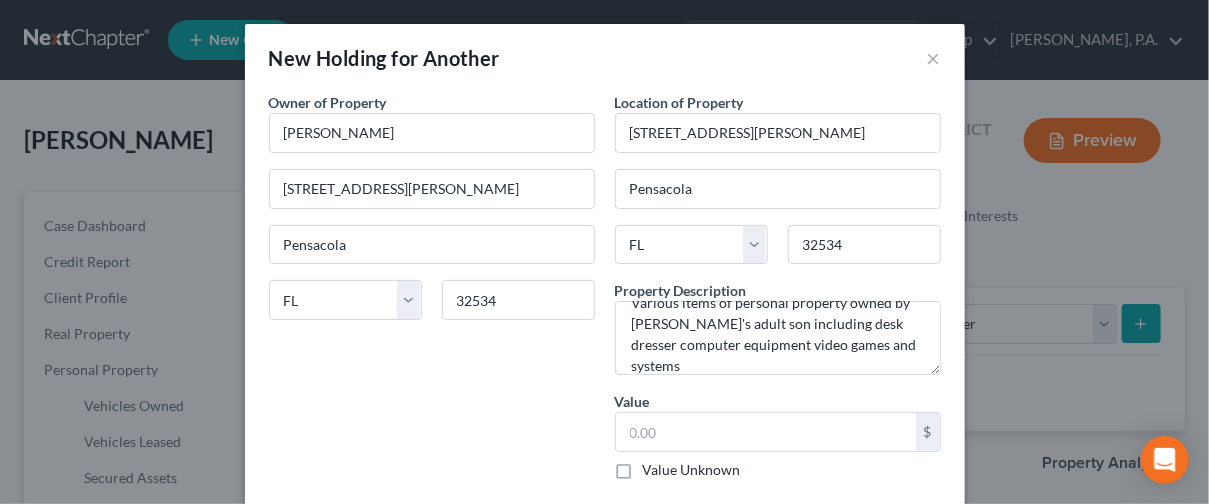 click on "Value Unknown" at bounding box center [692, 470] 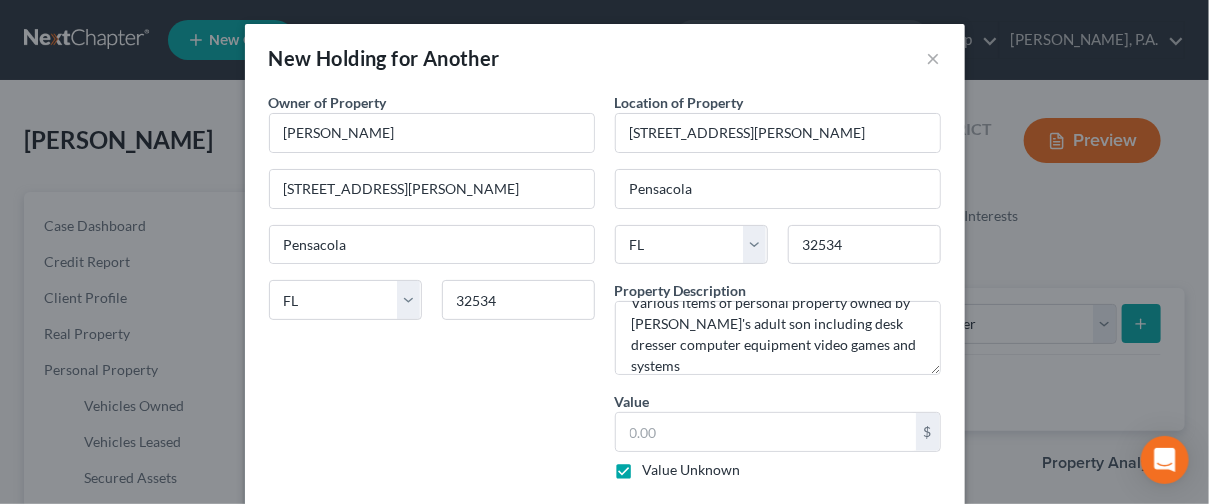 type on "0.00" 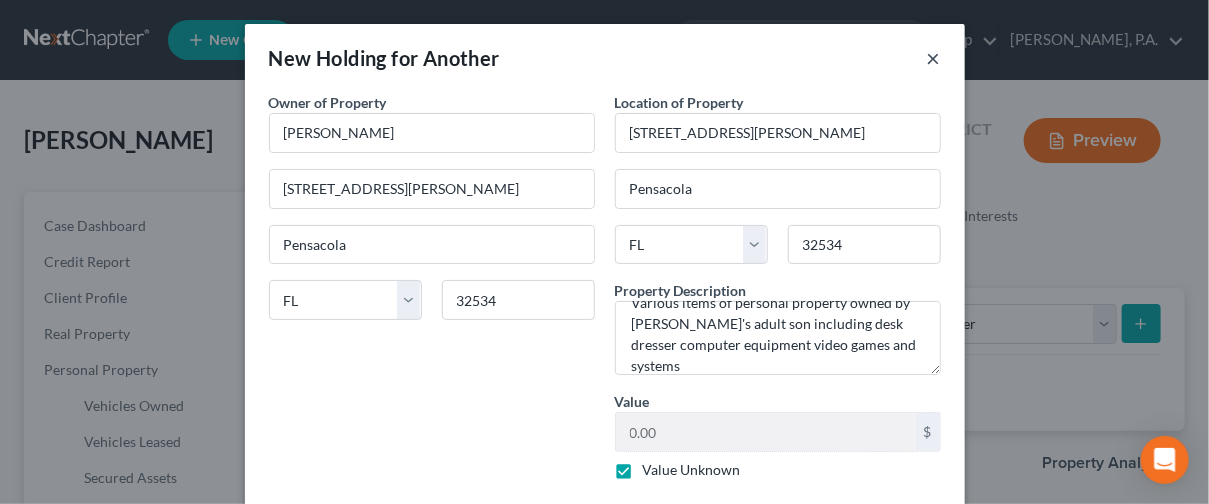 click on "×" at bounding box center [934, 58] 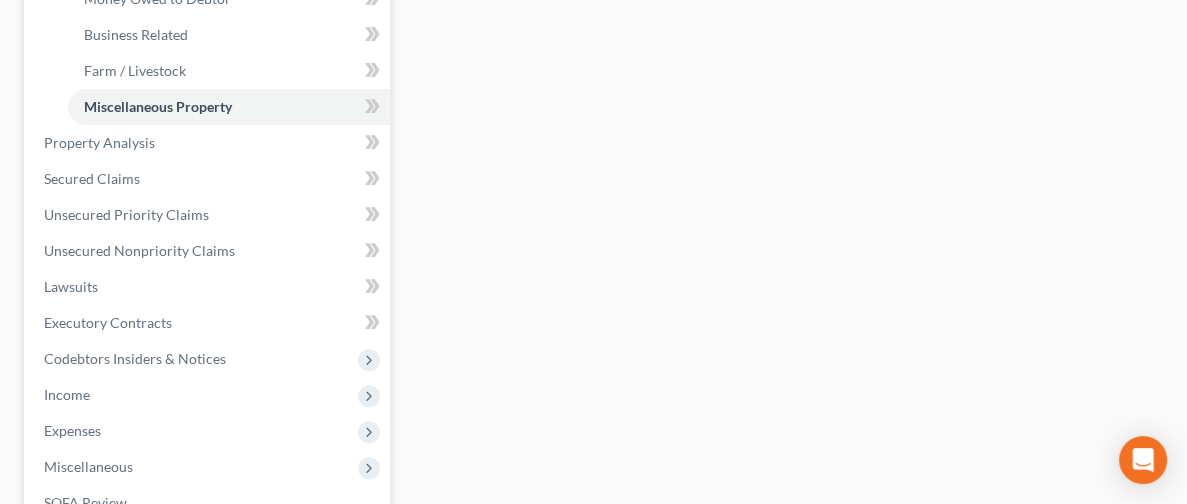 scroll, scrollTop: 655, scrollLeft: 0, axis: vertical 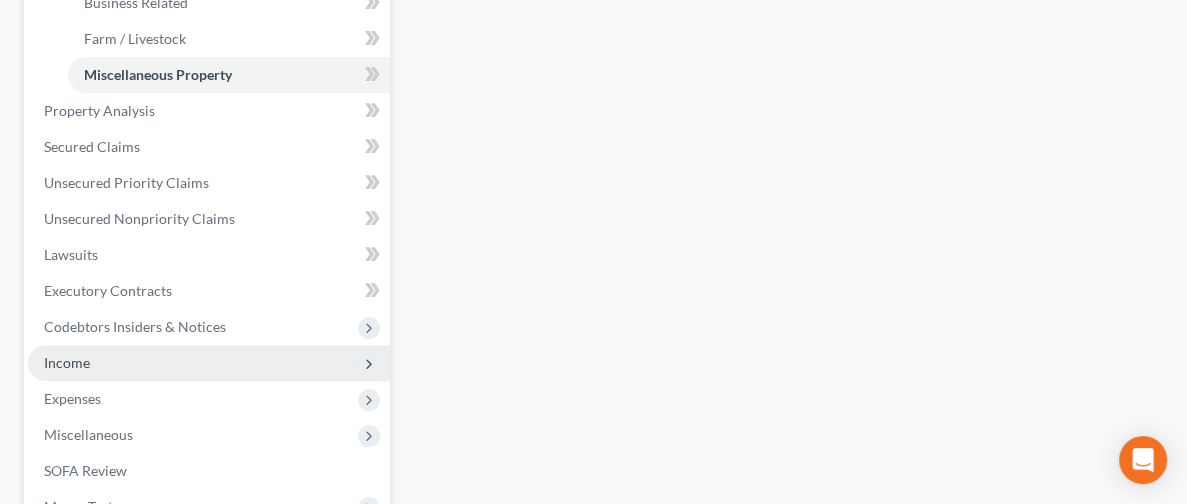 click on "Income" at bounding box center (67, 362) 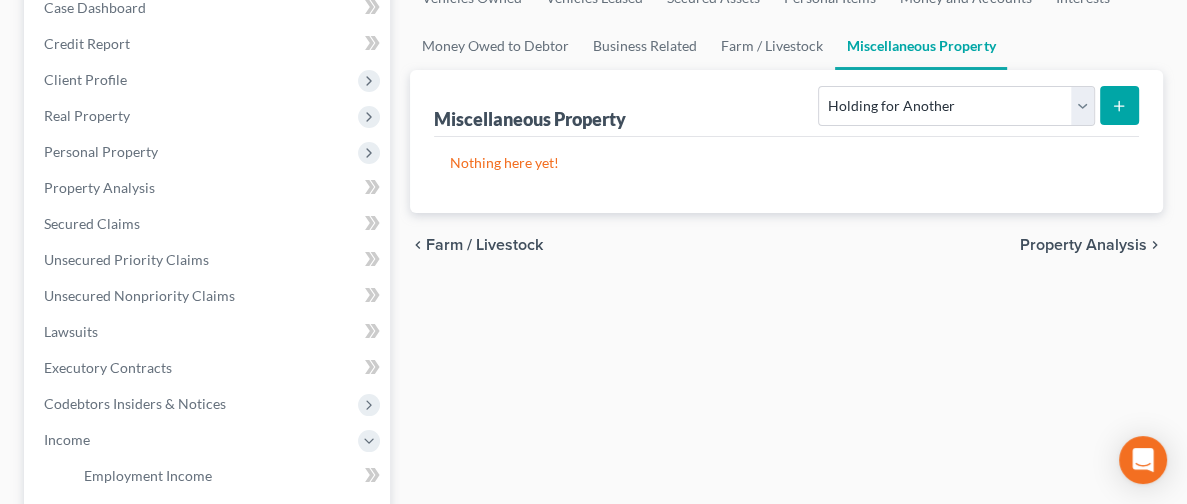 scroll, scrollTop: 0, scrollLeft: 0, axis: both 